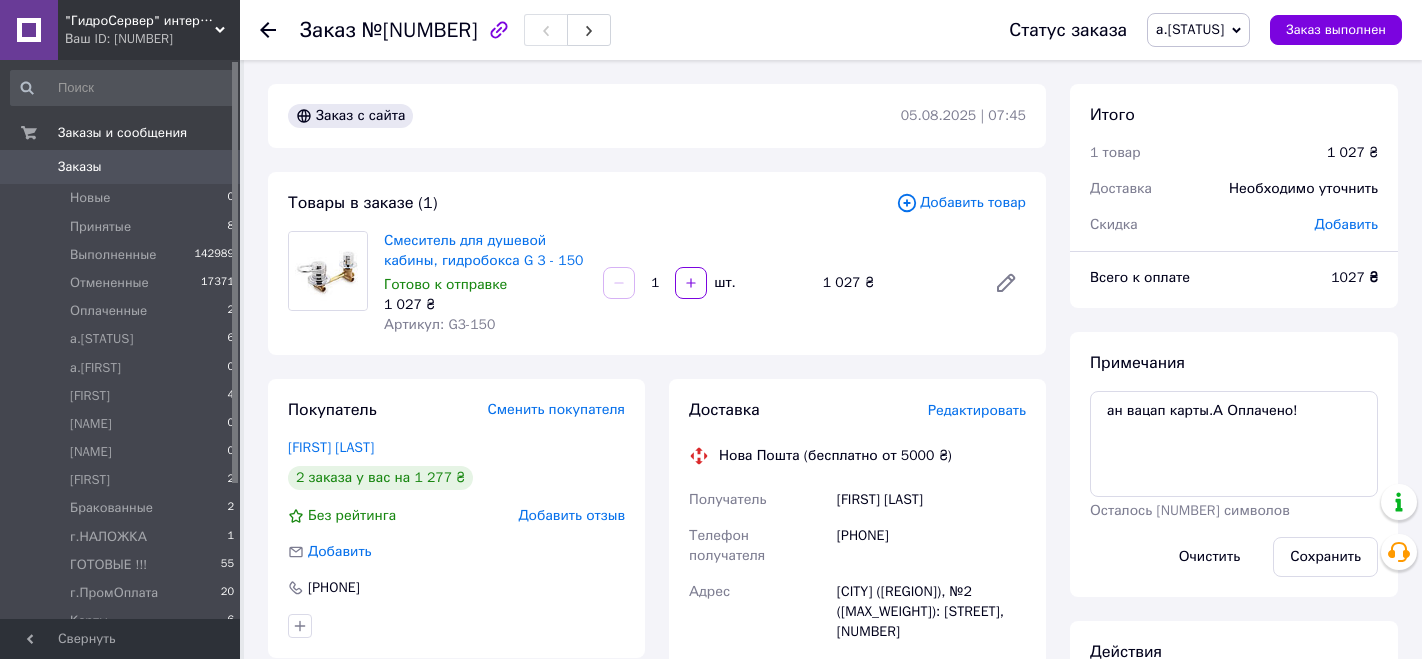 scroll, scrollTop: 111, scrollLeft: 0, axis: vertical 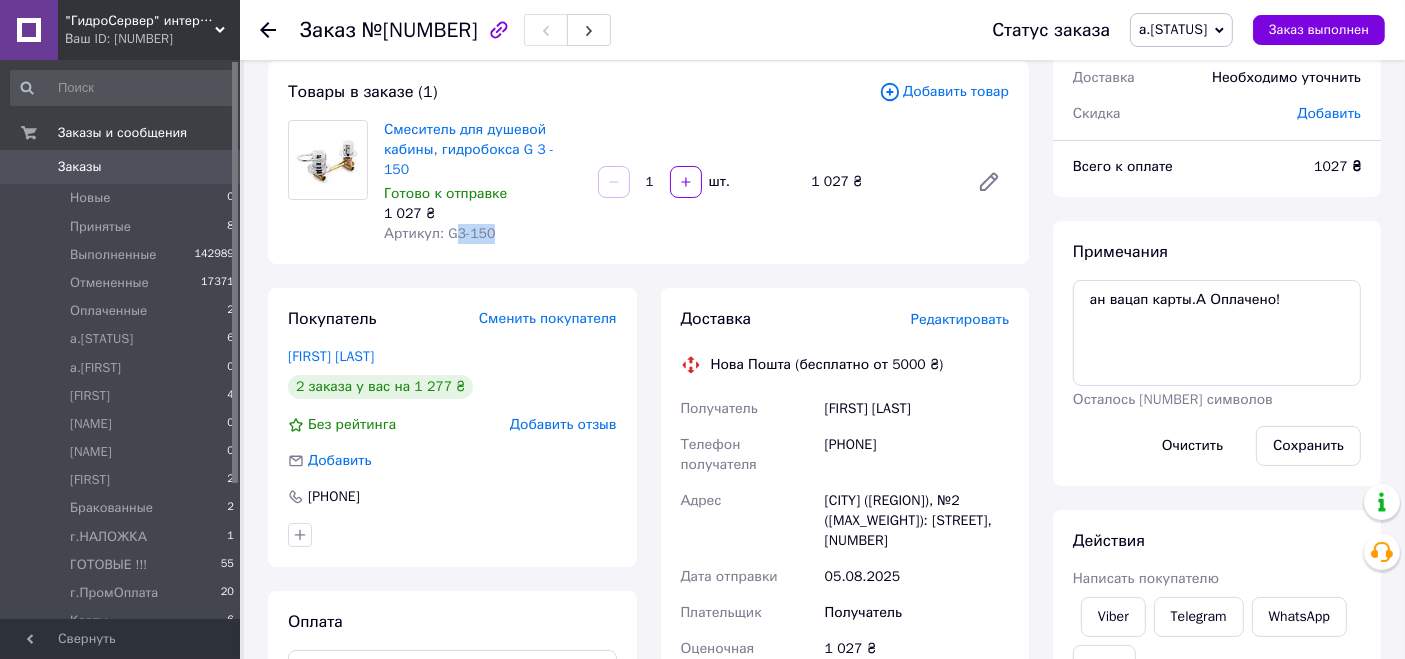 drag, startPoint x: 448, startPoint y: 214, endPoint x: 570, endPoint y: 195, distance: 123.47064 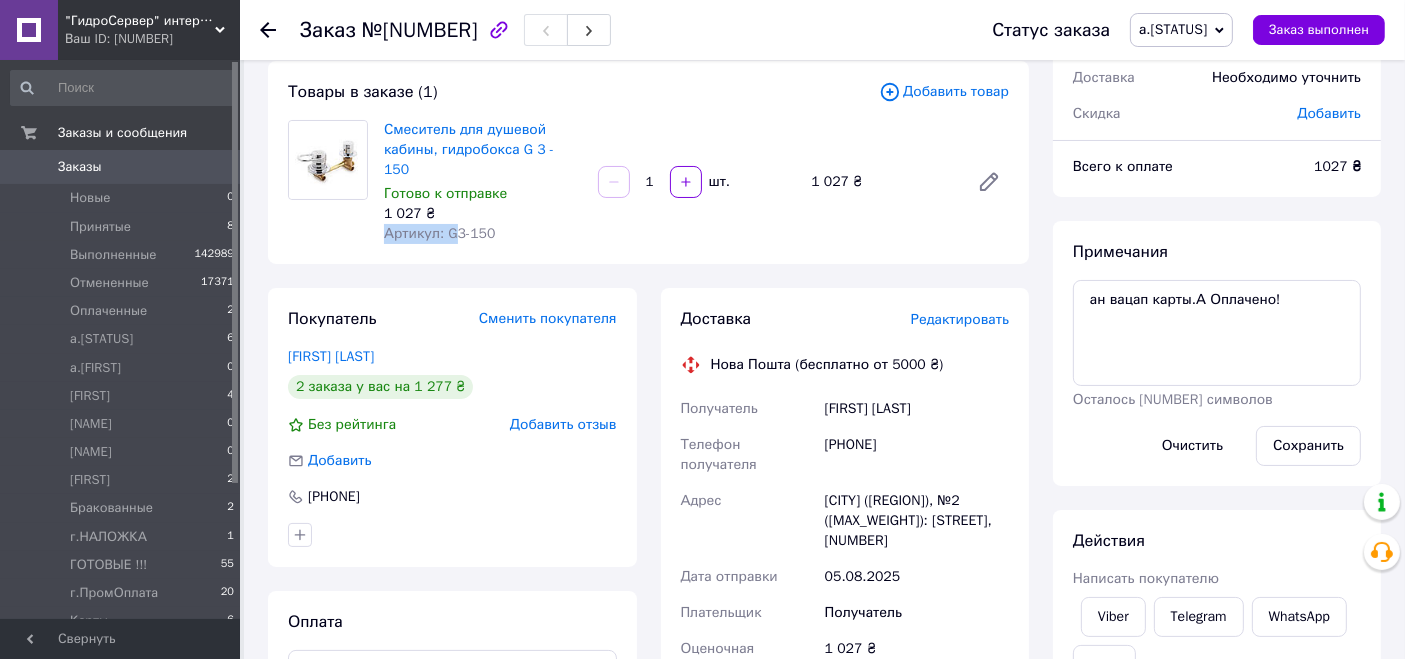 click on "1 027 ₴" at bounding box center (483, 214) 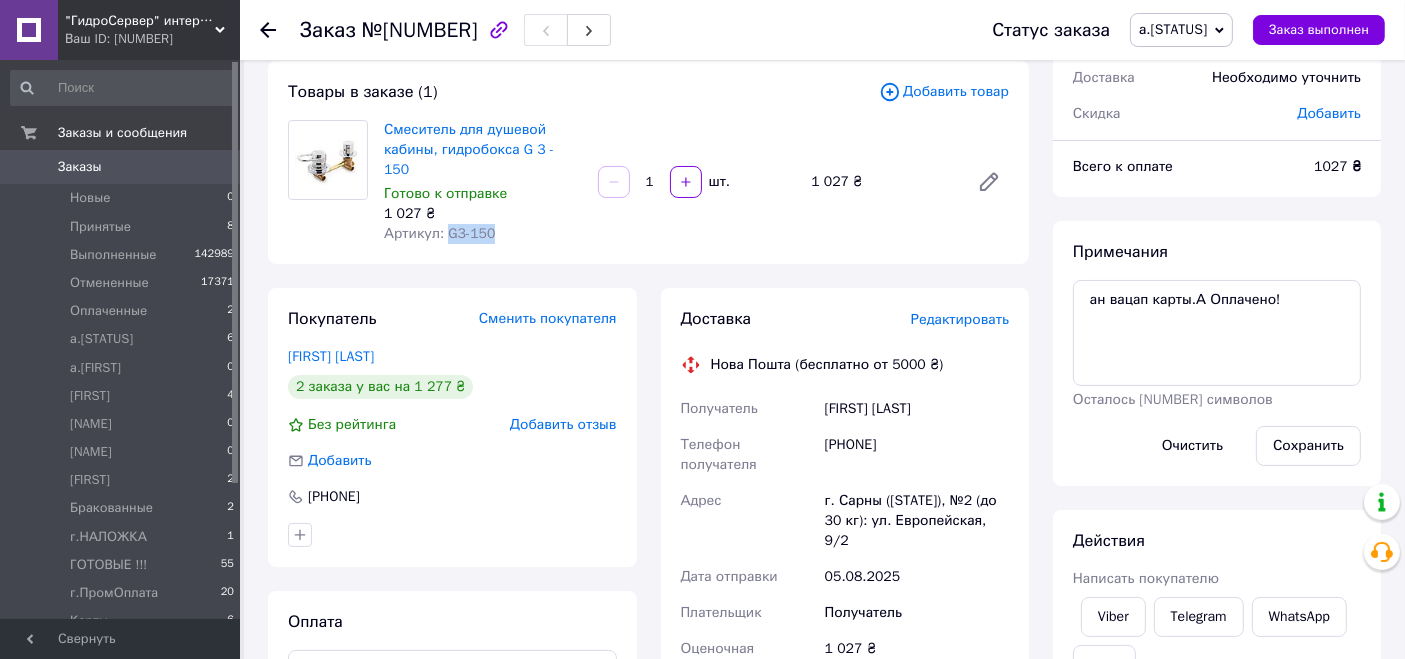 drag, startPoint x: 445, startPoint y: 210, endPoint x: 513, endPoint y: 218, distance: 68.46897 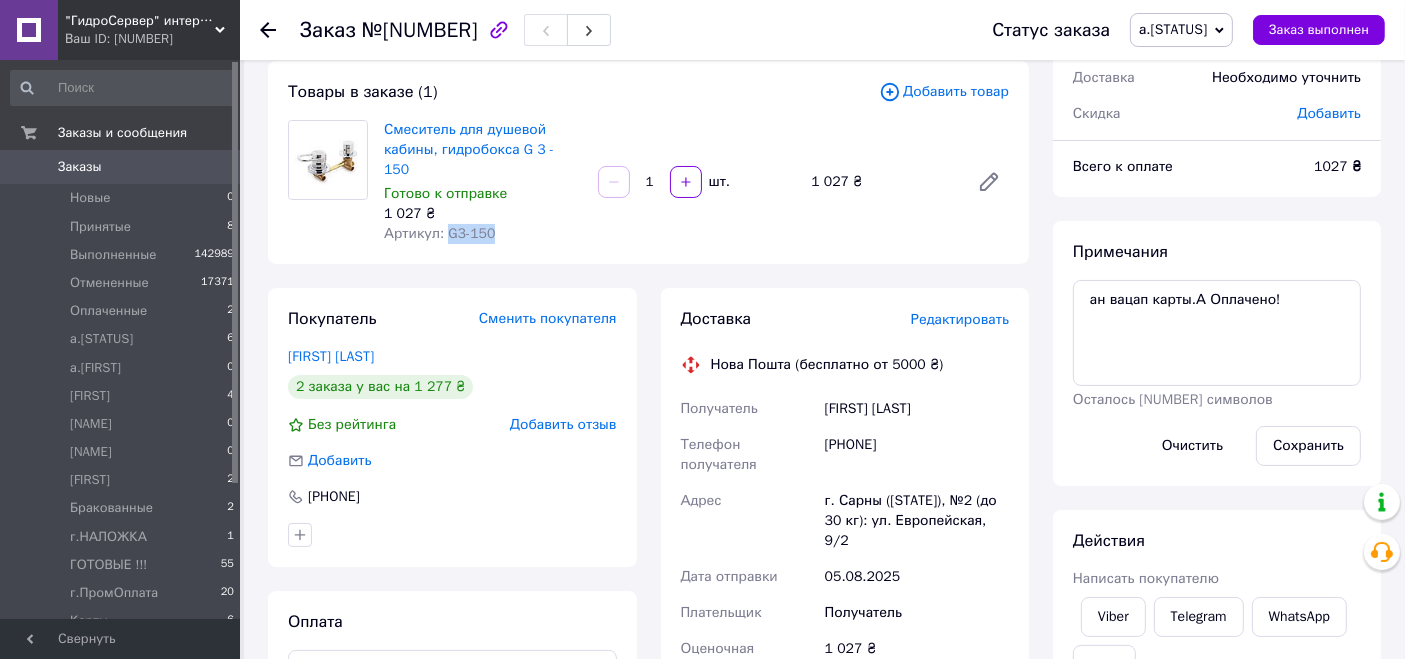 click on "Редактировать" at bounding box center (960, 319) 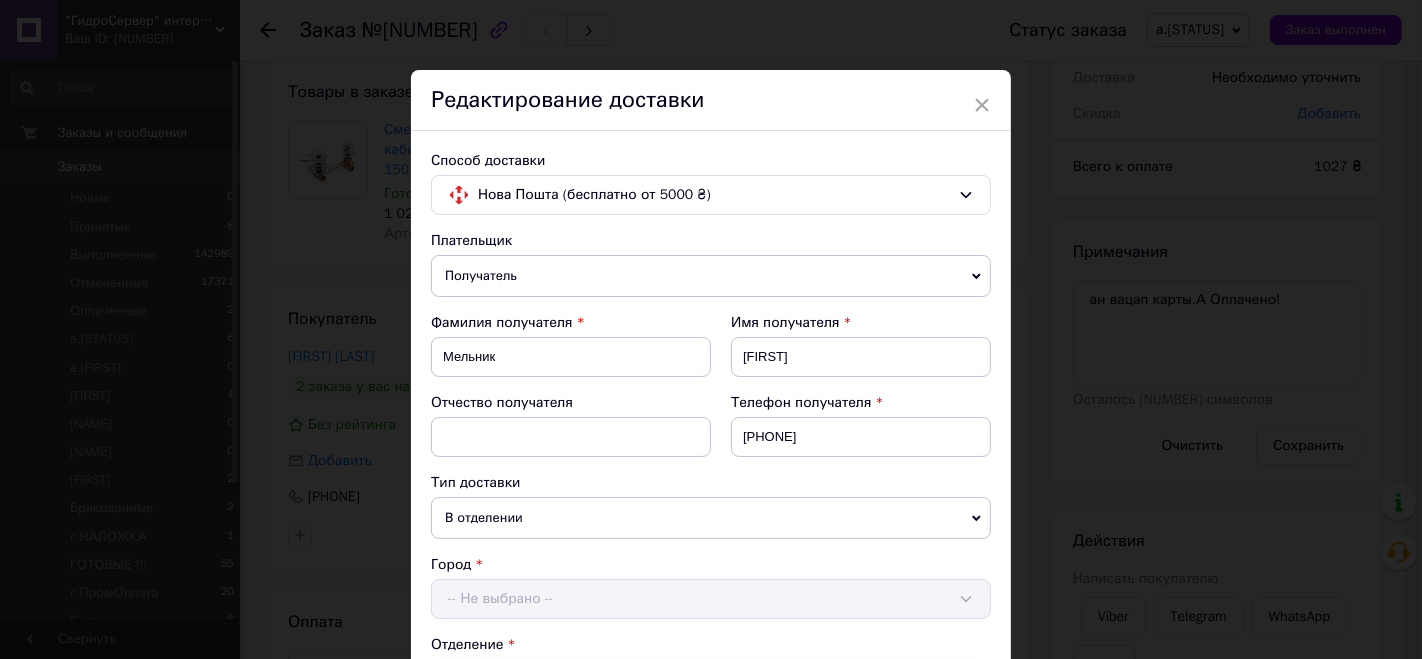 scroll, scrollTop: 697, scrollLeft: 0, axis: vertical 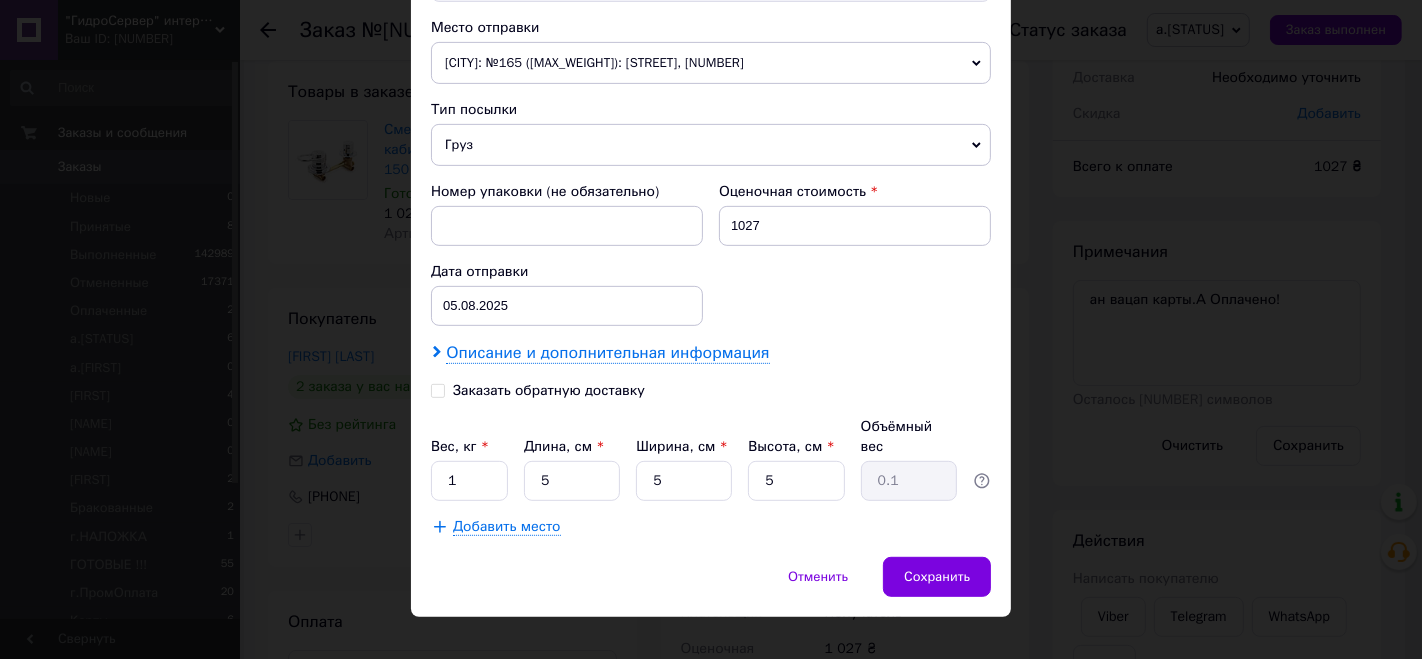 click on "Описание и дополнительная информация" at bounding box center [607, 353] 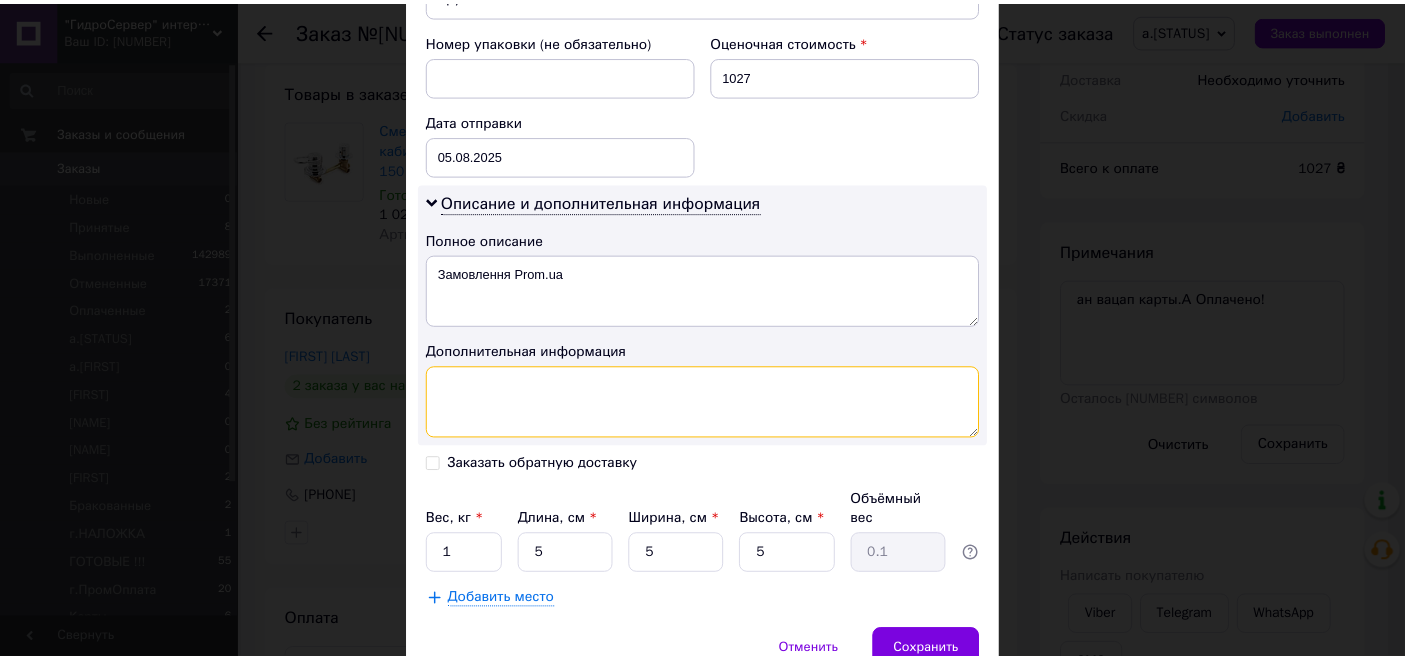 scroll, scrollTop: 920, scrollLeft: 0, axis: vertical 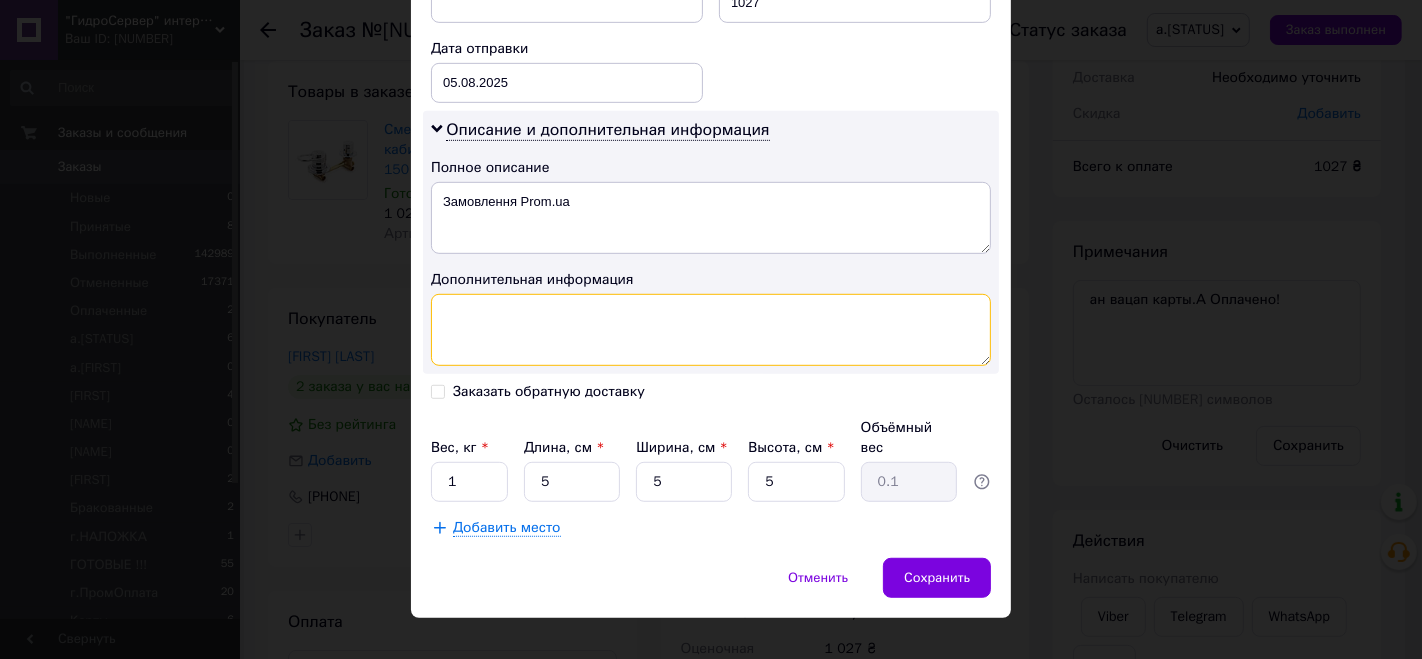 click at bounding box center (711, 330) 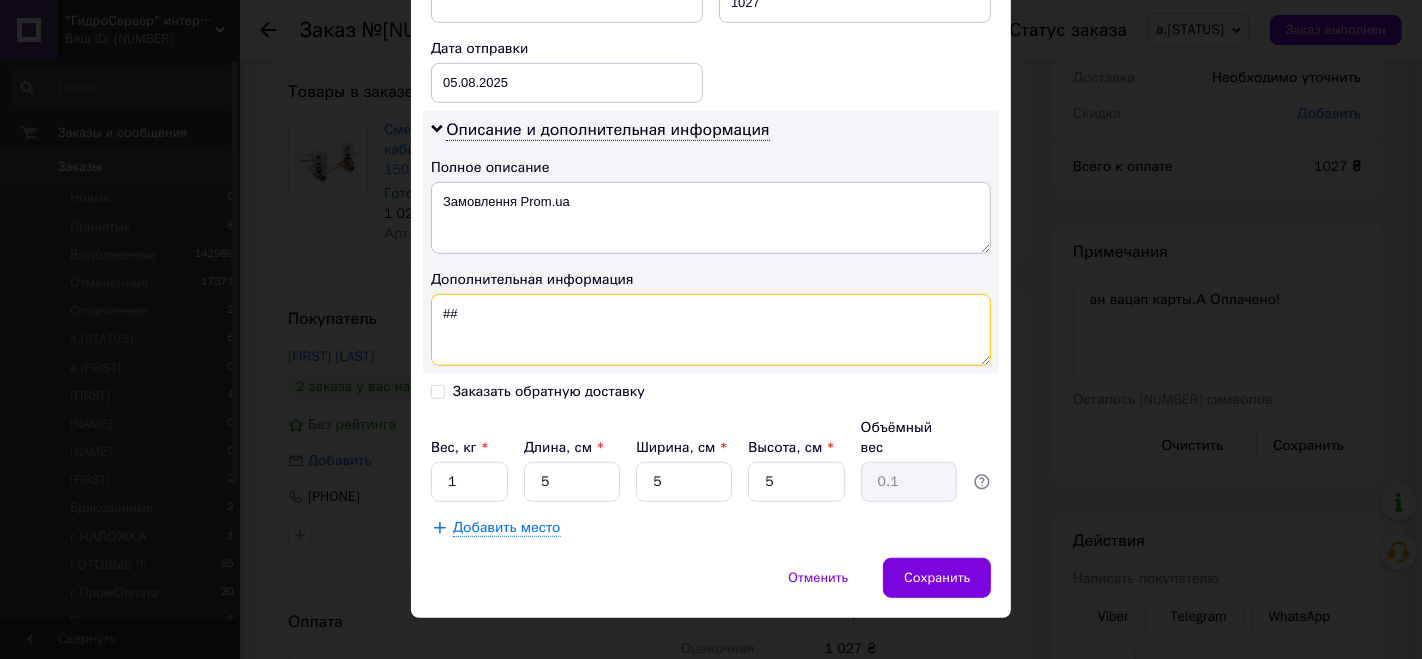 paste on "G3-150" 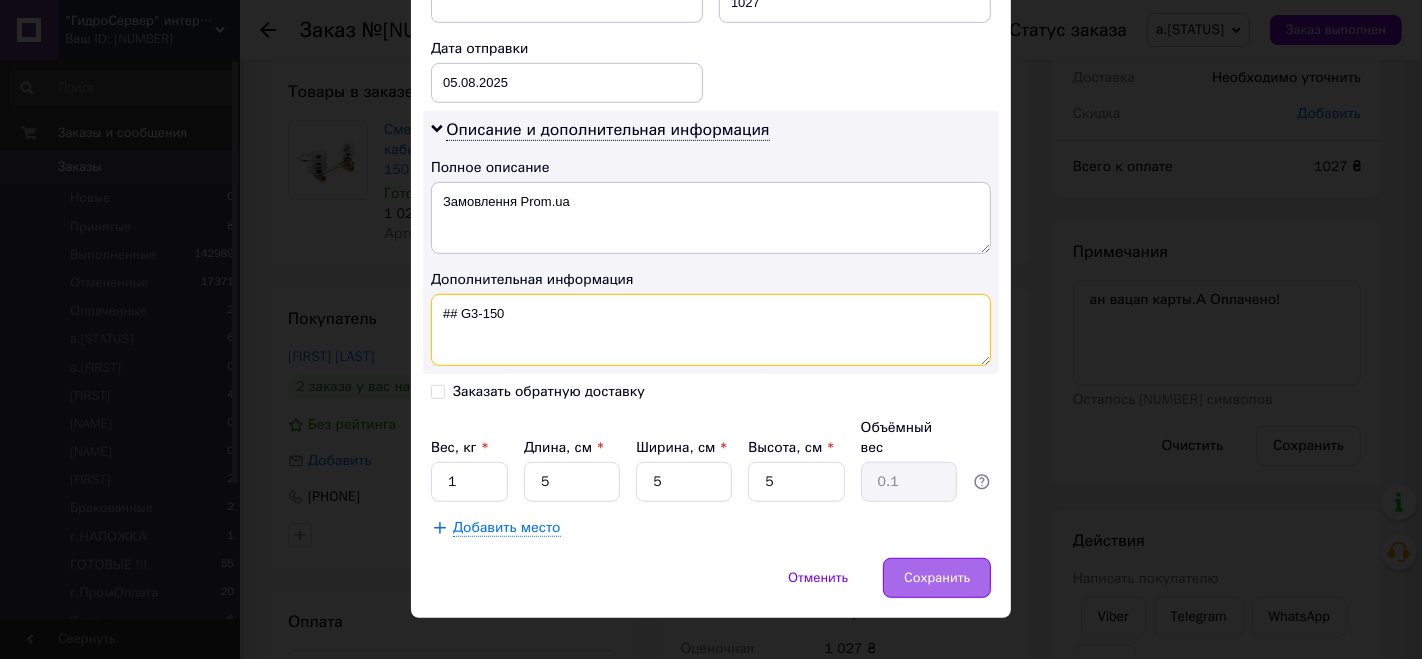 type on "## G3-150" 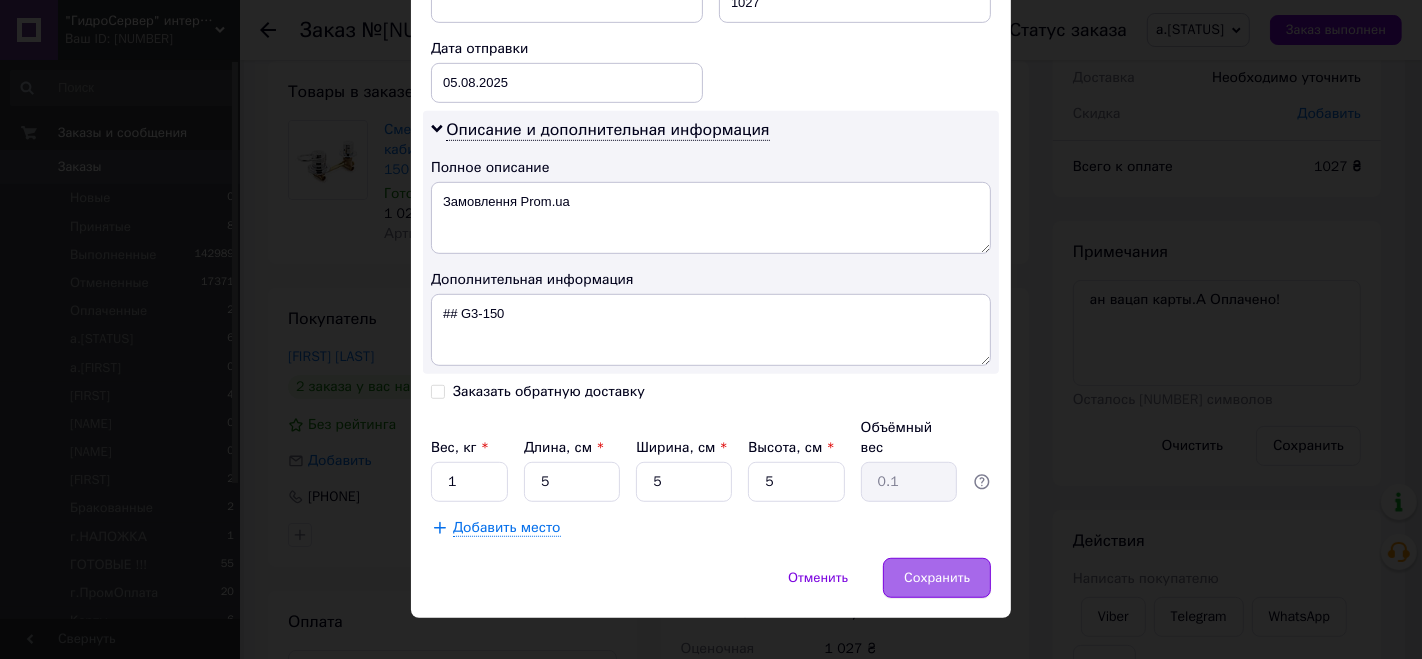 click on "Сохранить" at bounding box center (937, 578) 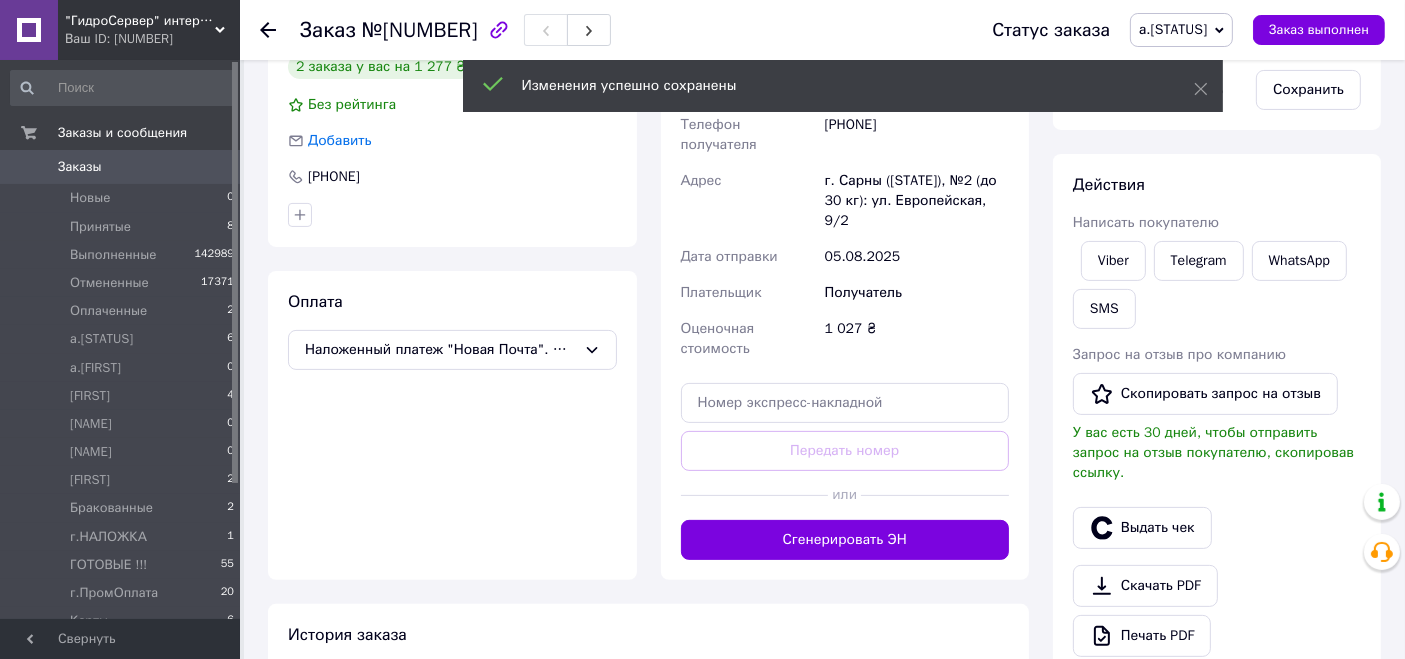 scroll, scrollTop: 555, scrollLeft: 0, axis: vertical 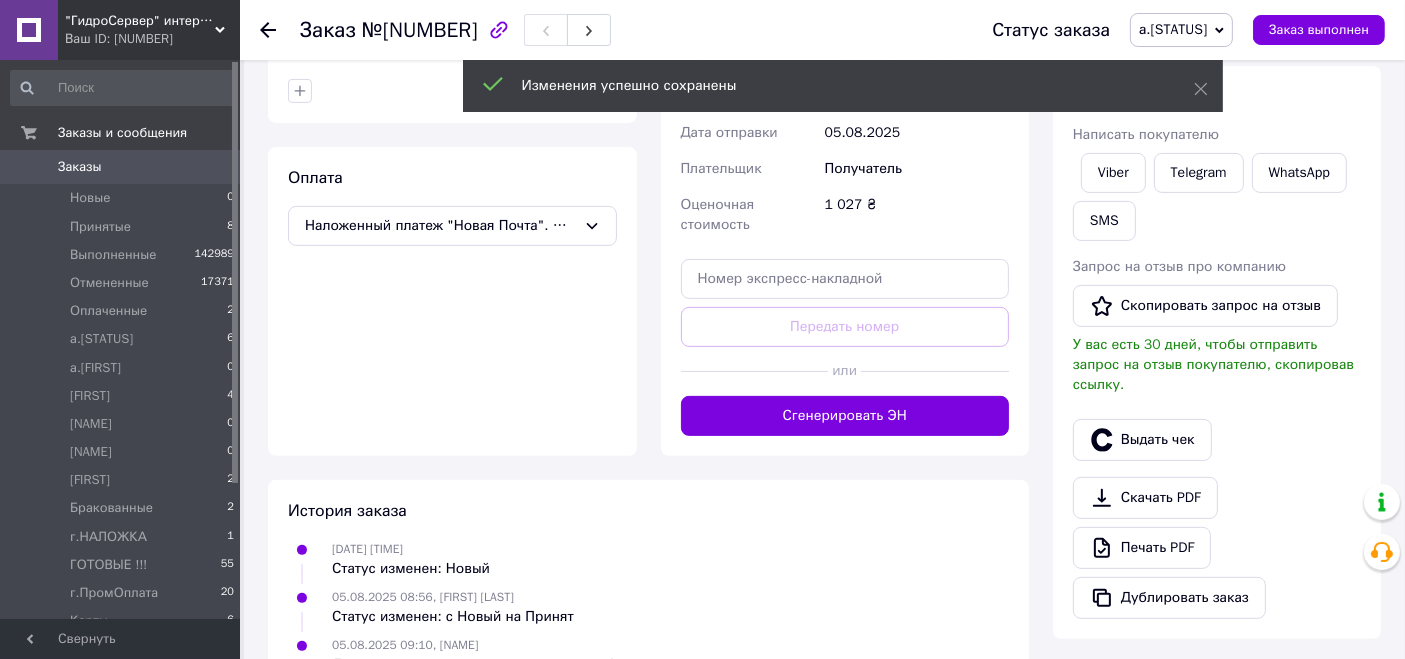 drag, startPoint x: 773, startPoint y: 369, endPoint x: 902, endPoint y: 245, distance: 178.93295 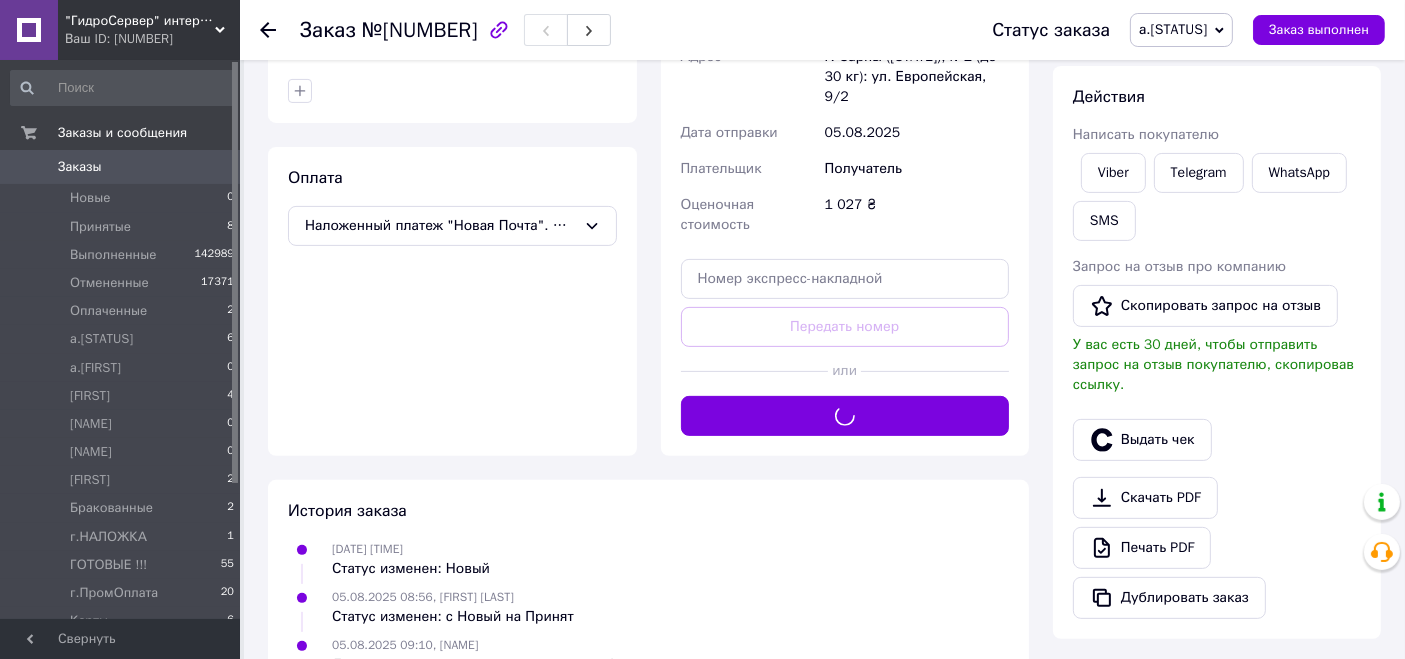 click on "а.[STATUS]" at bounding box center (1181, 30) 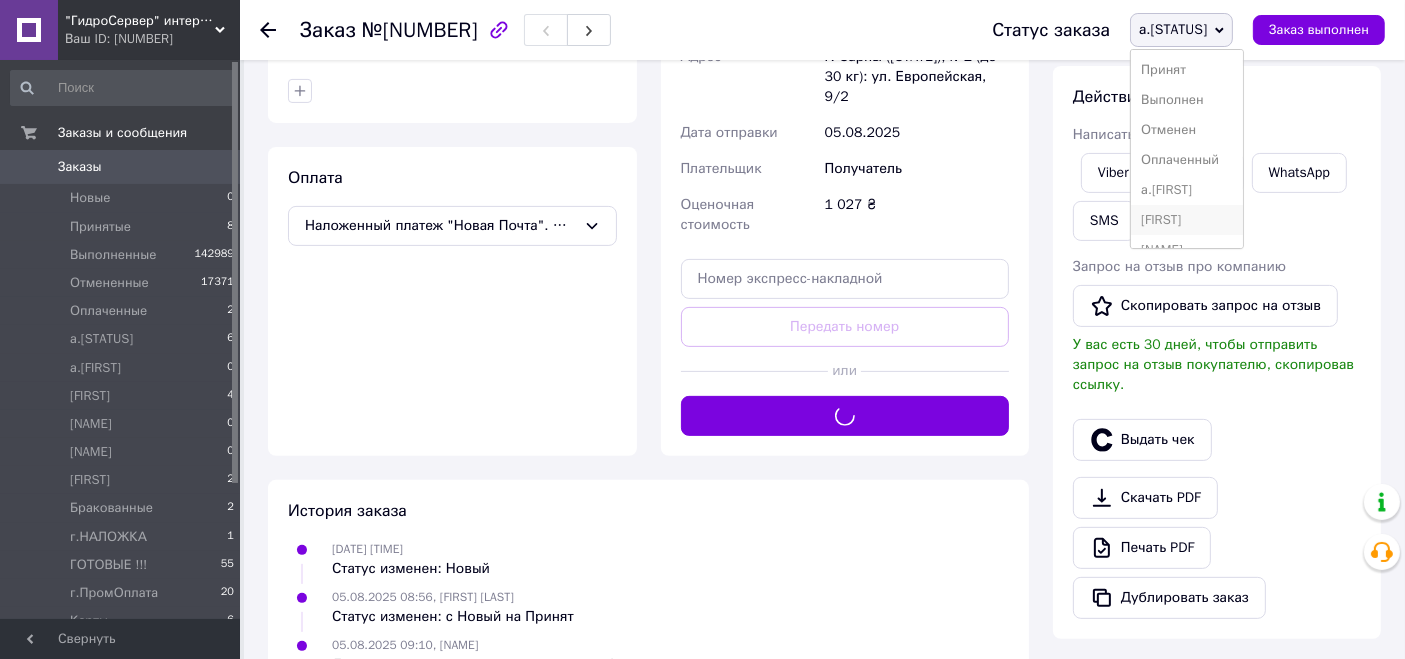 click on "[FIRST]" at bounding box center [1187, 220] 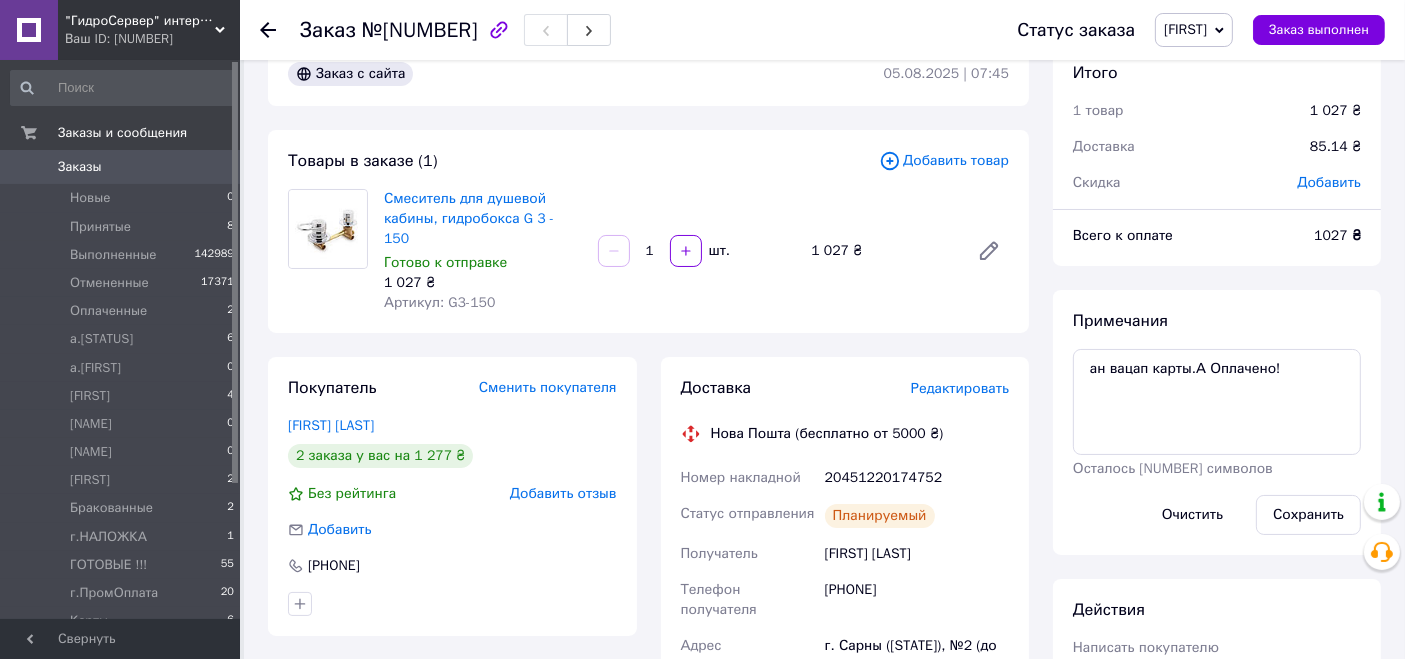 scroll, scrollTop: 0, scrollLeft: 0, axis: both 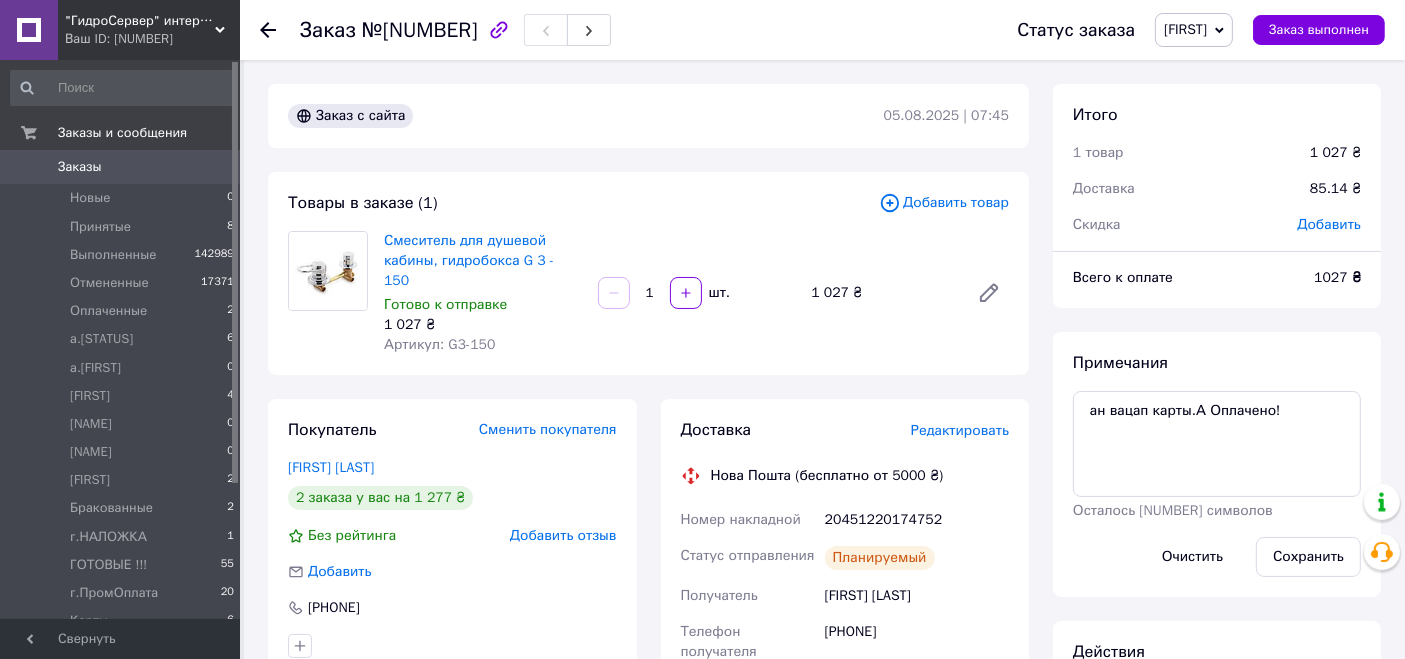 click 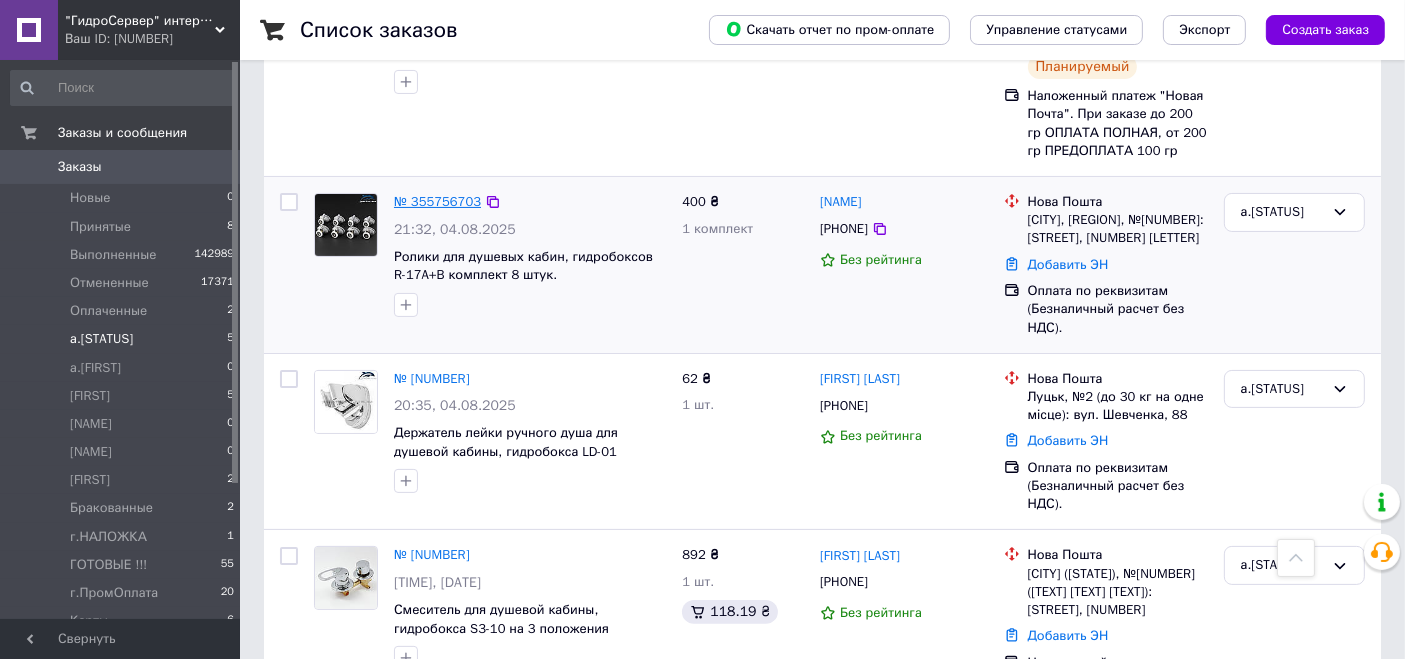 click on "№ 355756703" at bounding box center [437, 201] 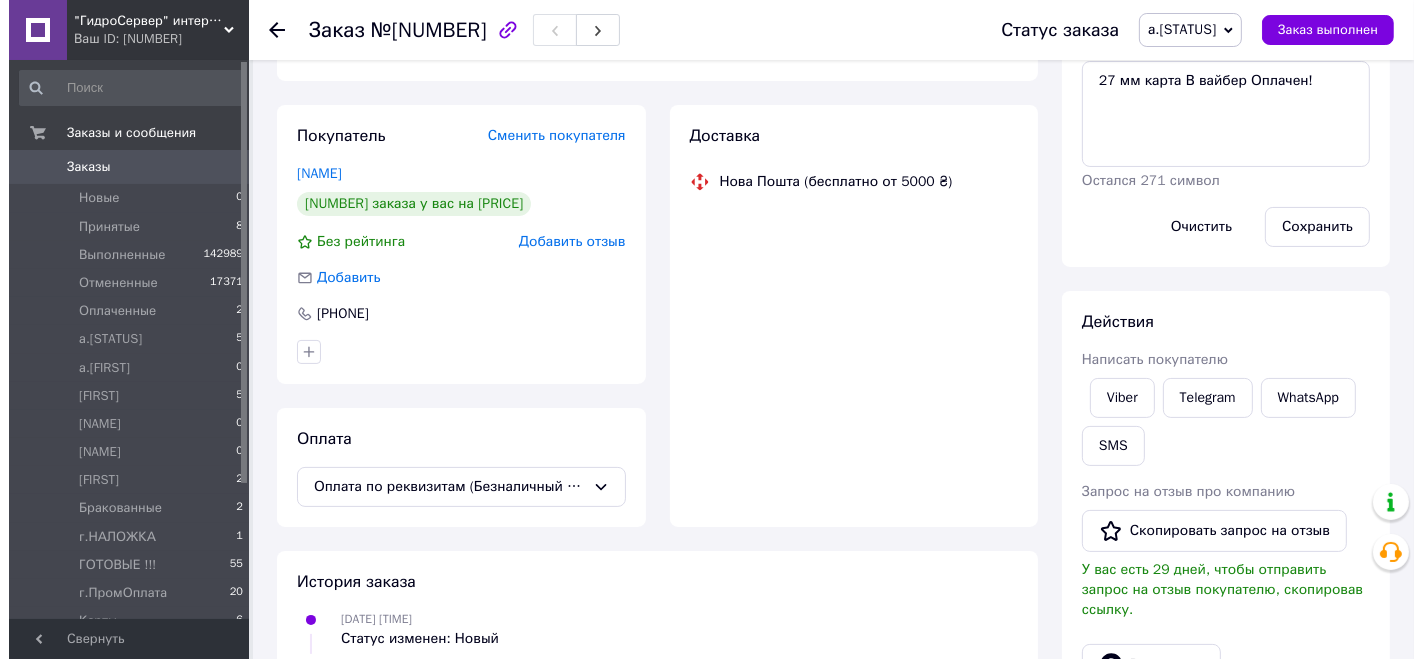 scroll, scrollTop: 111, scrollLeft: 0, axis: vertical 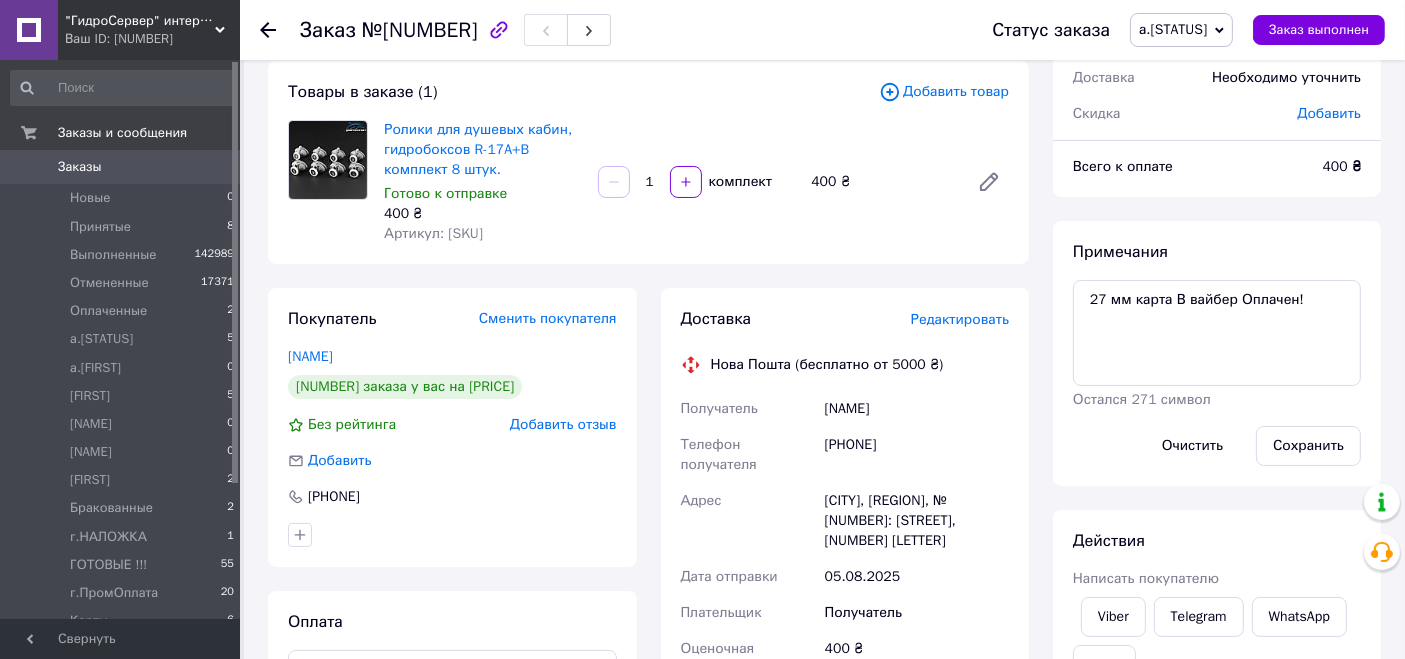 drag, startPoint x: 490, startPoint y: 235, endPoint x: 443, endPoint y: 228, distance: 47.518417 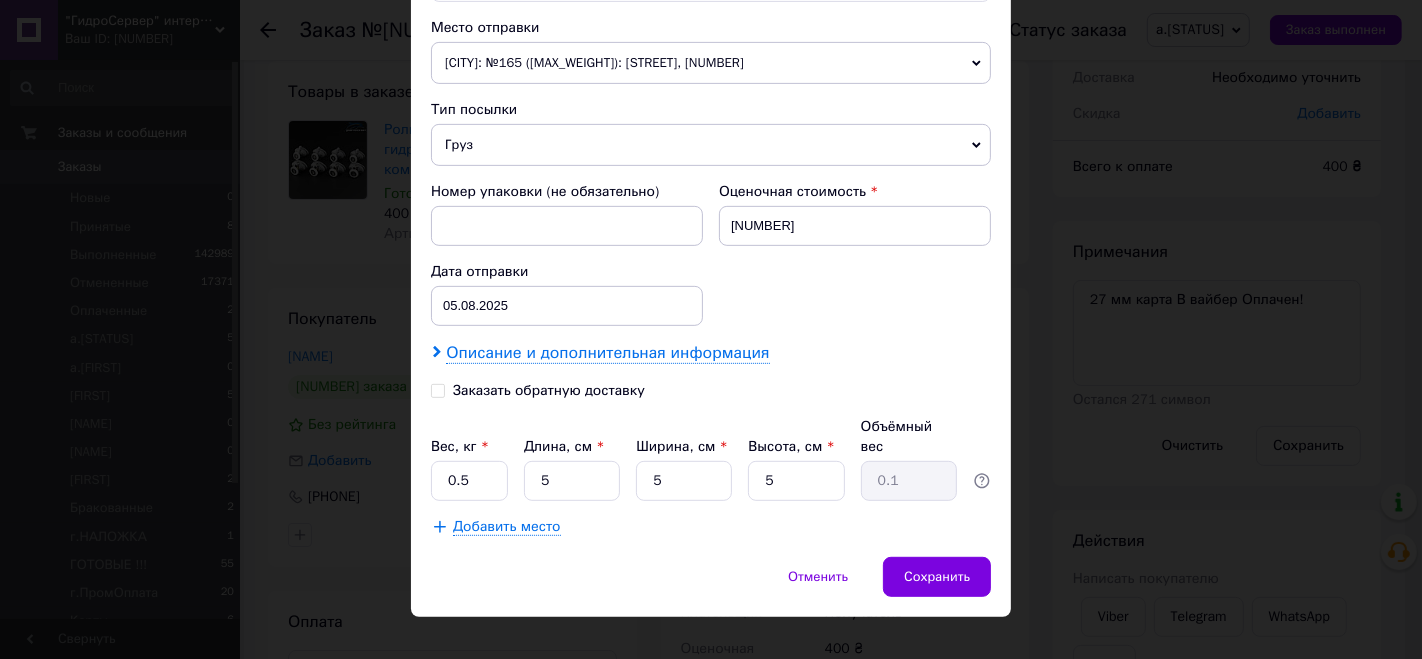 click on "Описание и дополнительная информация" at bounding box center [607, 353] 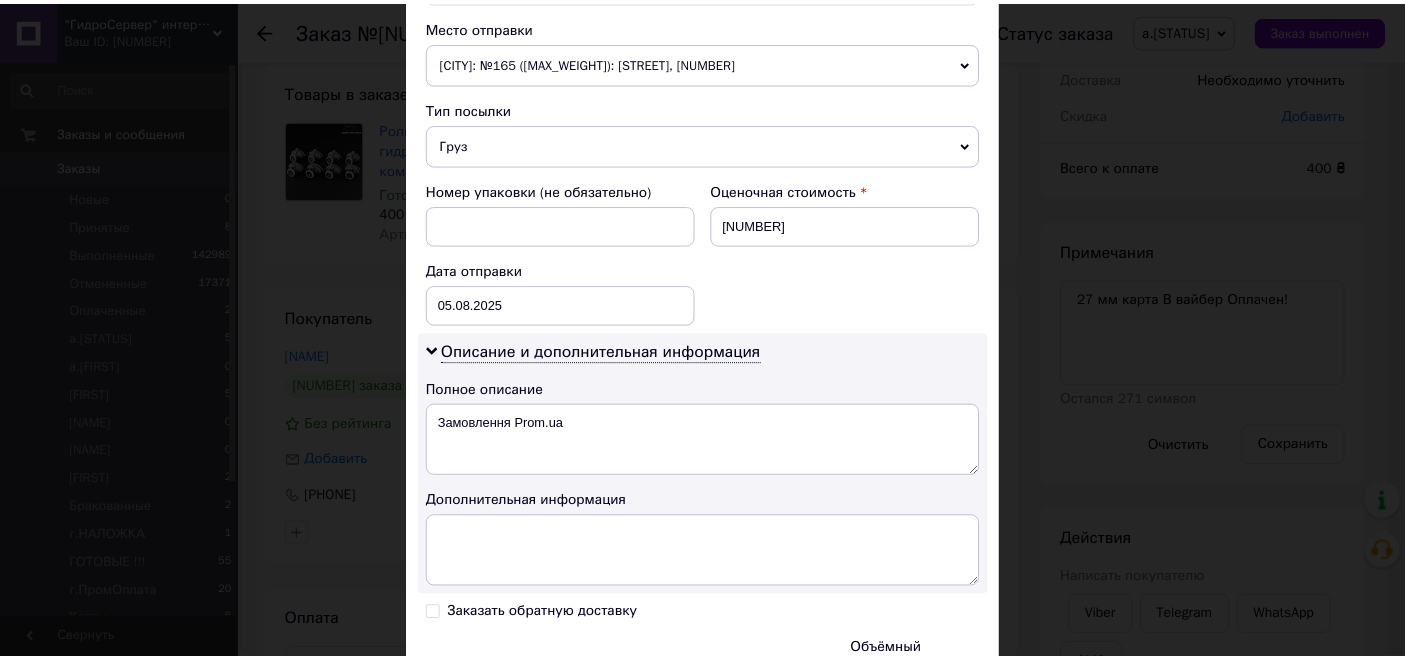 scroll, scrollTop: 920, scrollLeft: 0, axis: vertical 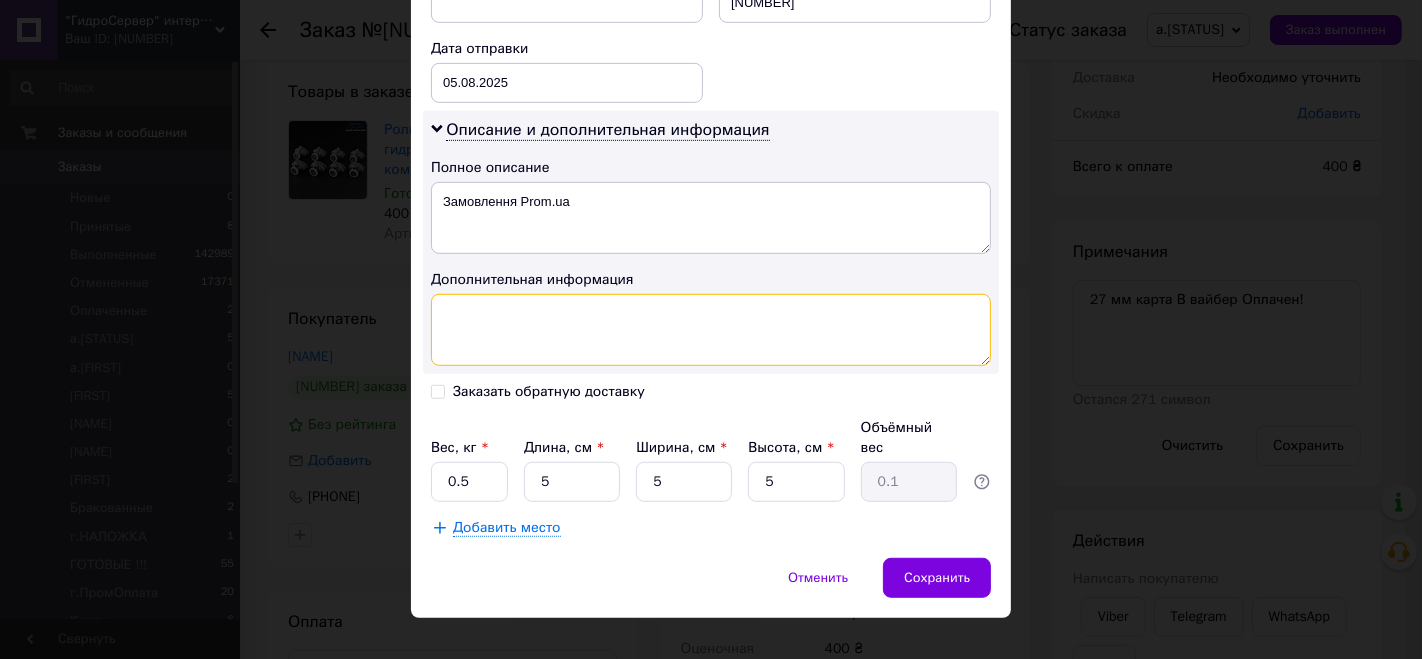 click at bounding box center [711, 330] 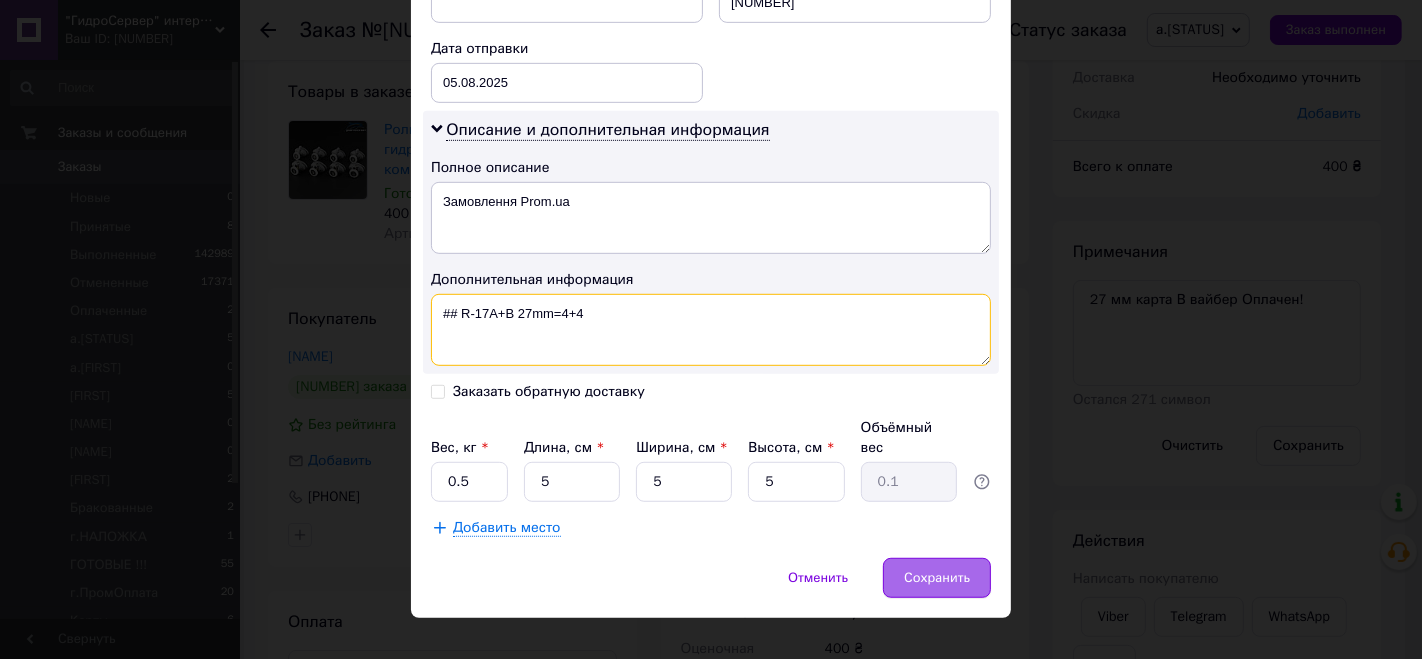type on "## R-17A+B 27mm=4+4" 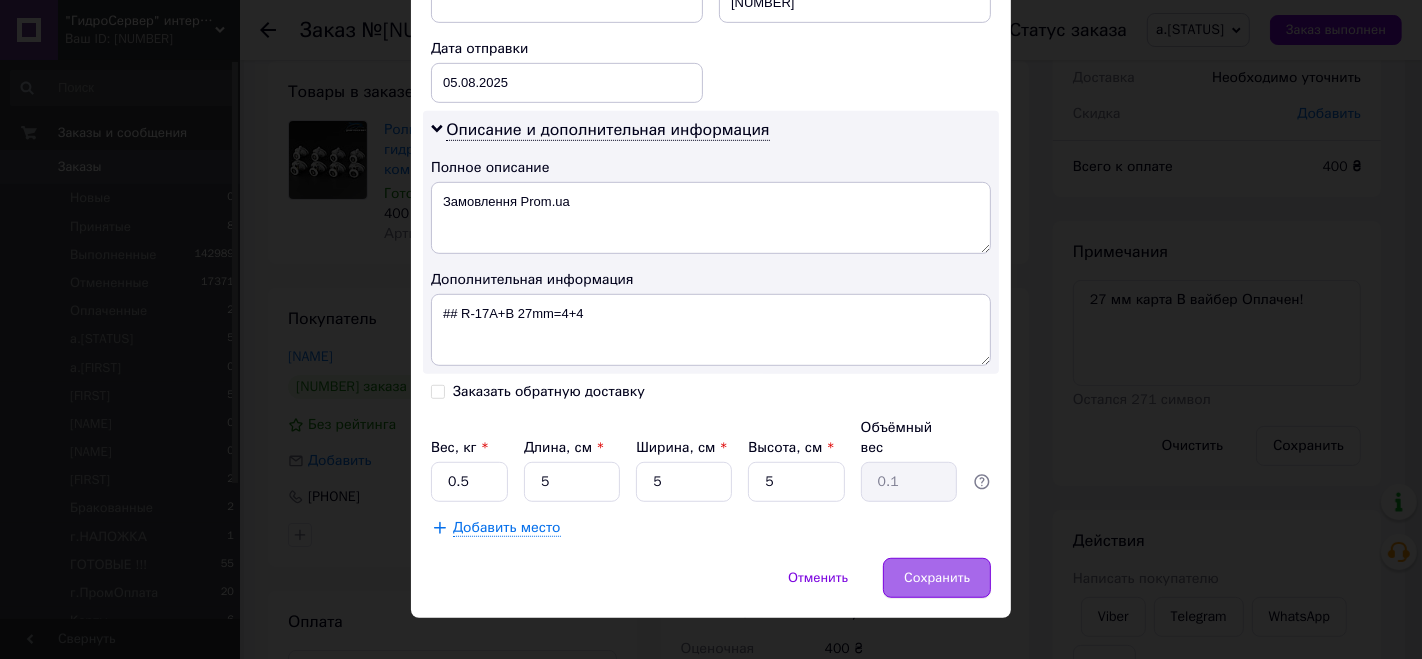 click on "Сохранить" at bounding box center (937, 578) 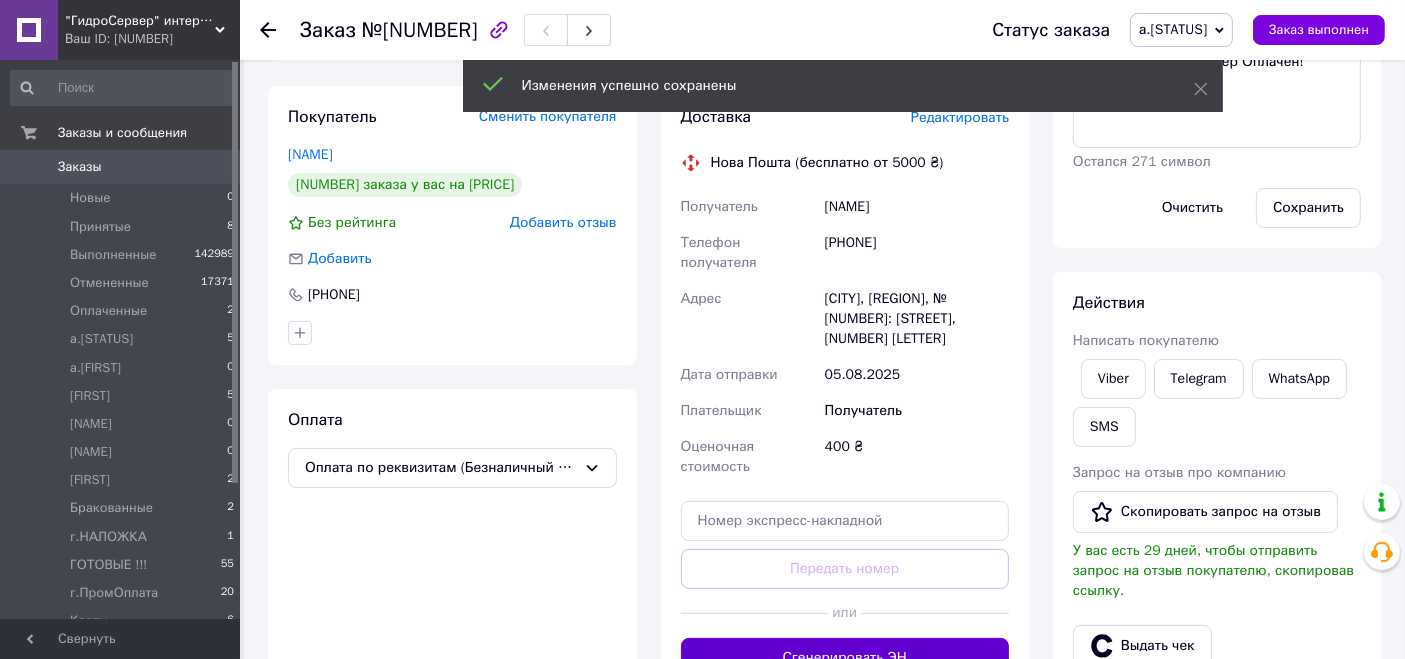 scroll, scrollTop: 555, scrollLeft: 0, axis: vertical 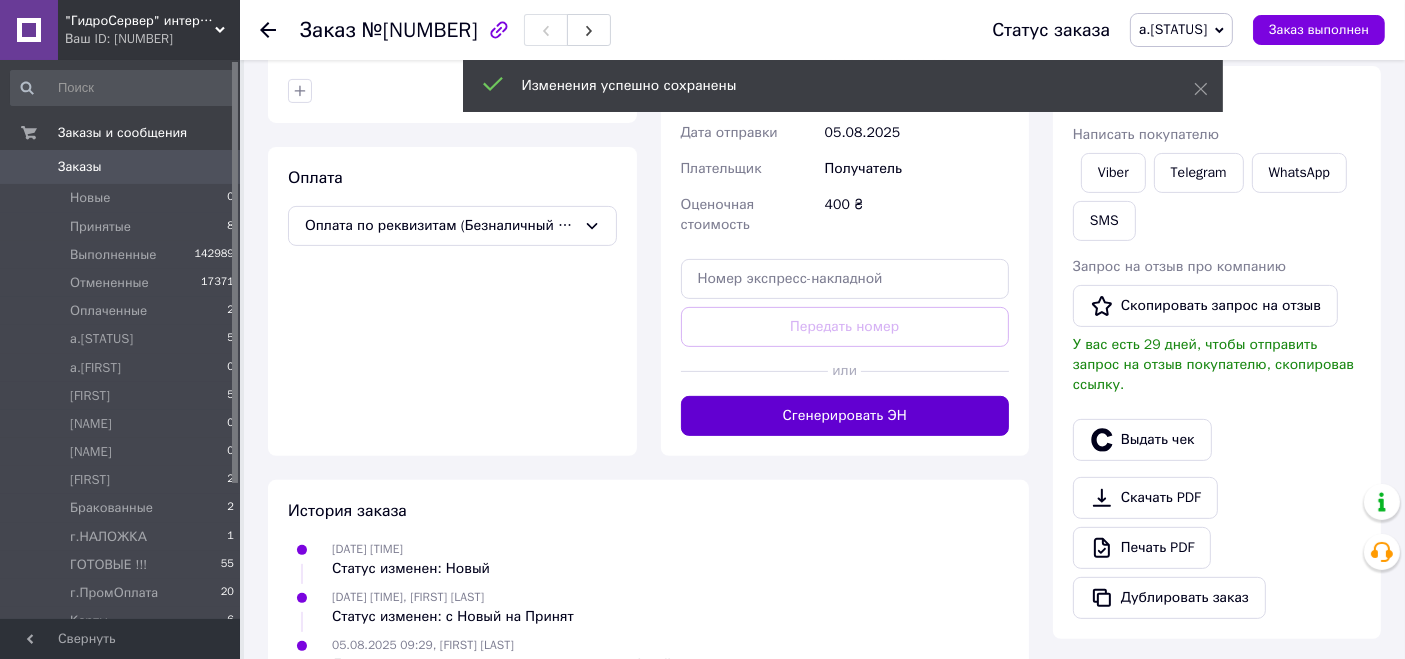 click on "Сгенерировать ЭН" at bounding box center (845, 416) 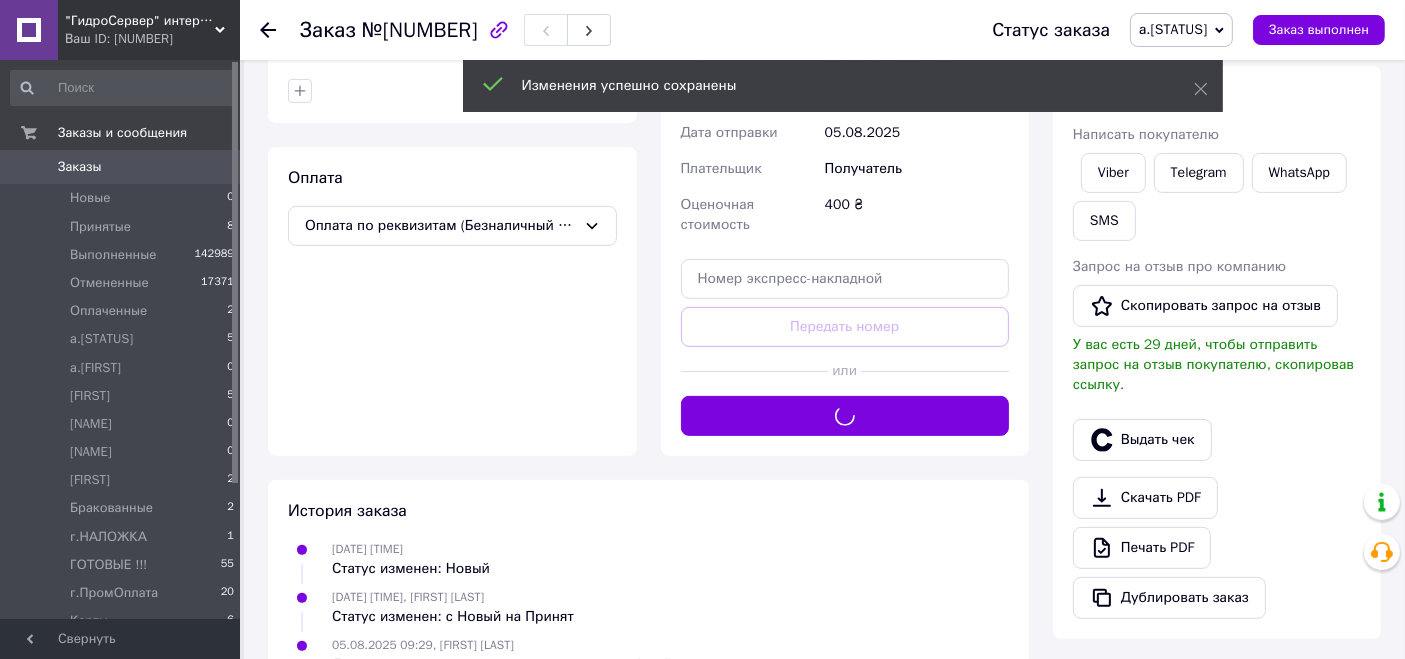 click on "а.[STATUS]" at bounding box center (1173, 29) 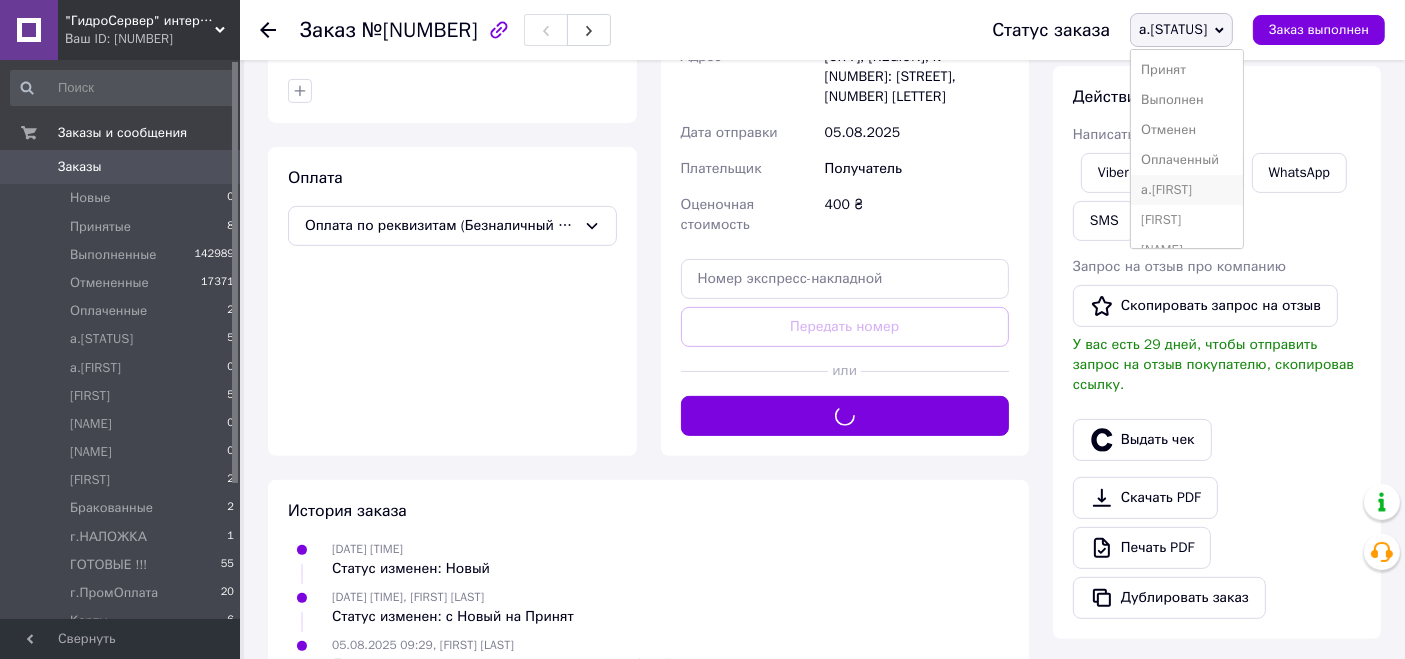 click on "а.[FIRST]" at bounding box center [1187, 190] 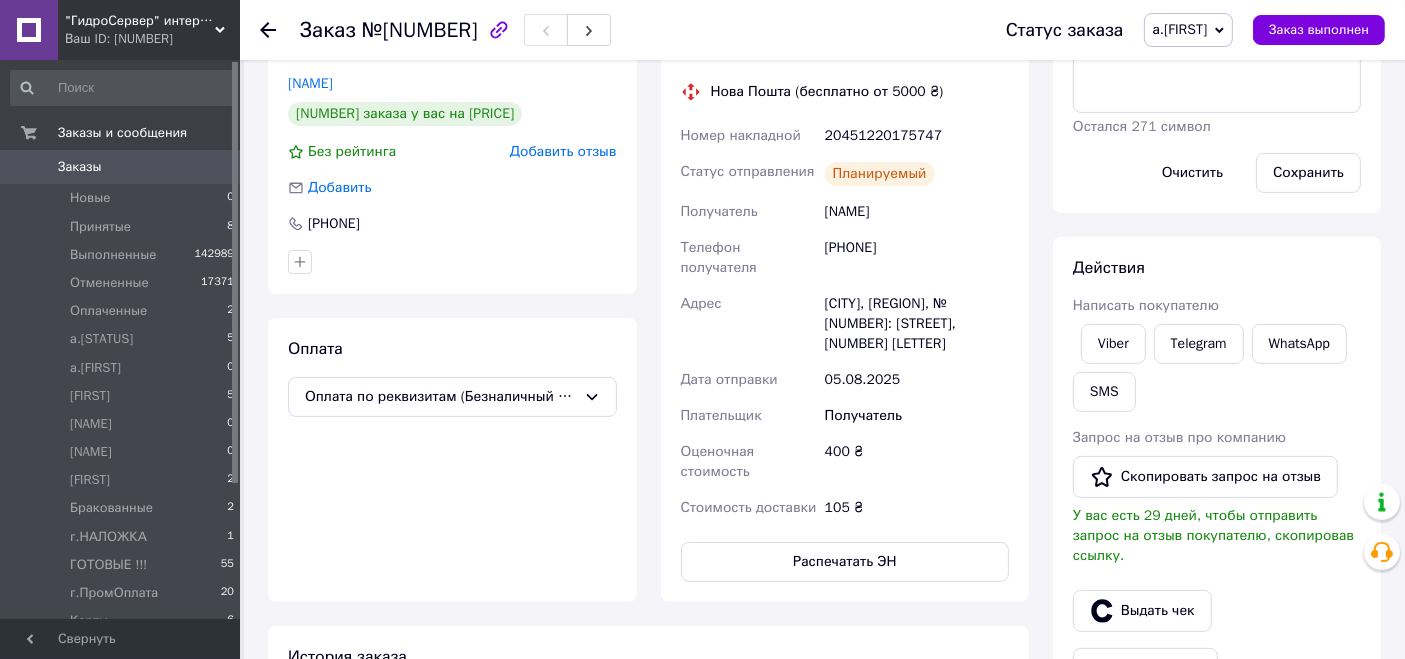 scroll, scrollTop: 68, scrollLeft: 0, axis: vertical 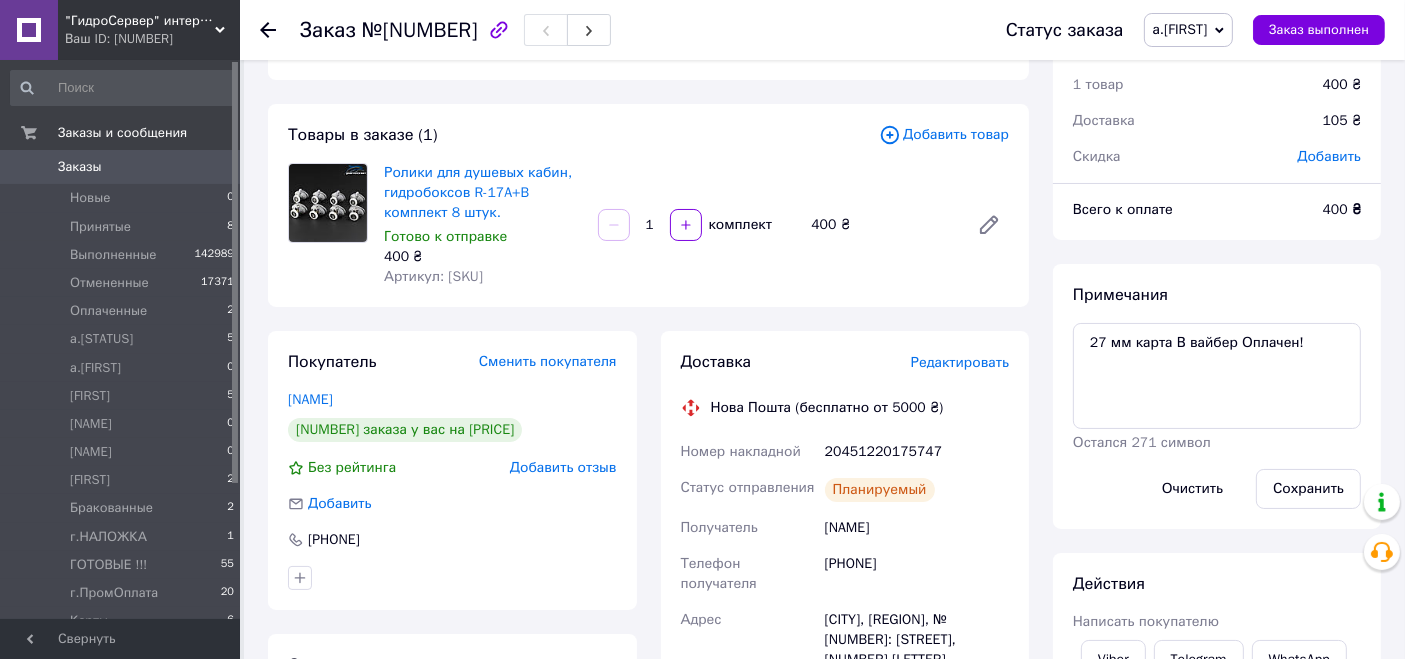 click 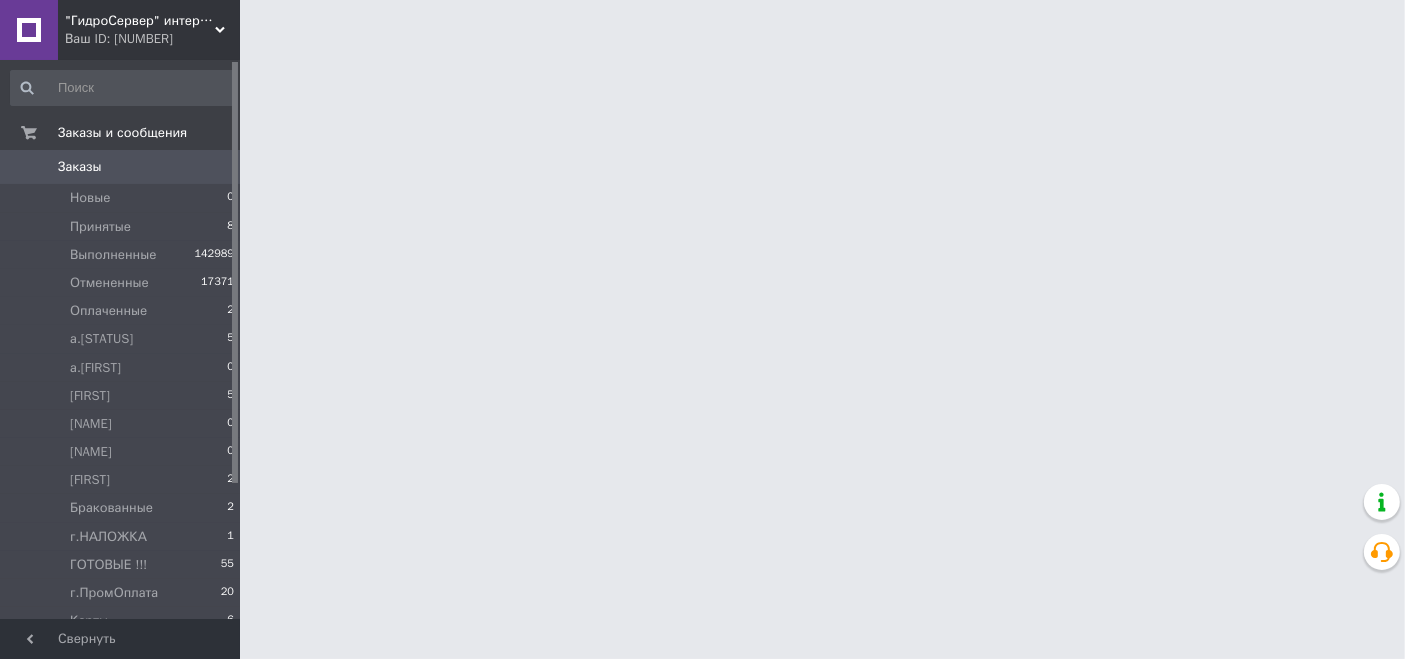 scroll, scrollTop: 0, scrollLeft: 0, axis: both 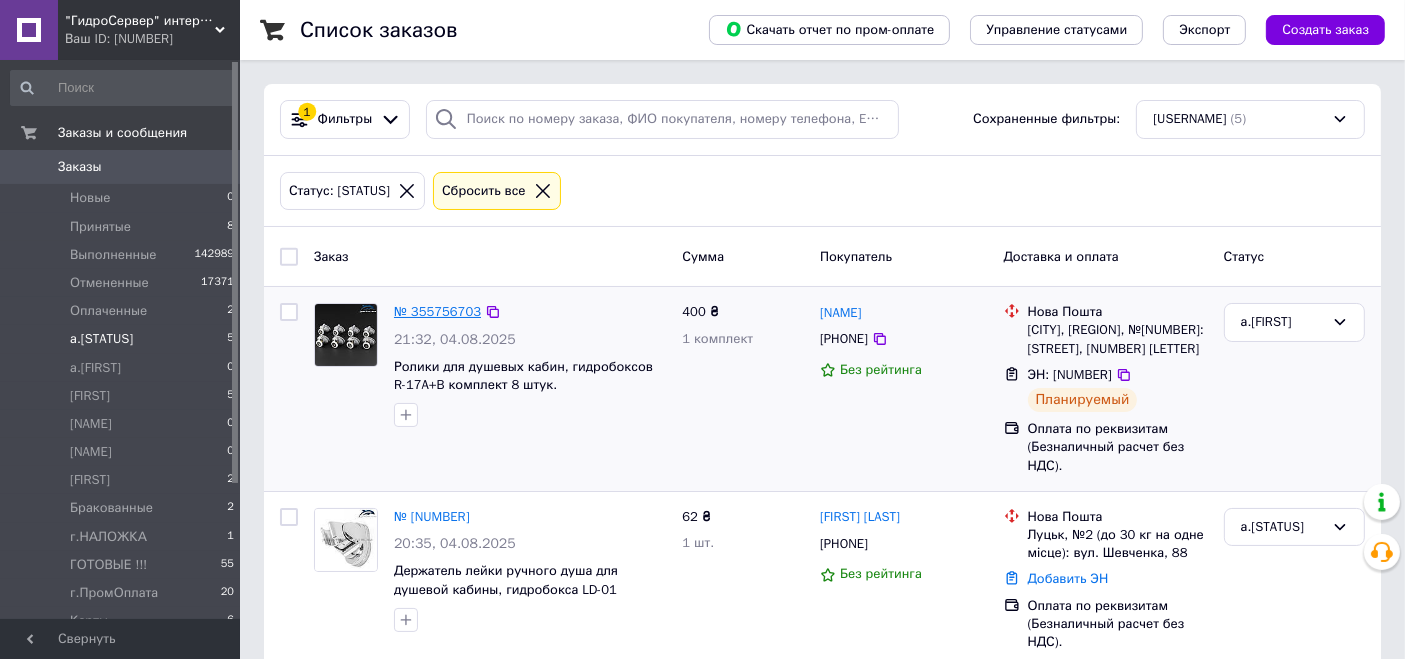 click on "№ 355756703" at bounding box center (437, 311) 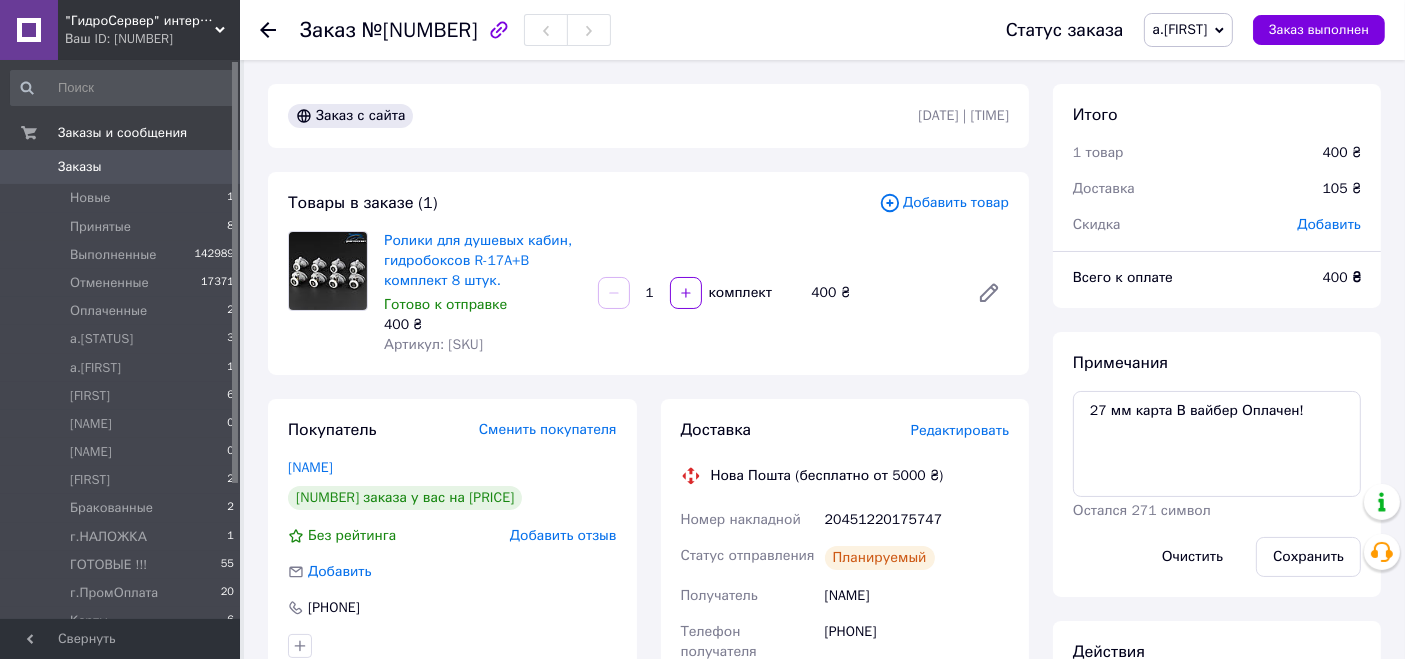 click 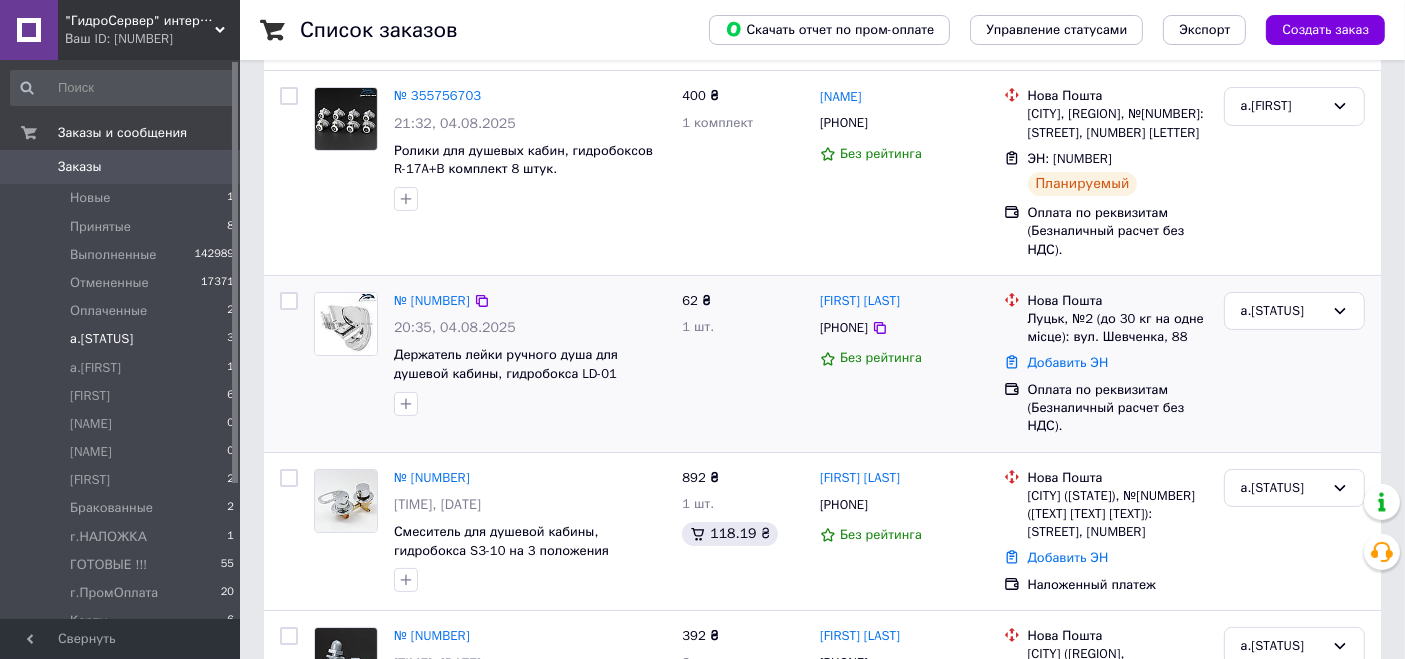 scroll, scrollTop: 222, scrollLeft: 0, axis: vertical 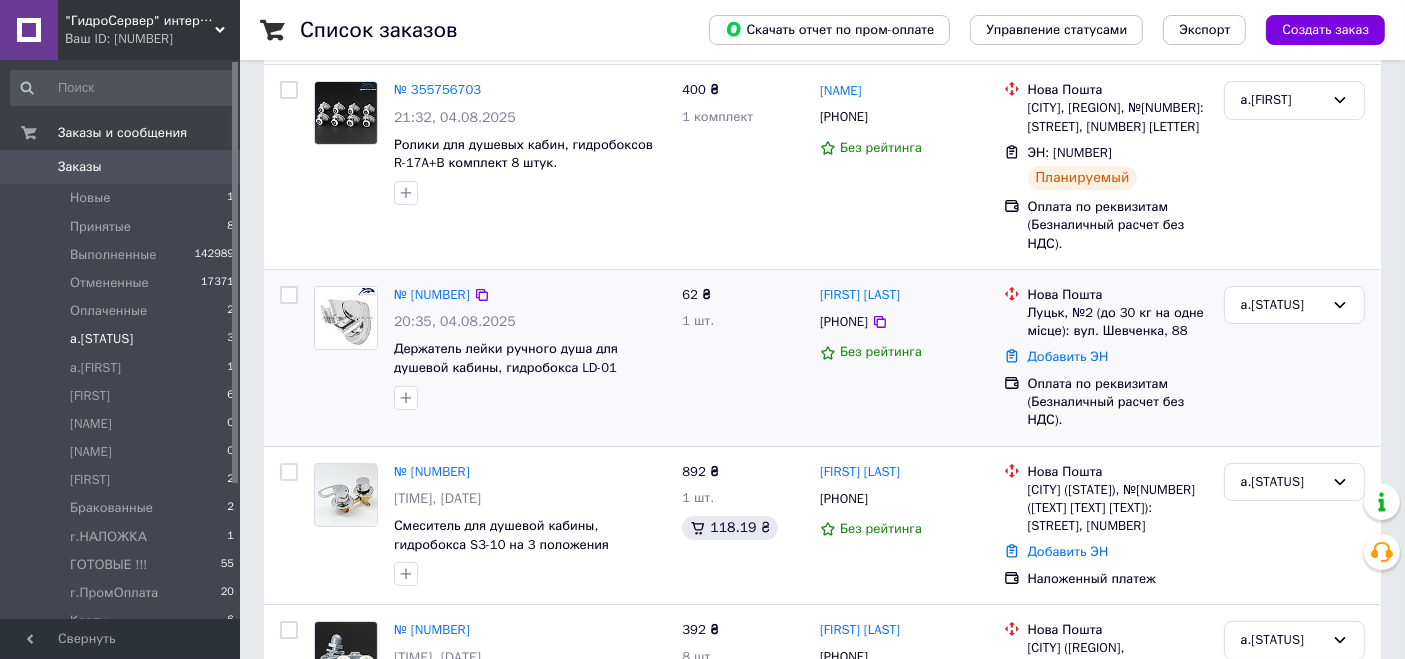click on "№ [NUMBER]" at bounding box center [432, 295] 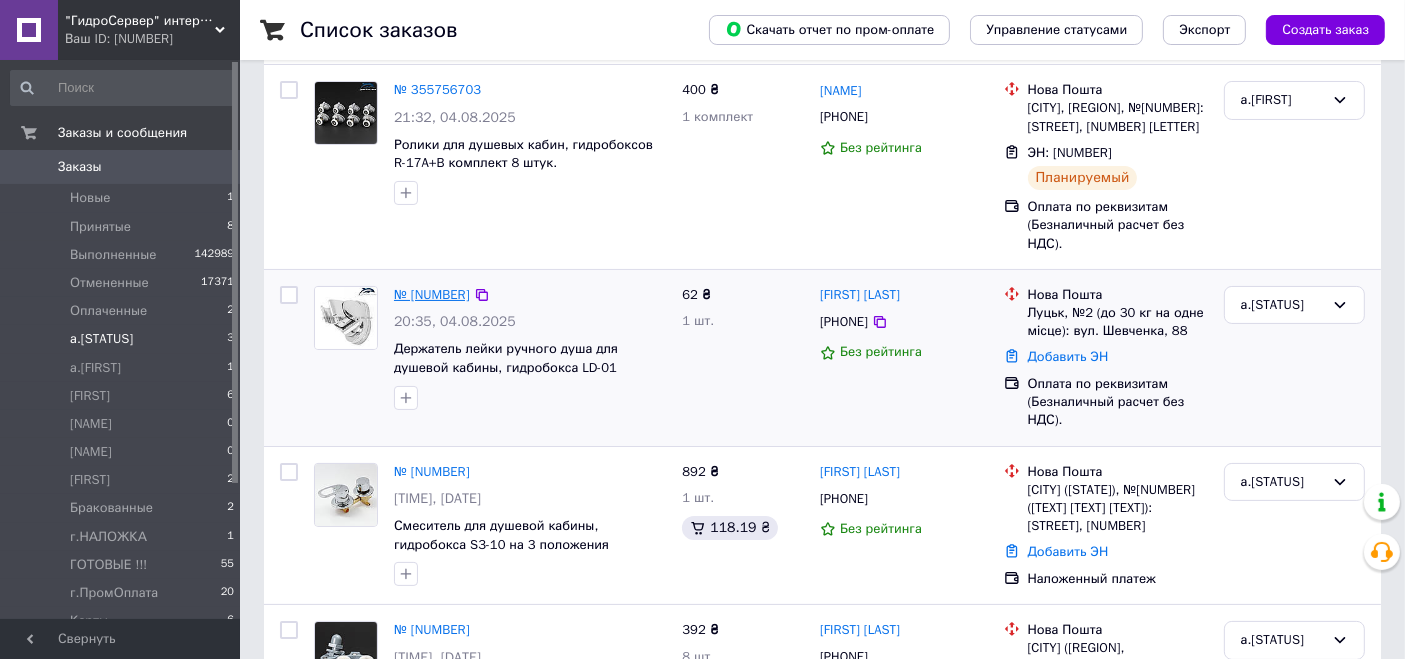 click on "№ [NUMBER]" at bounding box center (432, 294) 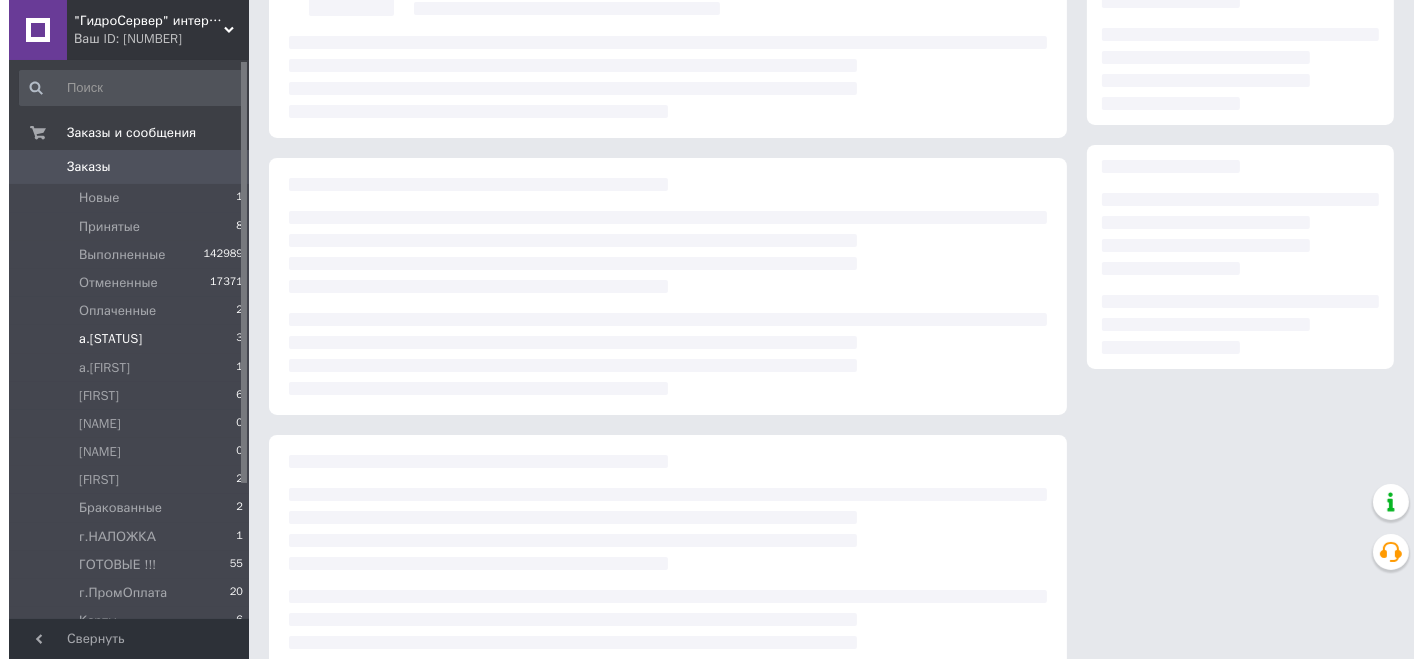 scroll, scrollTop: 0, scrollLeft: 0, axis: both 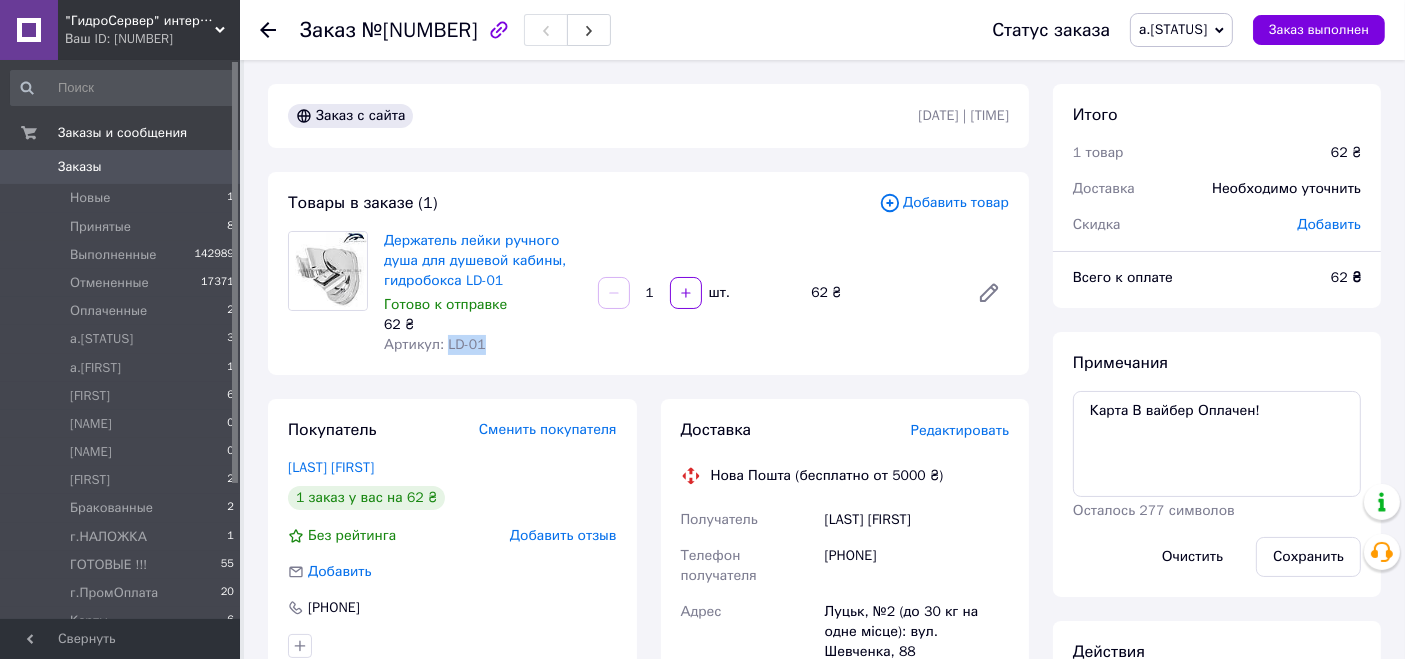 drag, startPoint x: 487, startPoint y: 352, endPoint x: 442, endPoint y: 347, distance: 45.276924 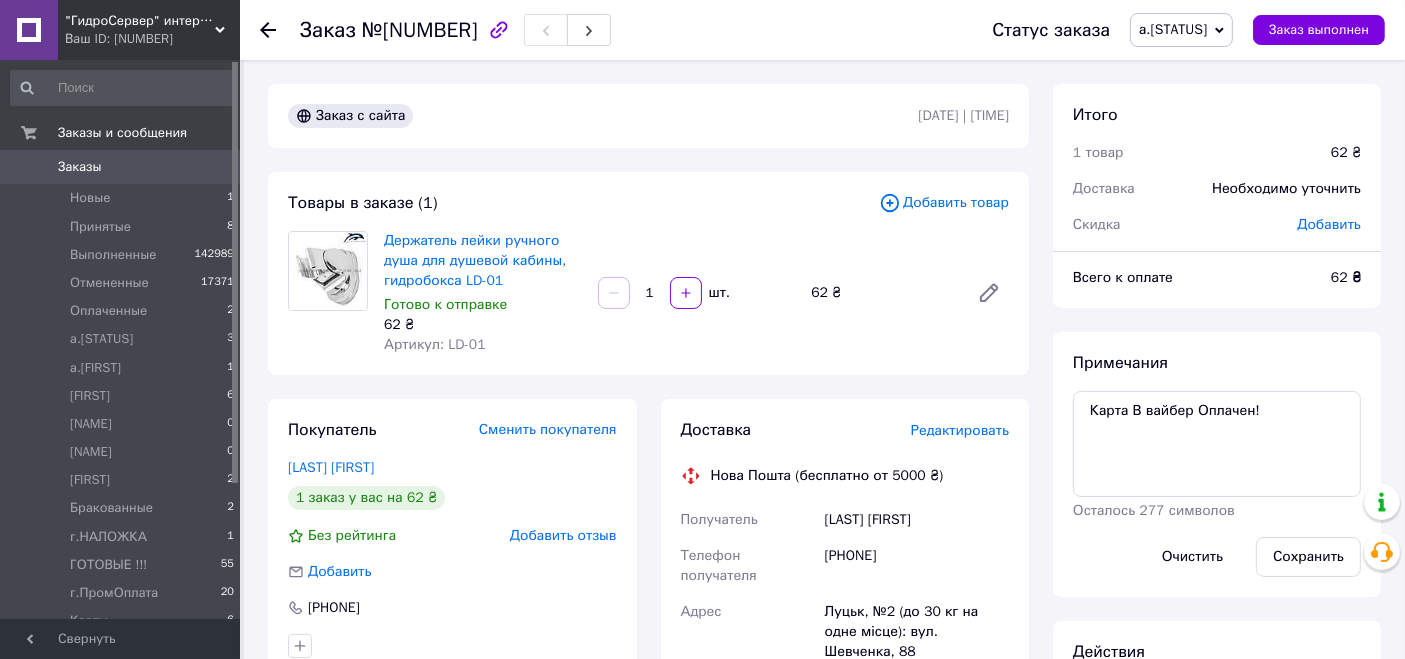 click on "Редактировать" at bounding box center (960, 430) 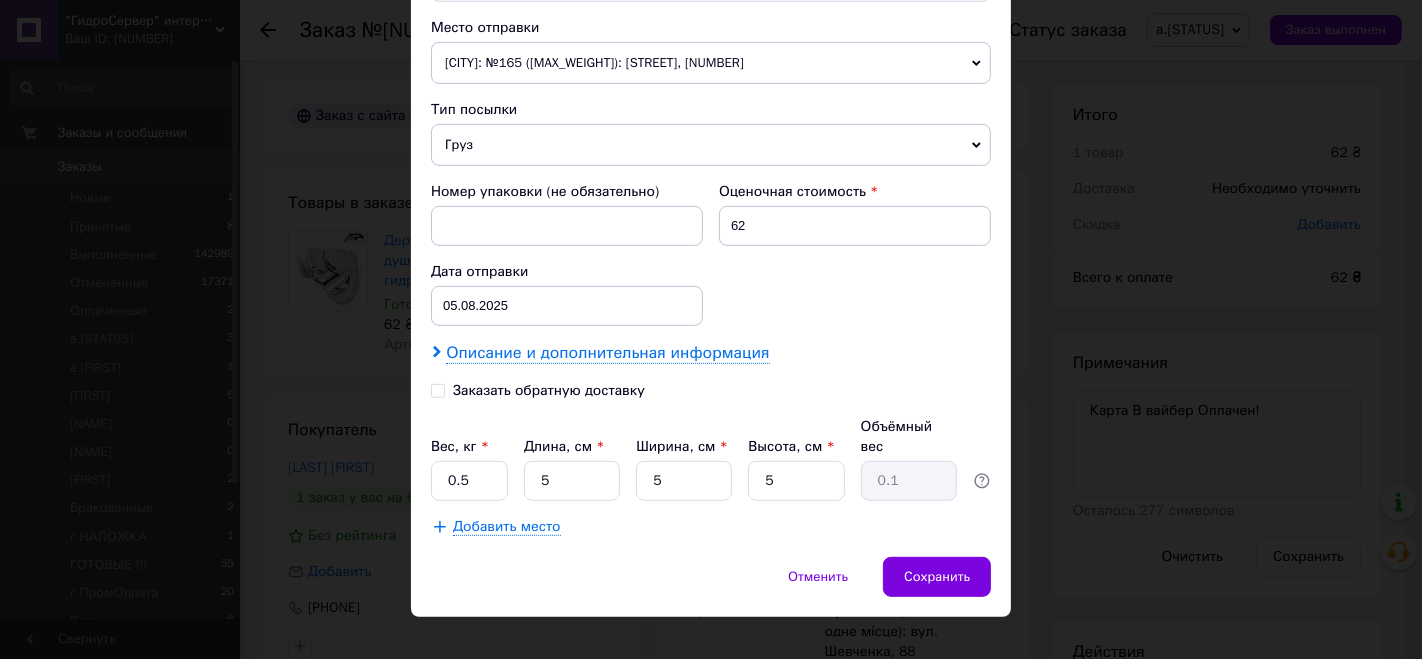 click on "Описание и дополнительная информация" at bounding box center (607, 353) 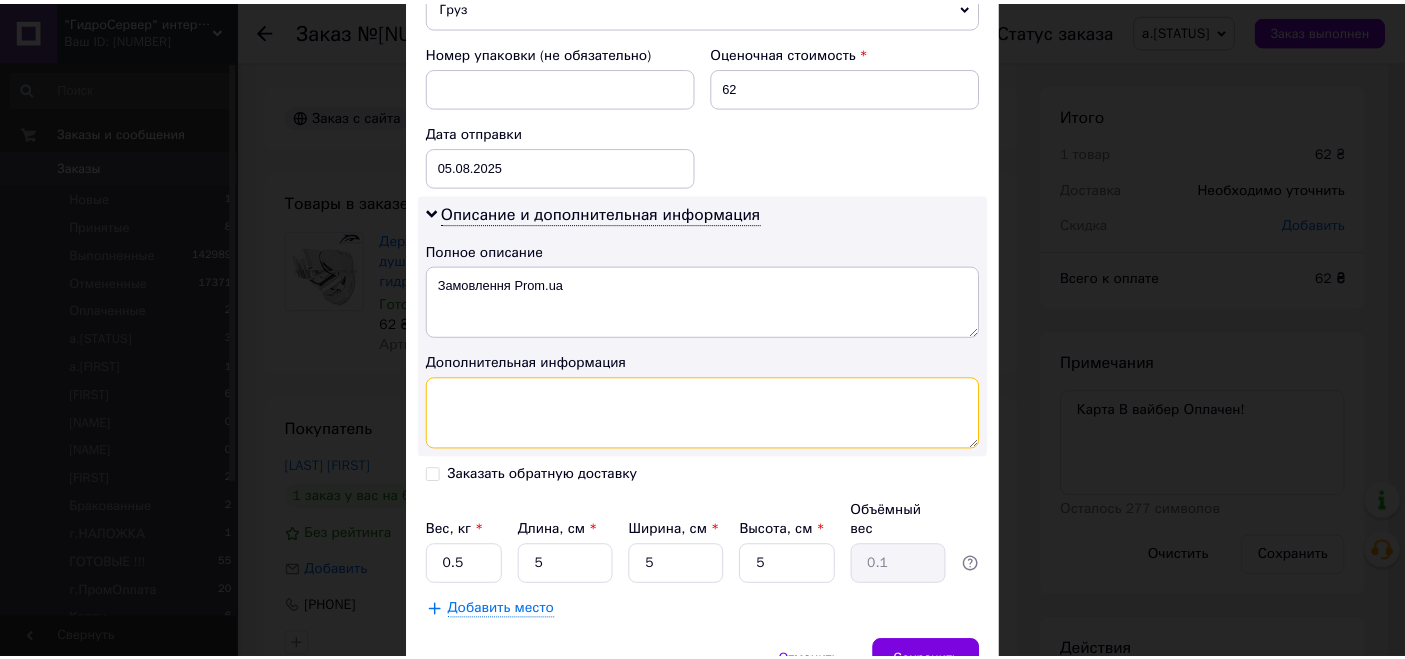 scroll, scrollTop: 920, scrollLeft: 0, axis: vertical 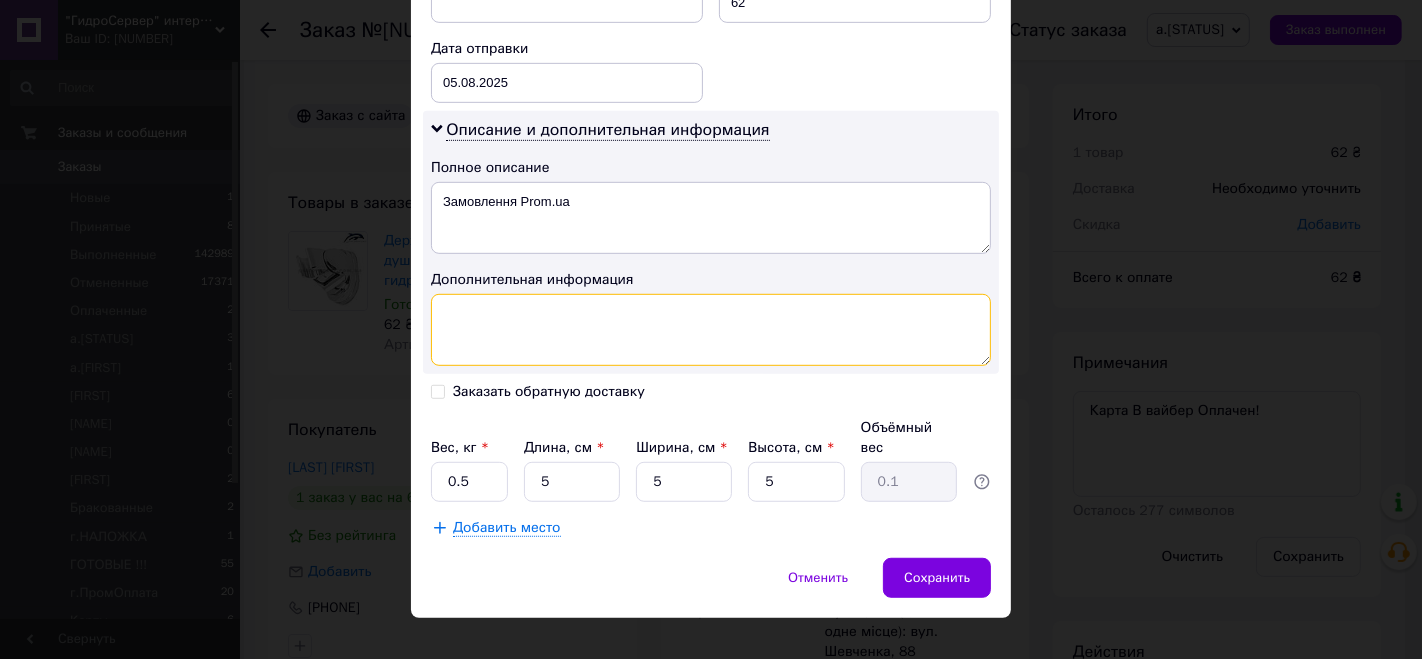 click at bounding box center (711, 330) 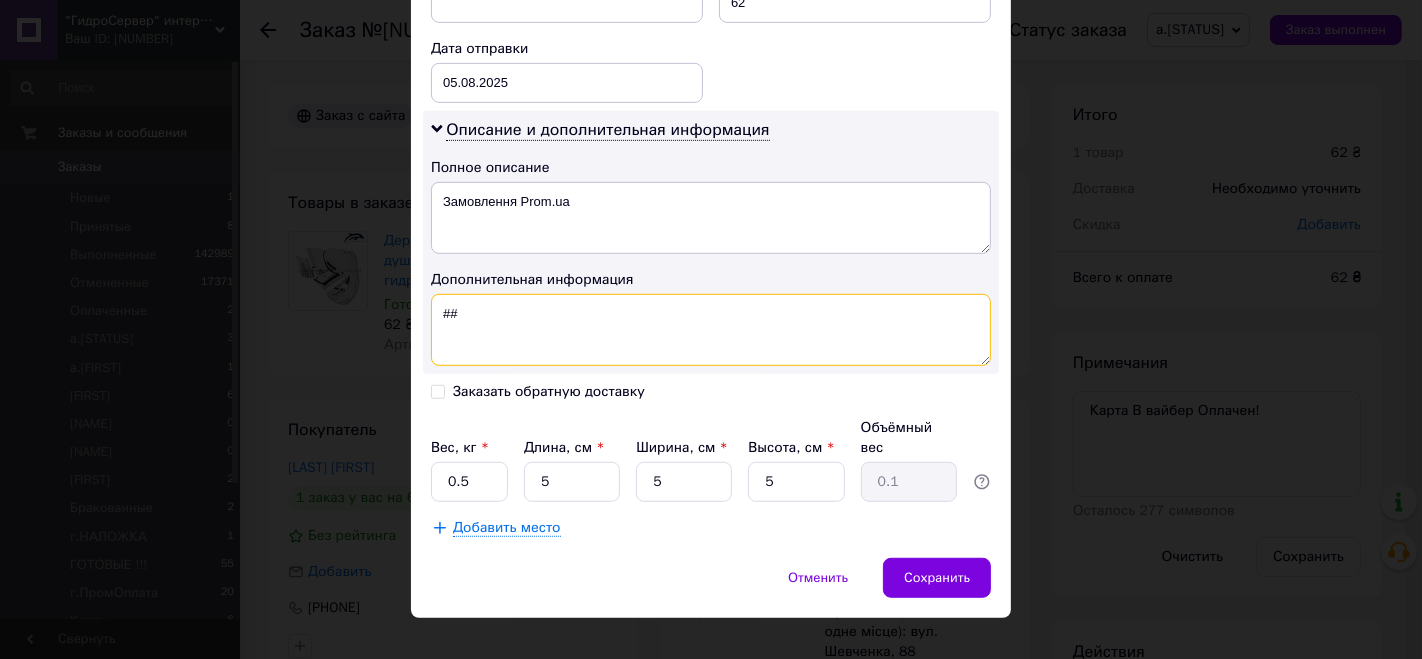paste on "LD-01" 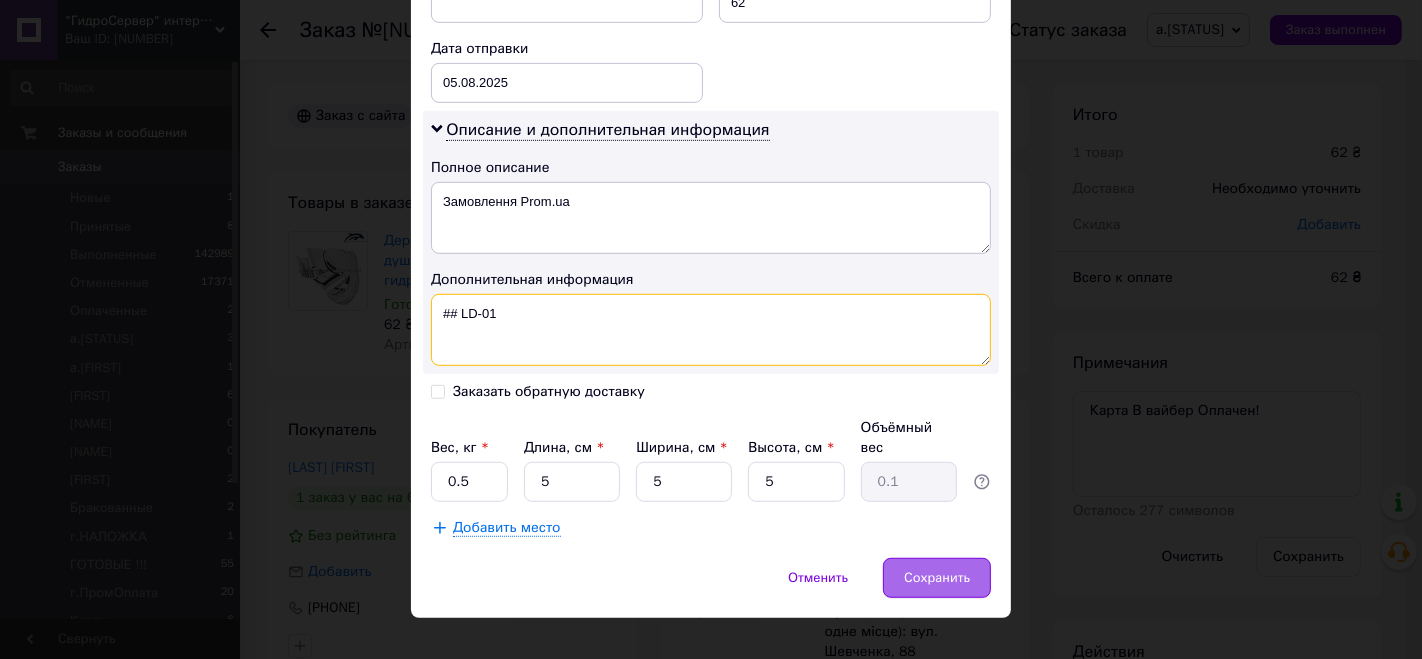 type on "## LD-01" 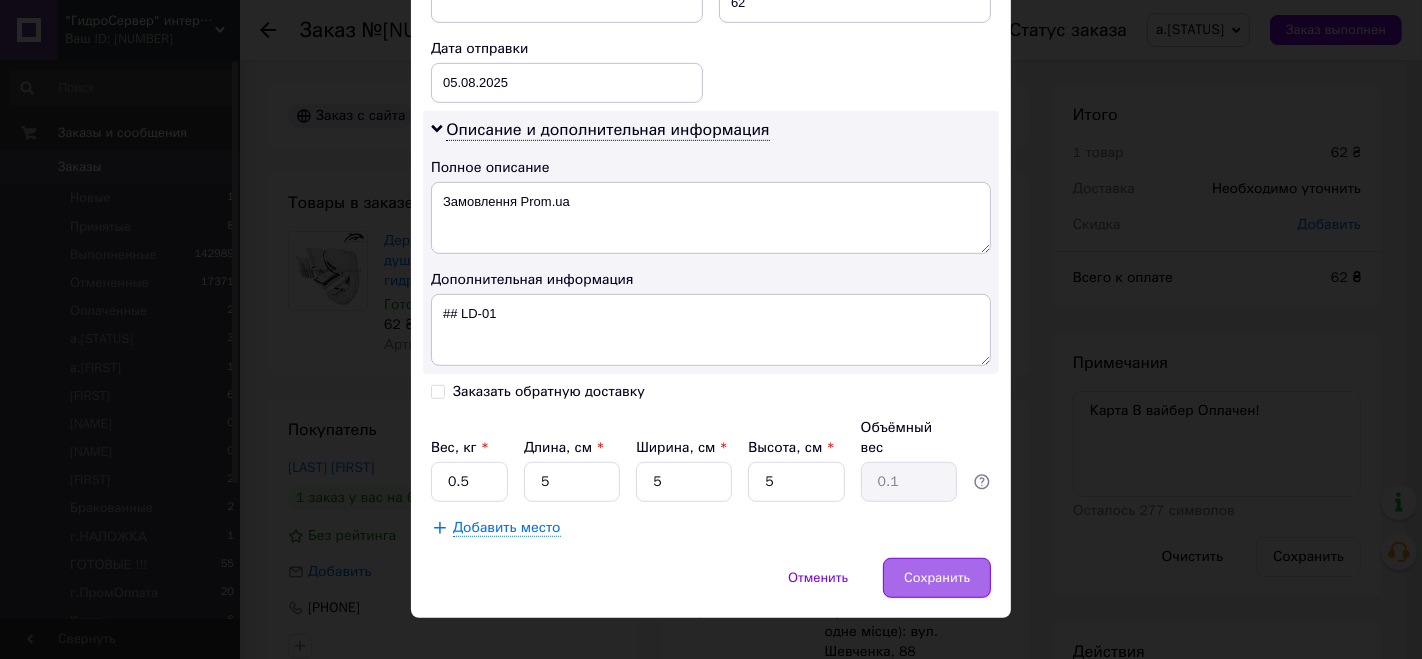 click on "Сохранить" at bounding box center [937, 578] 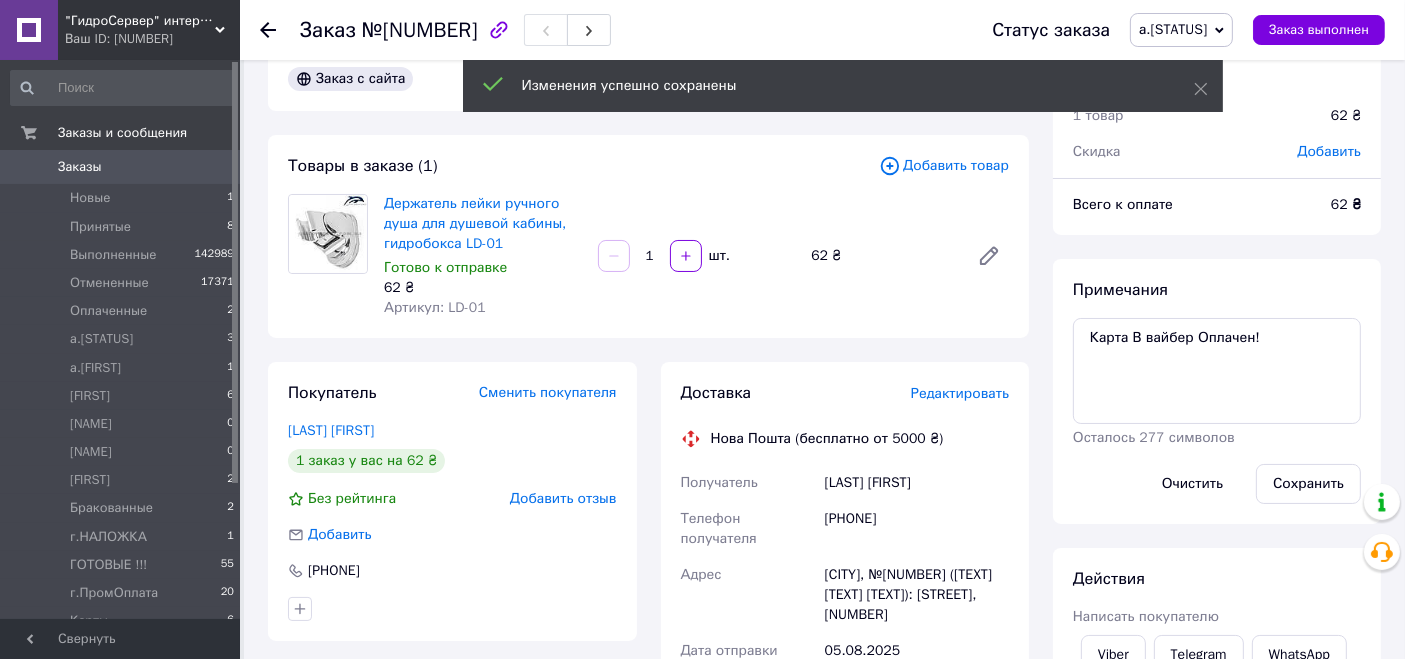 scroll, scrollTop: 333, scrollLeft: 0, axis: vertical 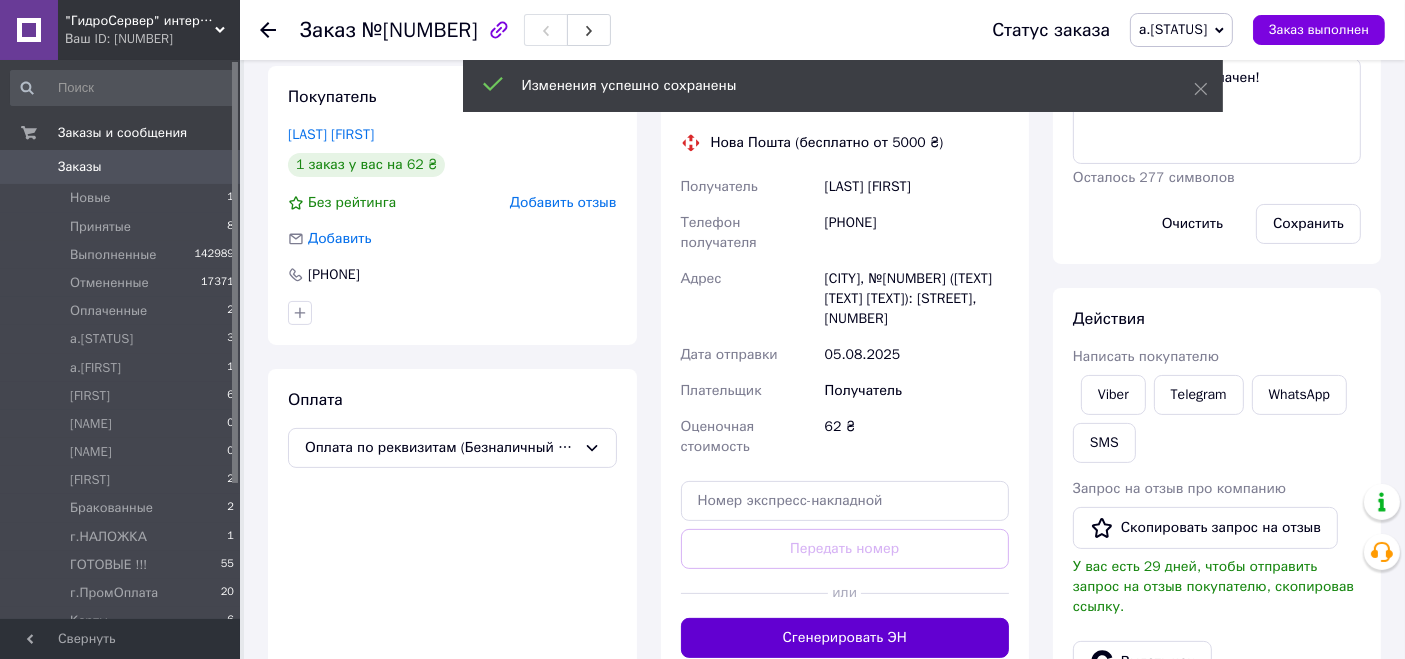 click on "Сгенерировать ЭН" at bounding box center (845, 638) 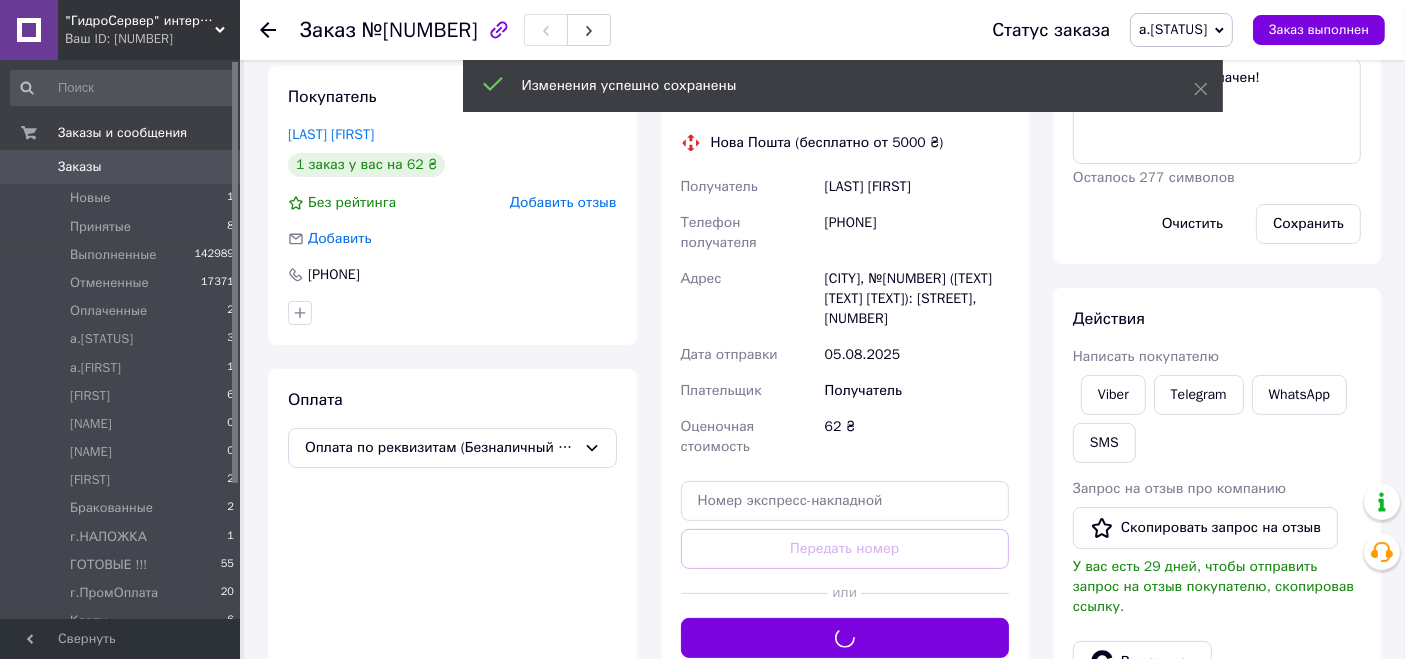 click on "а.[STATUS]" at bounding box center [1173, 29] 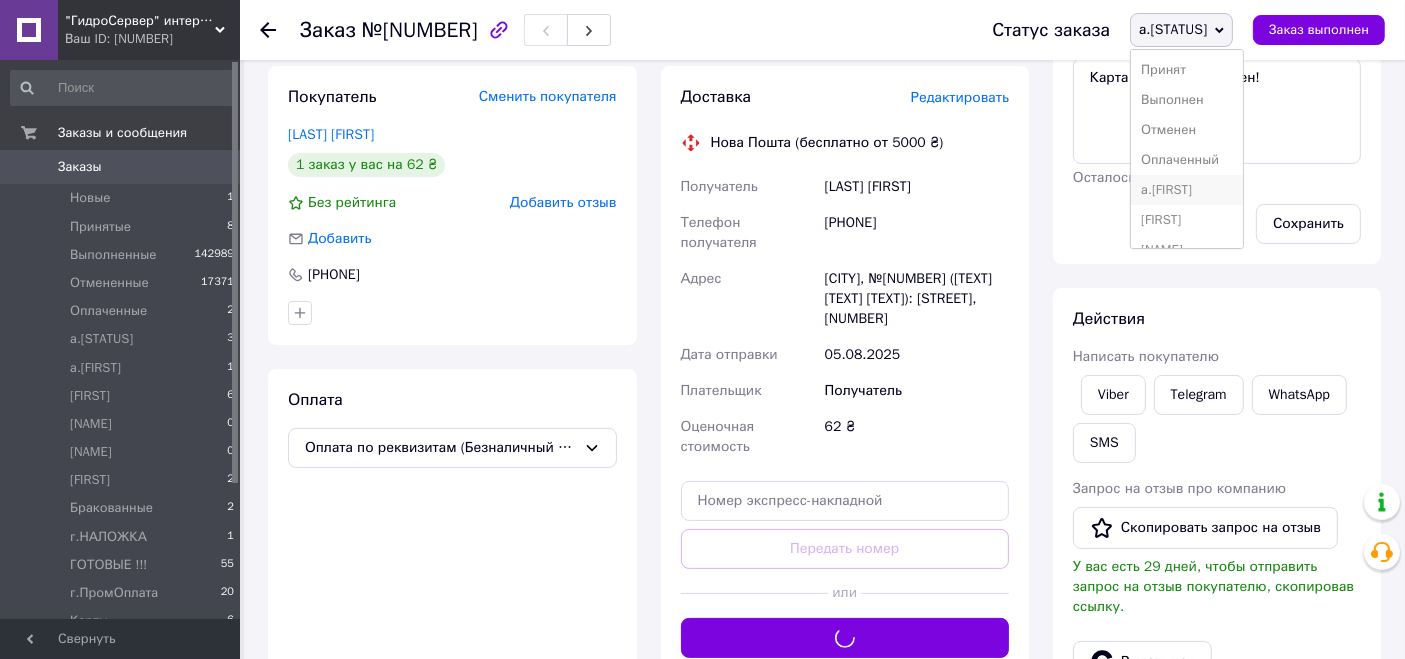 click on "а.[FIRST]" at bounding box center [1187, 190] 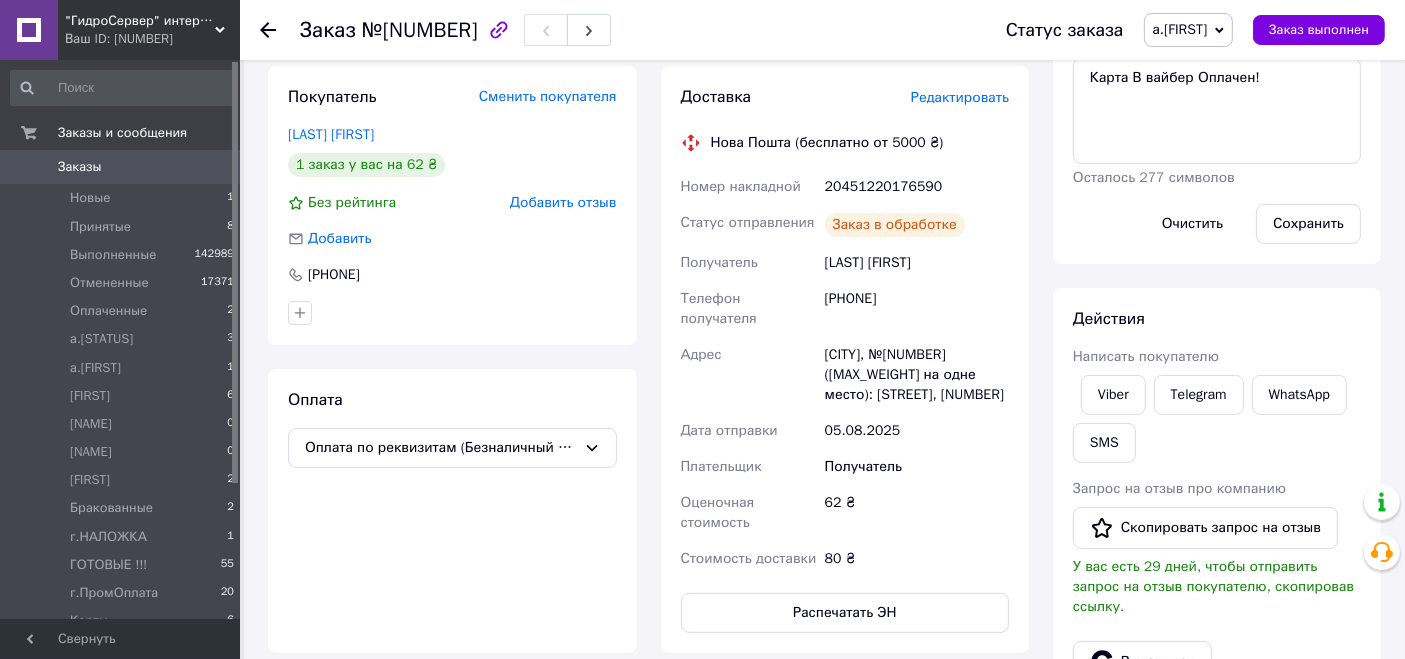 click 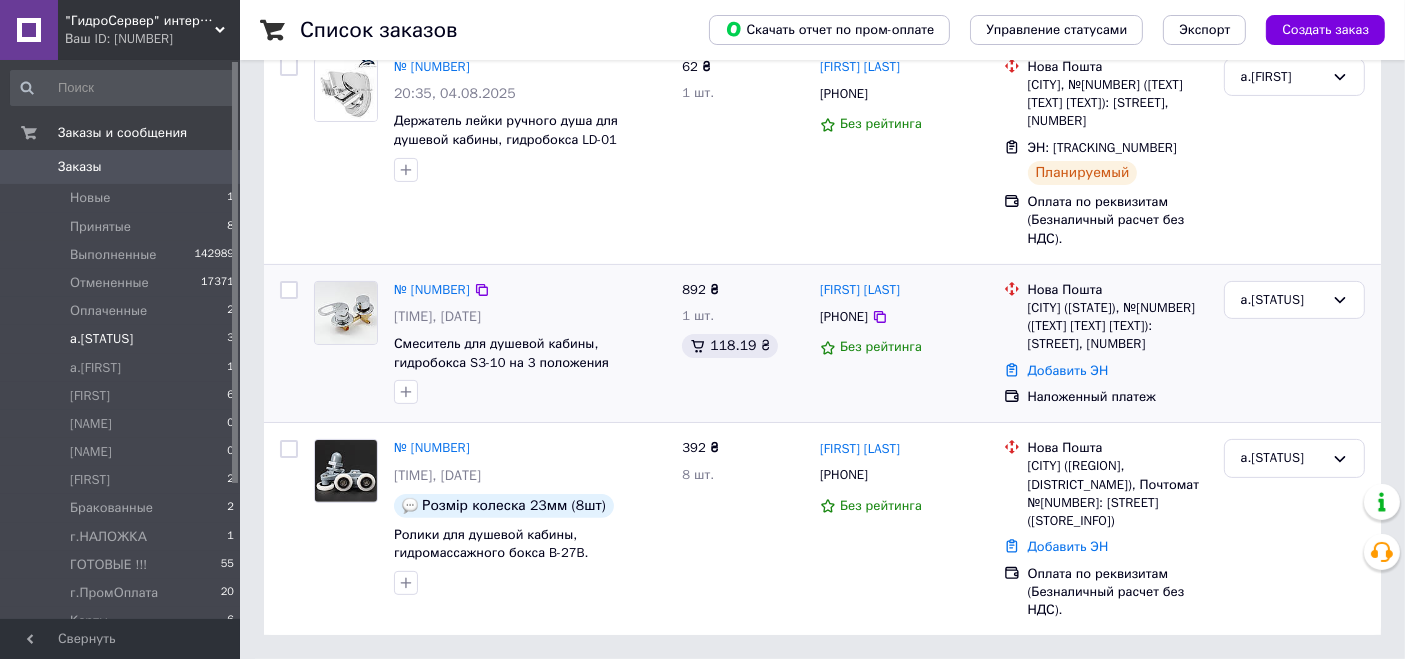 scroll, scrollTop: 467, scrollLeft: 0, axis: vertical 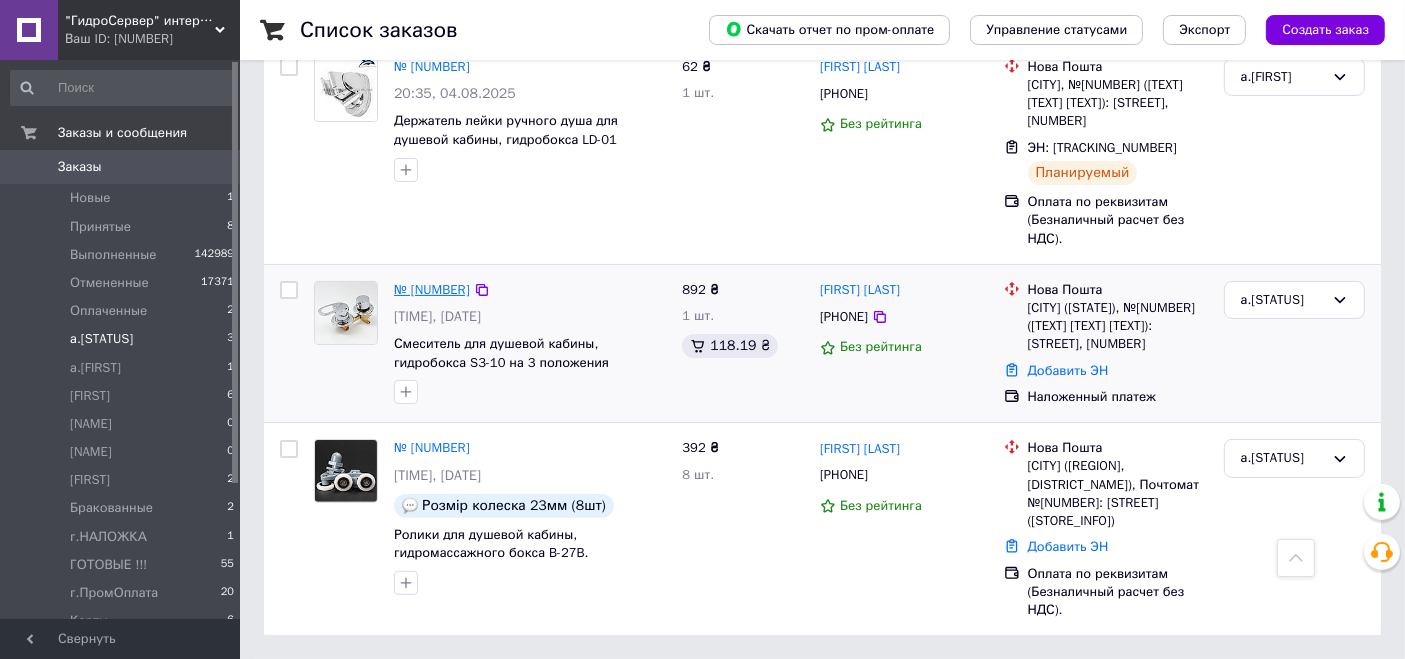 click on "№ [NUMBER]" at bounding box center [432, 289] 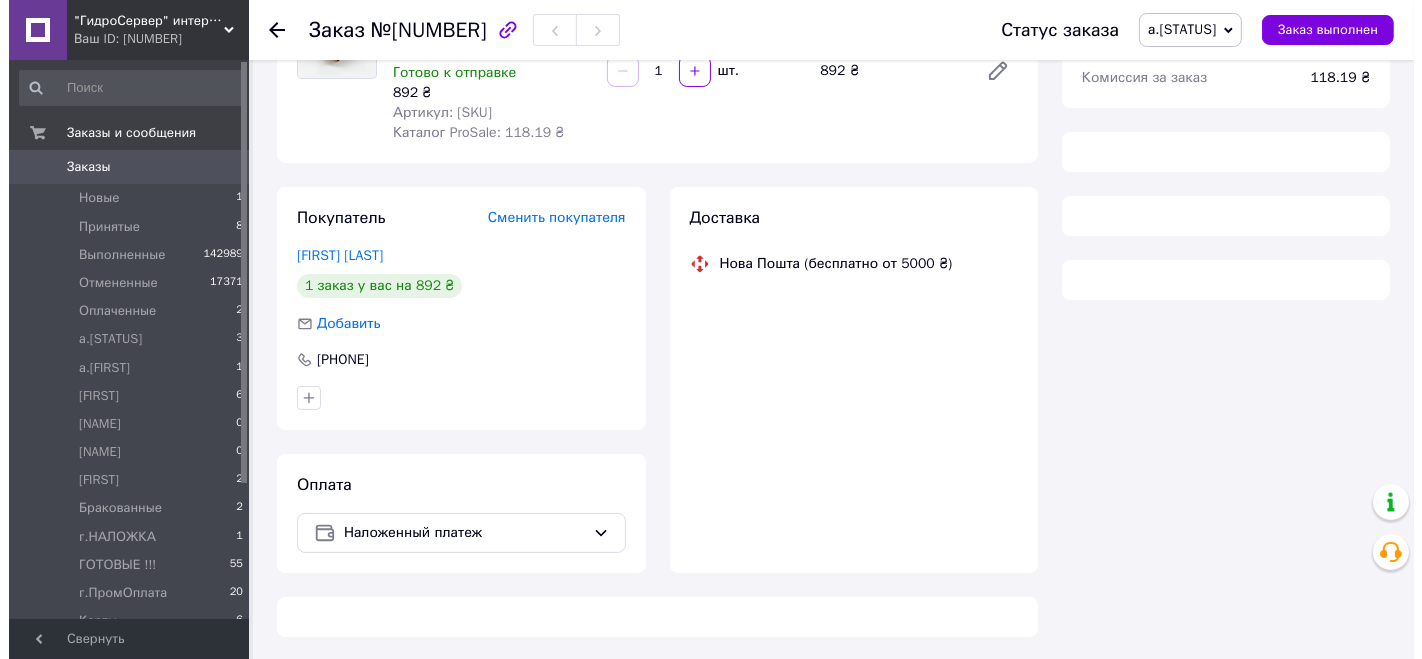 scroll, scrollTop: 0, scrollLeft: 0, axis: both 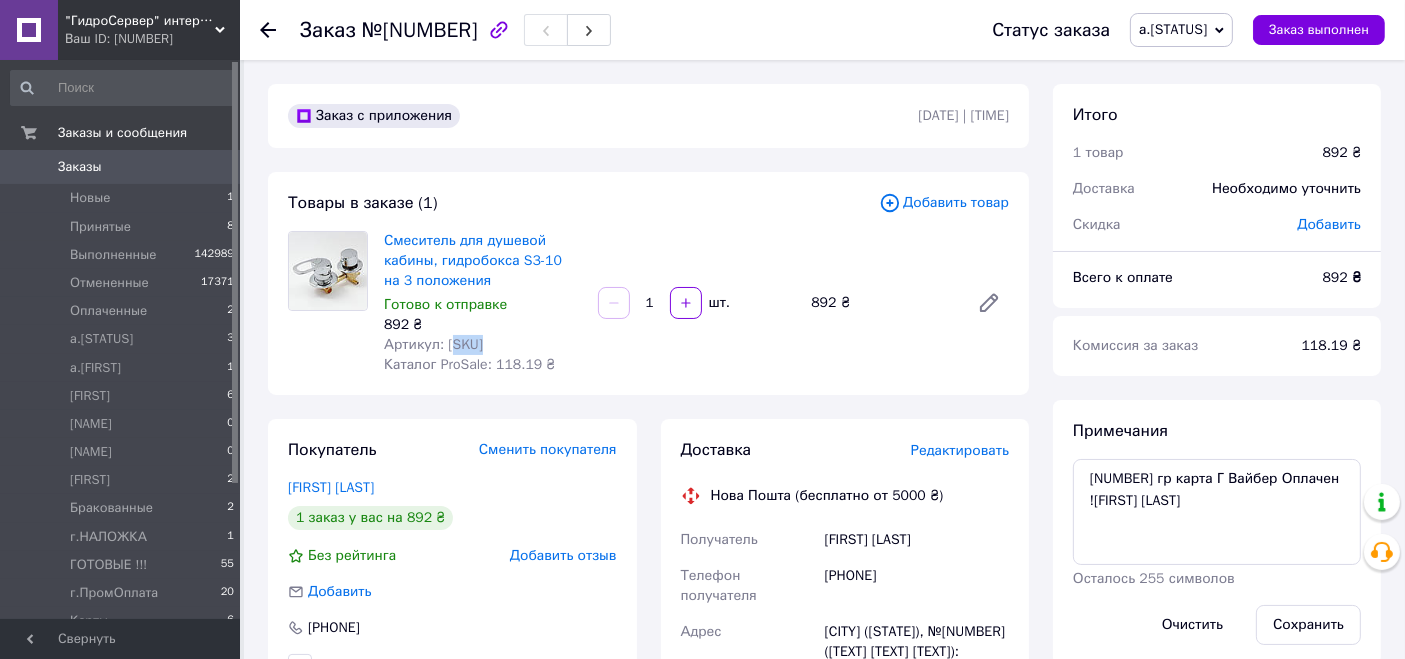 drag, startPoint x: 494, startPoint y: 337, endPoint x: 448, endPoint y: 341, distance: 46.173584 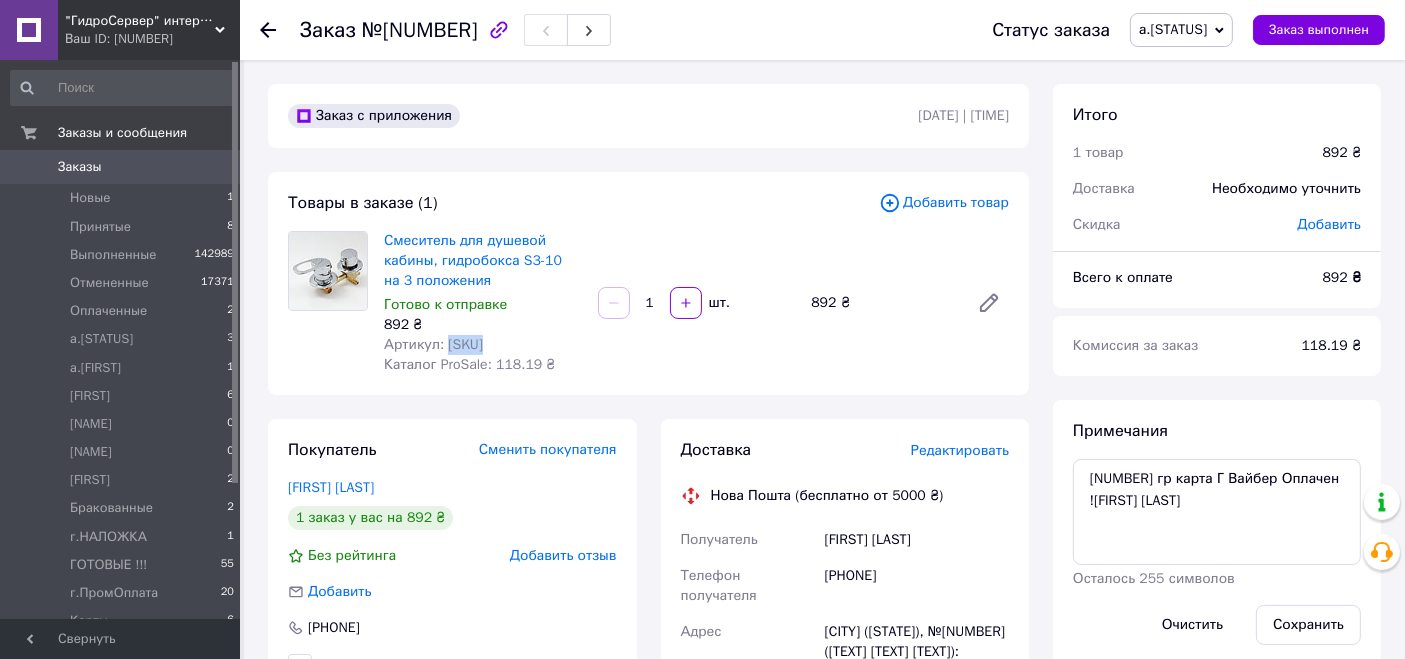 drag, startPoint x: 445, startPoint y: 341, endPoint x: 491, endPoint y: 344, distance: 46.09772 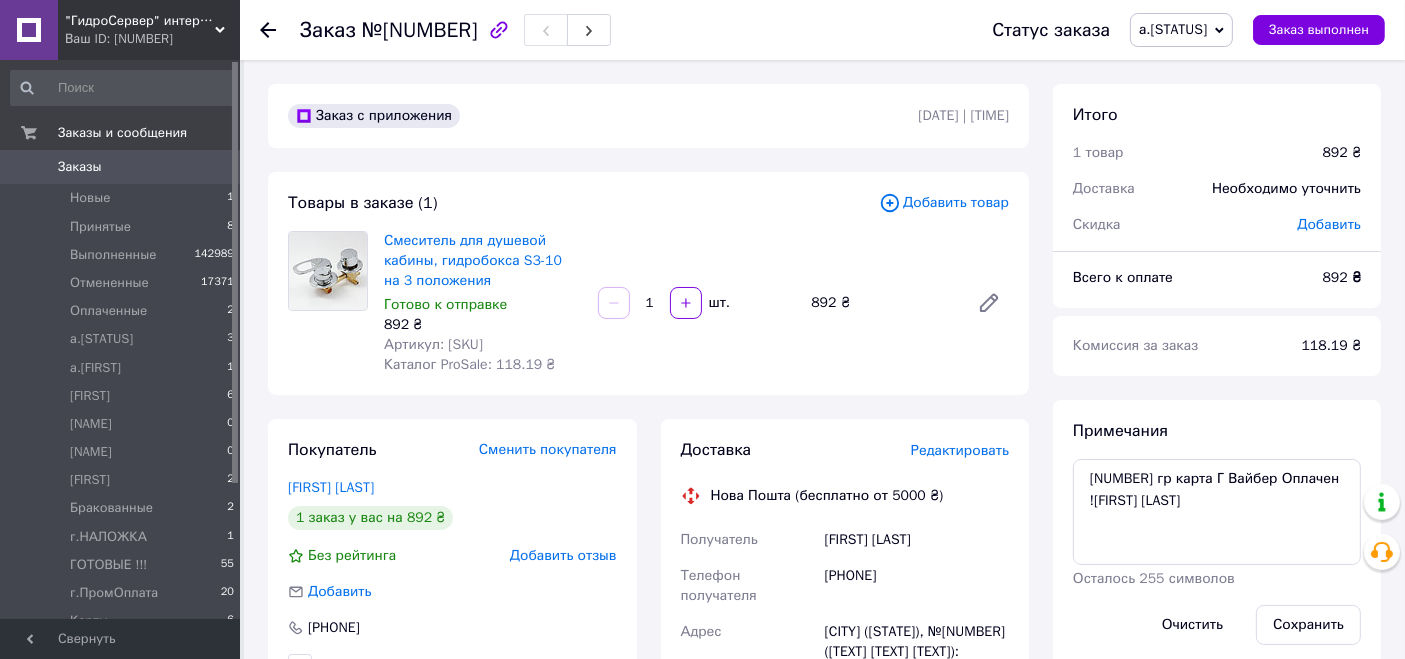 click on "Редактировать" at bounding box center (960, 450) 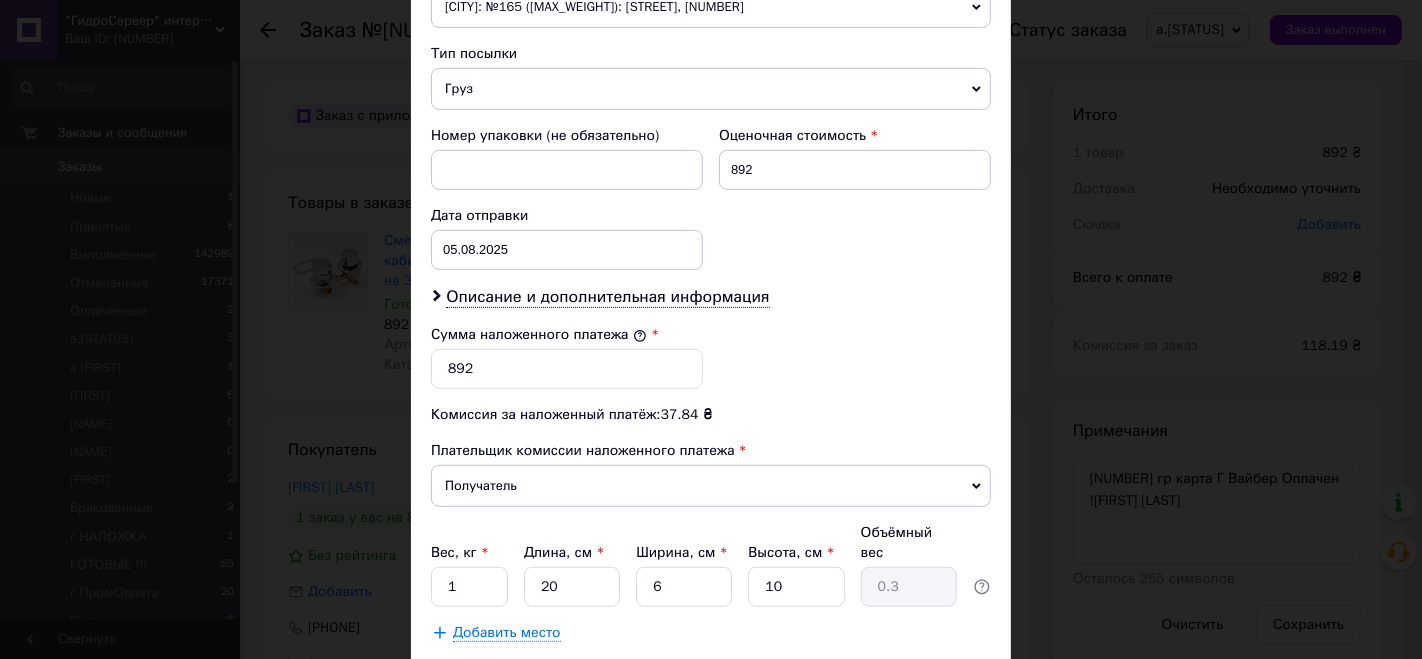 scroll, scrollTop: 777, scrollLeft: 0, axis: vertical 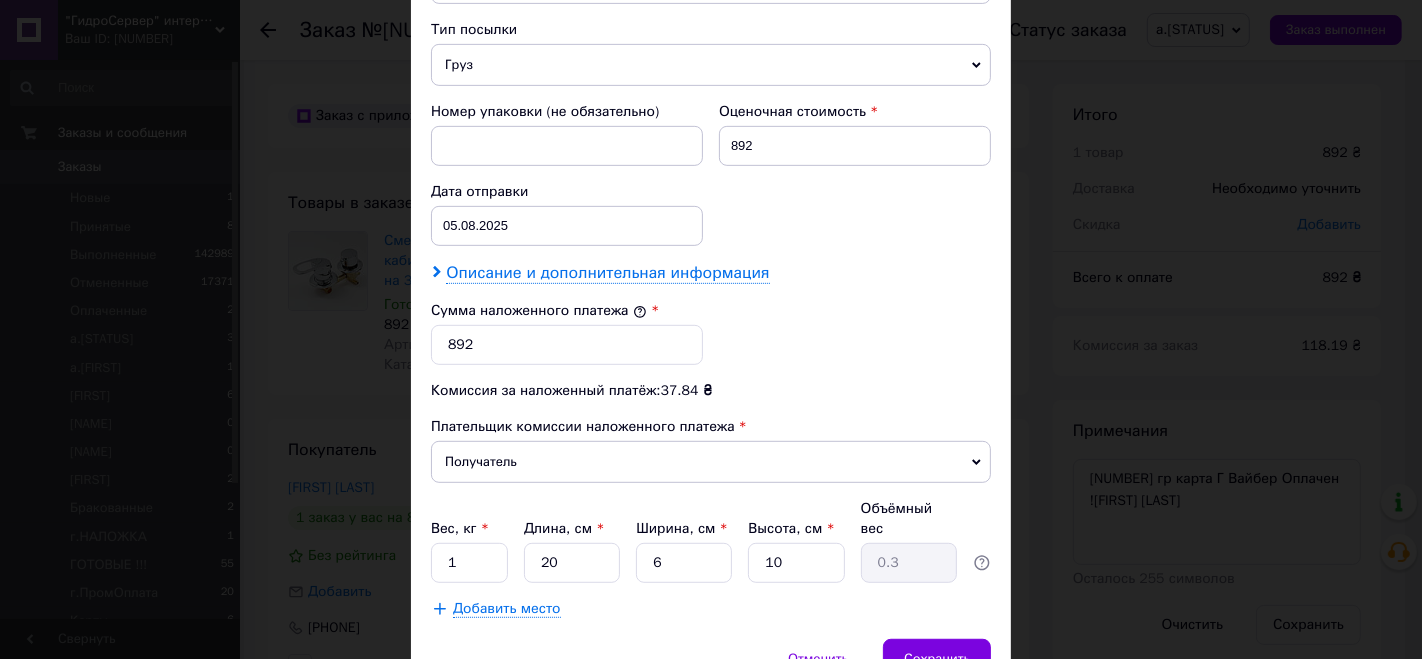 click on "Описание и дополнительная информация" at bounding box center [607, 273] 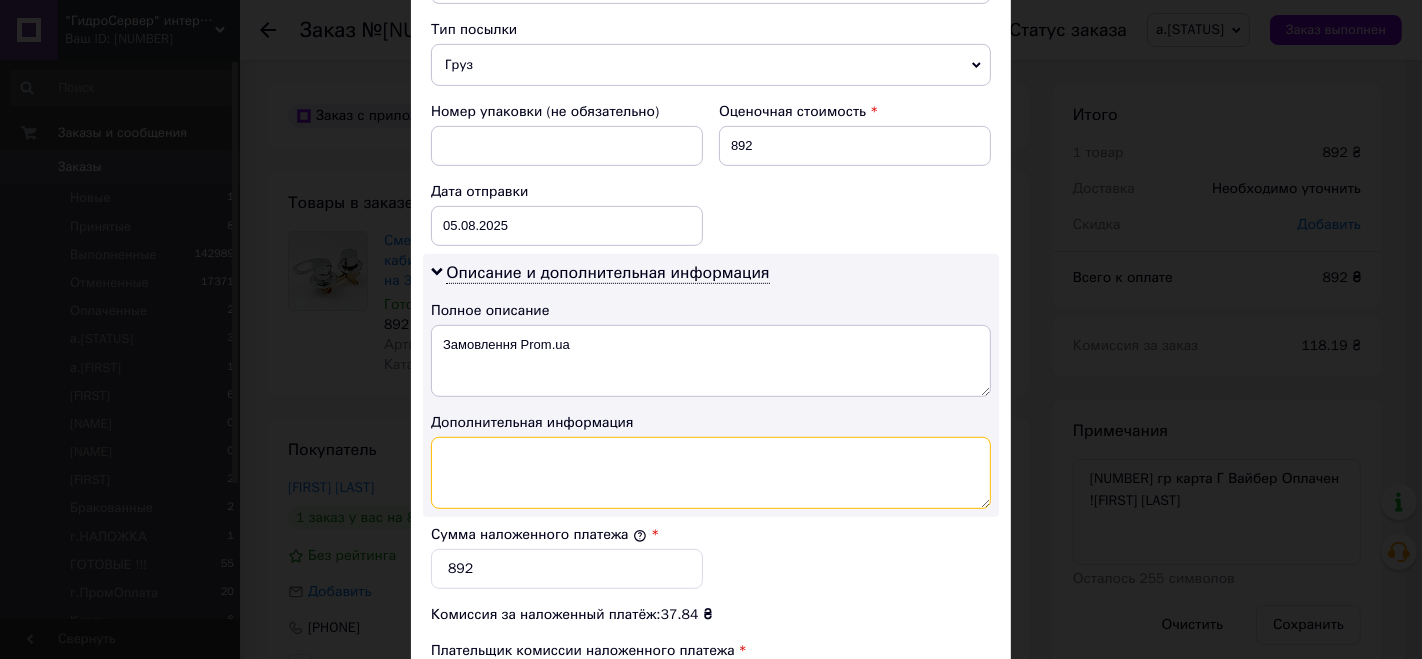 click at bounding box center [711, 473] 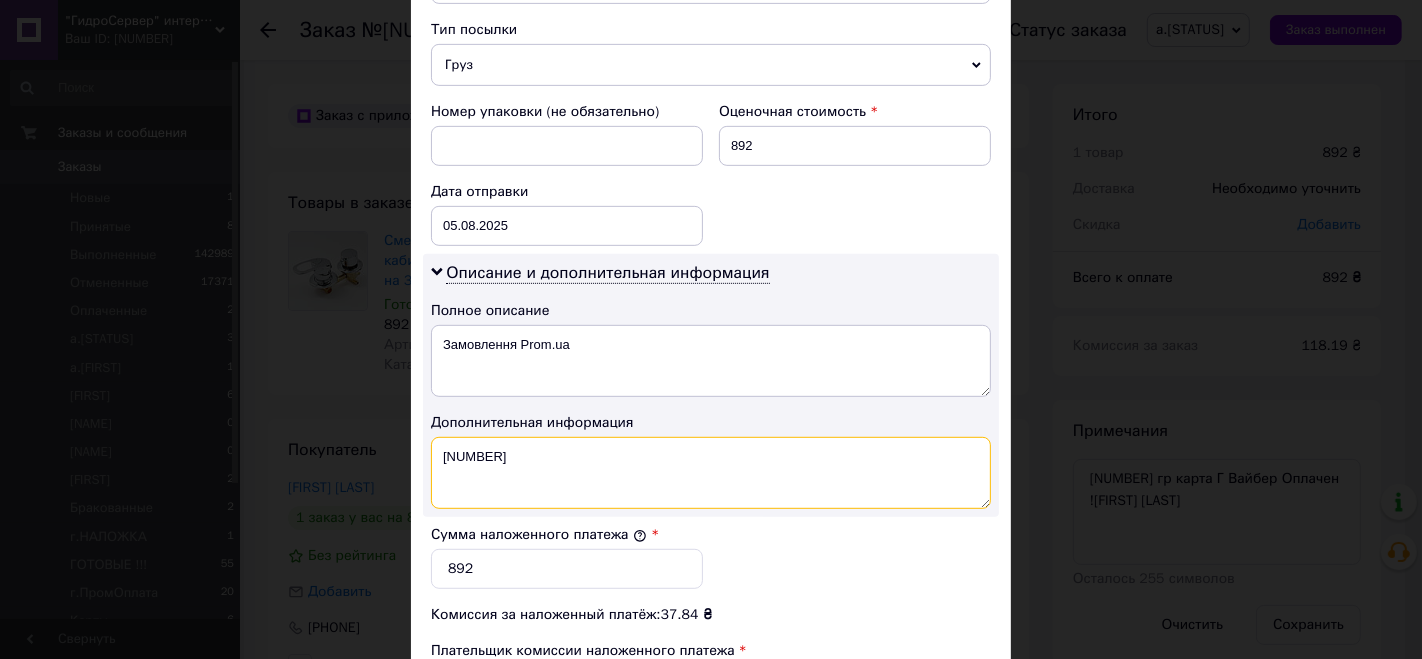 click on "[NUMBER]" at bounding box center (711, 473) 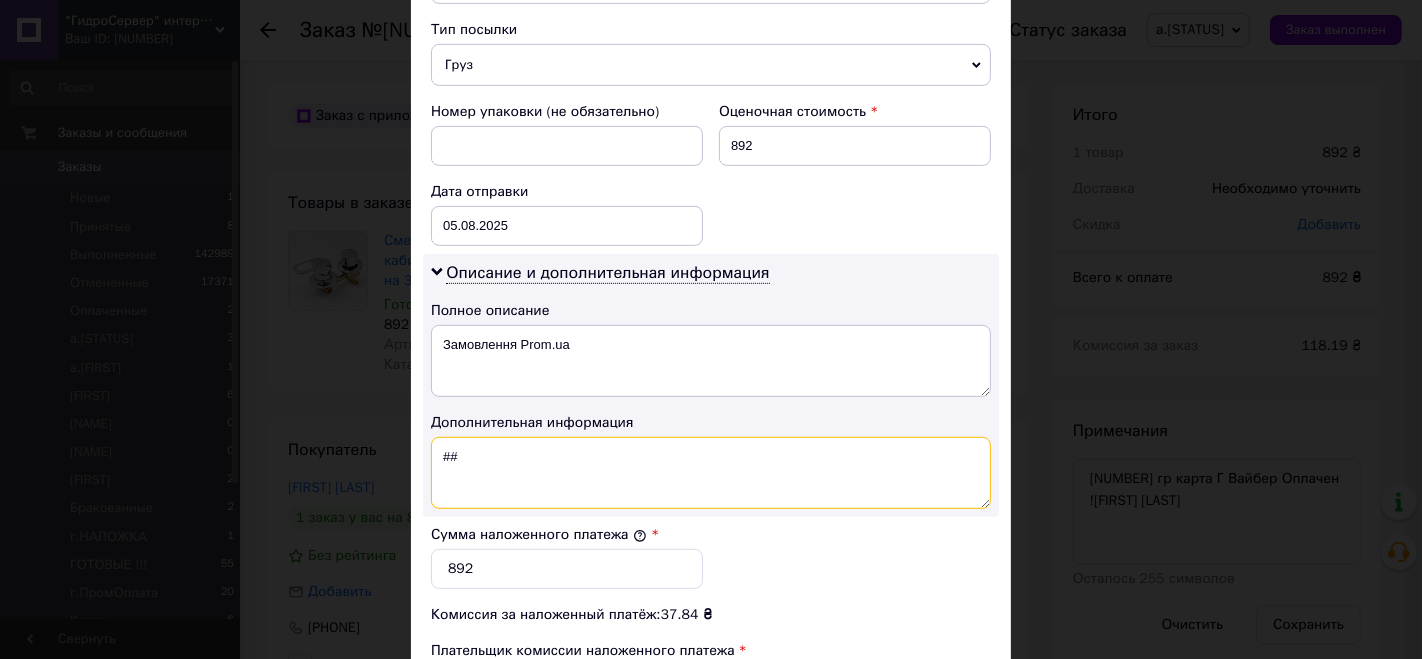 paste on "S3-10" 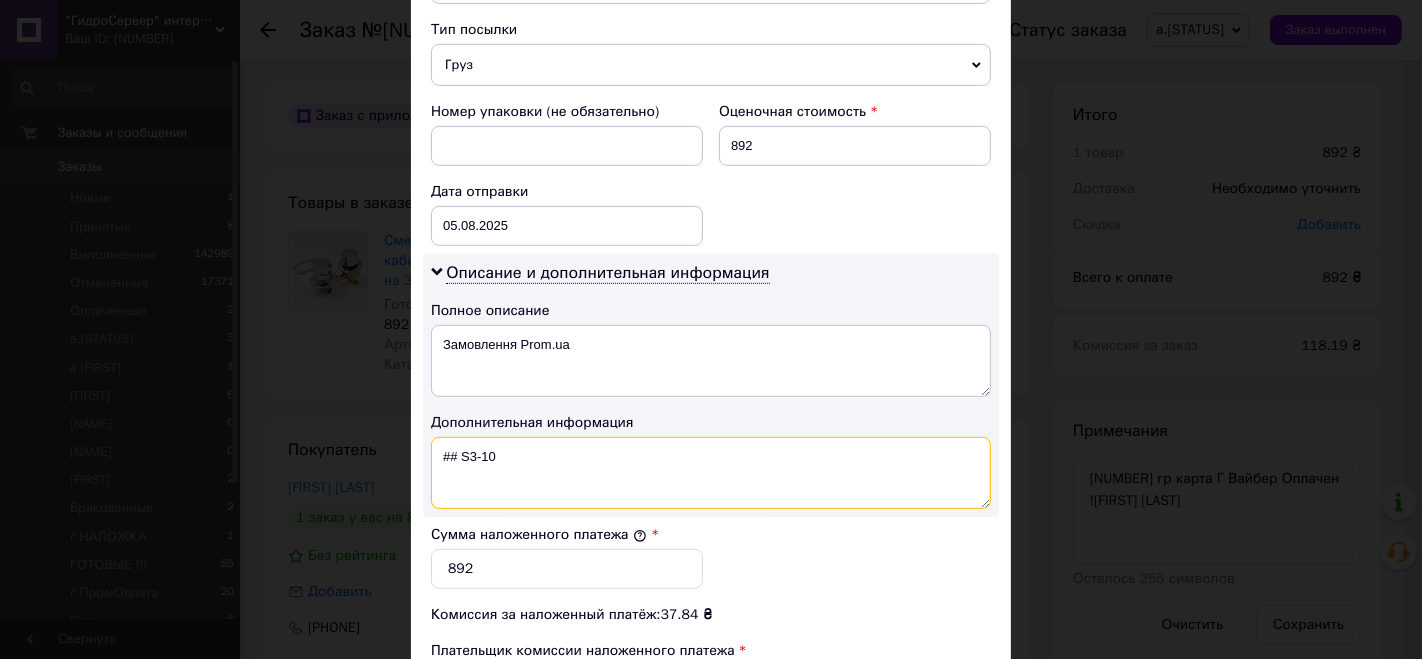 type on "## S3-10" 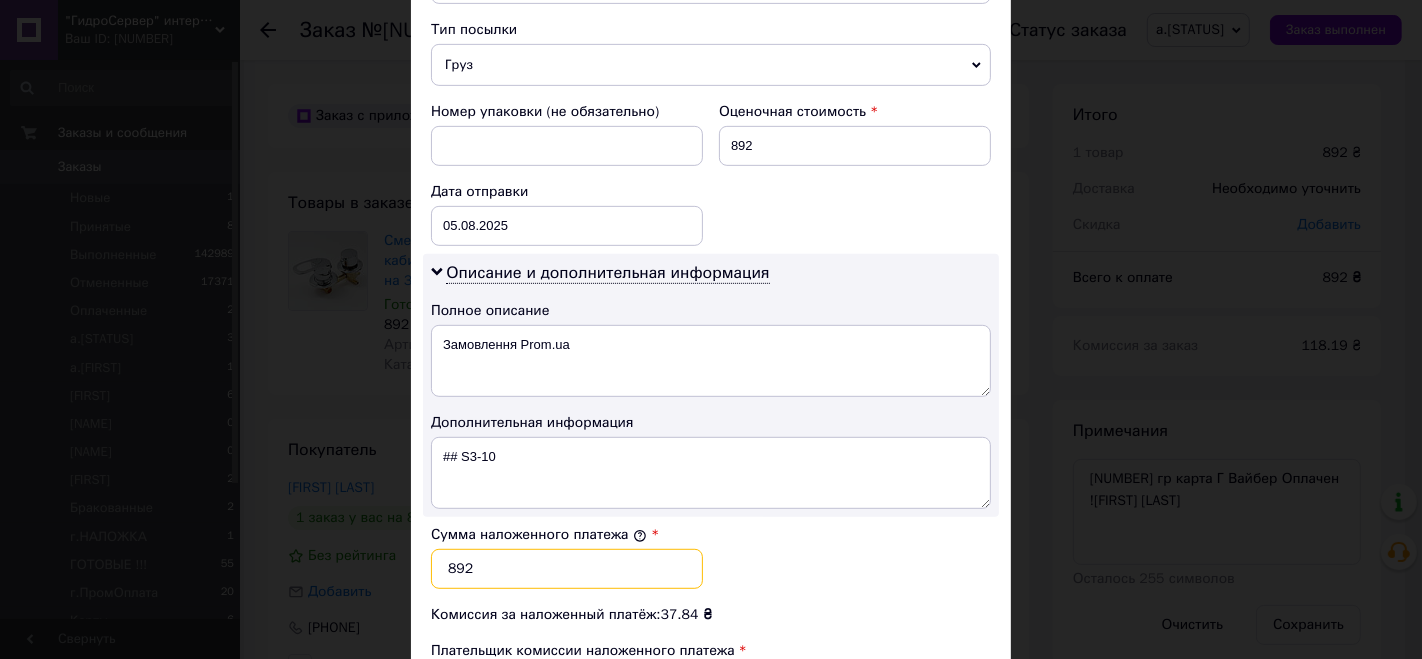 drag, startPoint x: 451, startPoint y: 556, endPoint x: 437, endPoint y: 558, distance: 14.142136 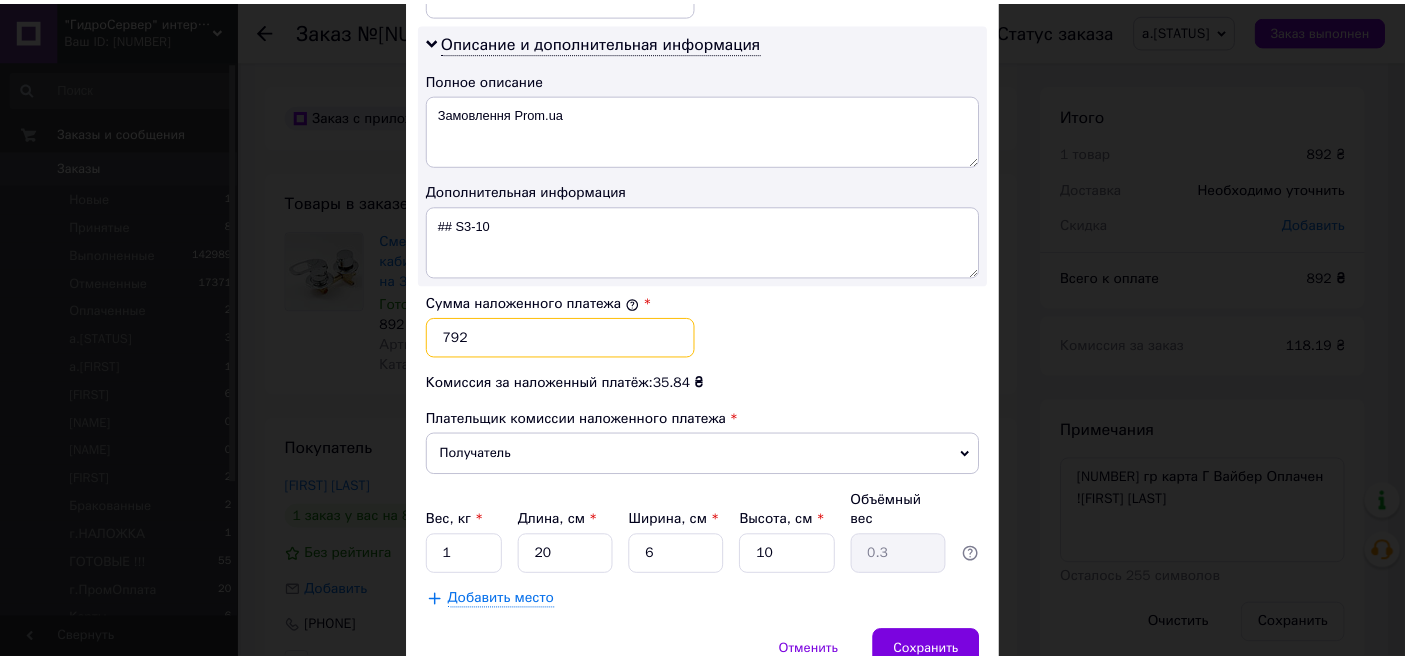 scroll, scrollTop: 1081, scrollLeft: 0, axis: vertical 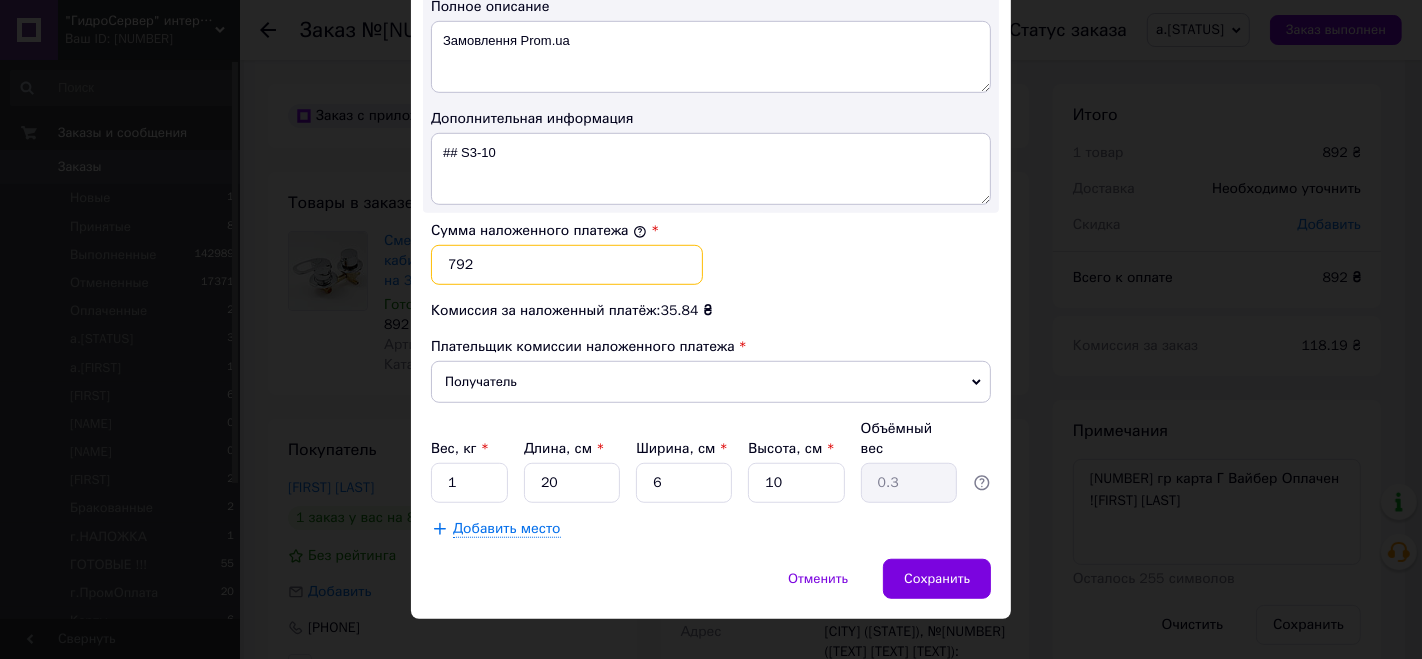 type on "792" 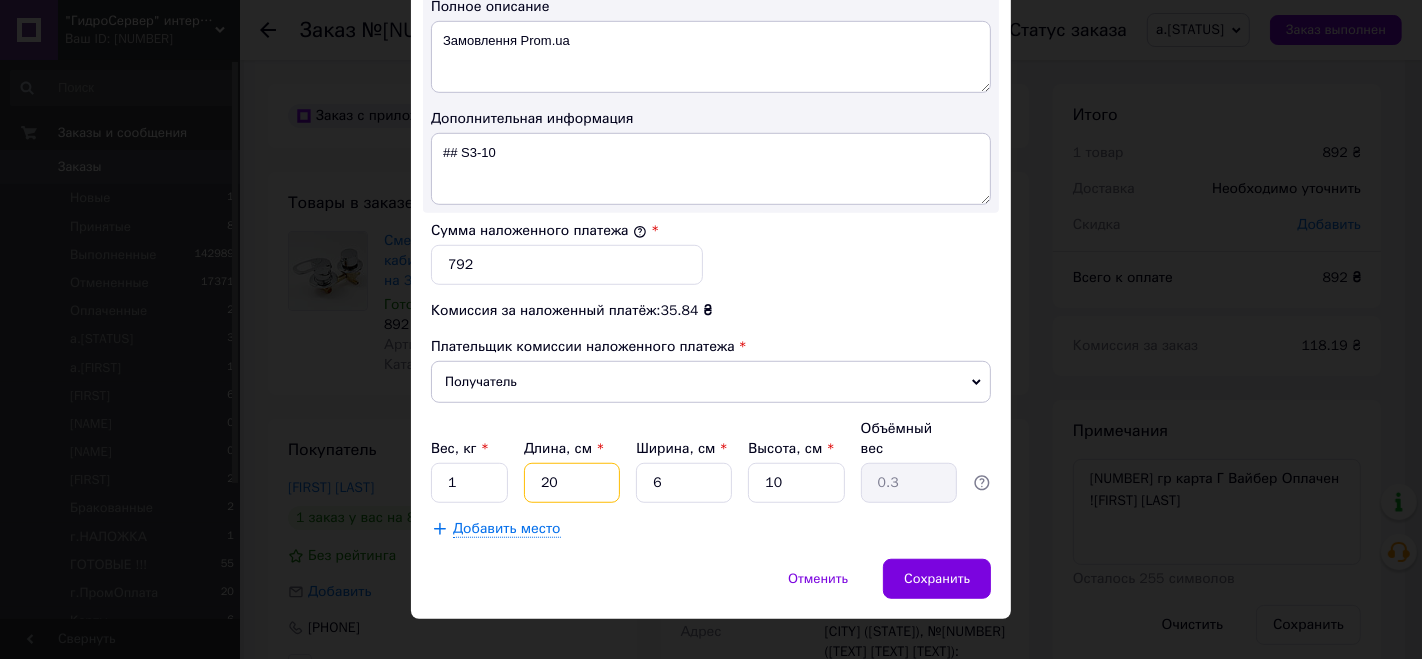 click on "20" at bounding box center (572, 483) 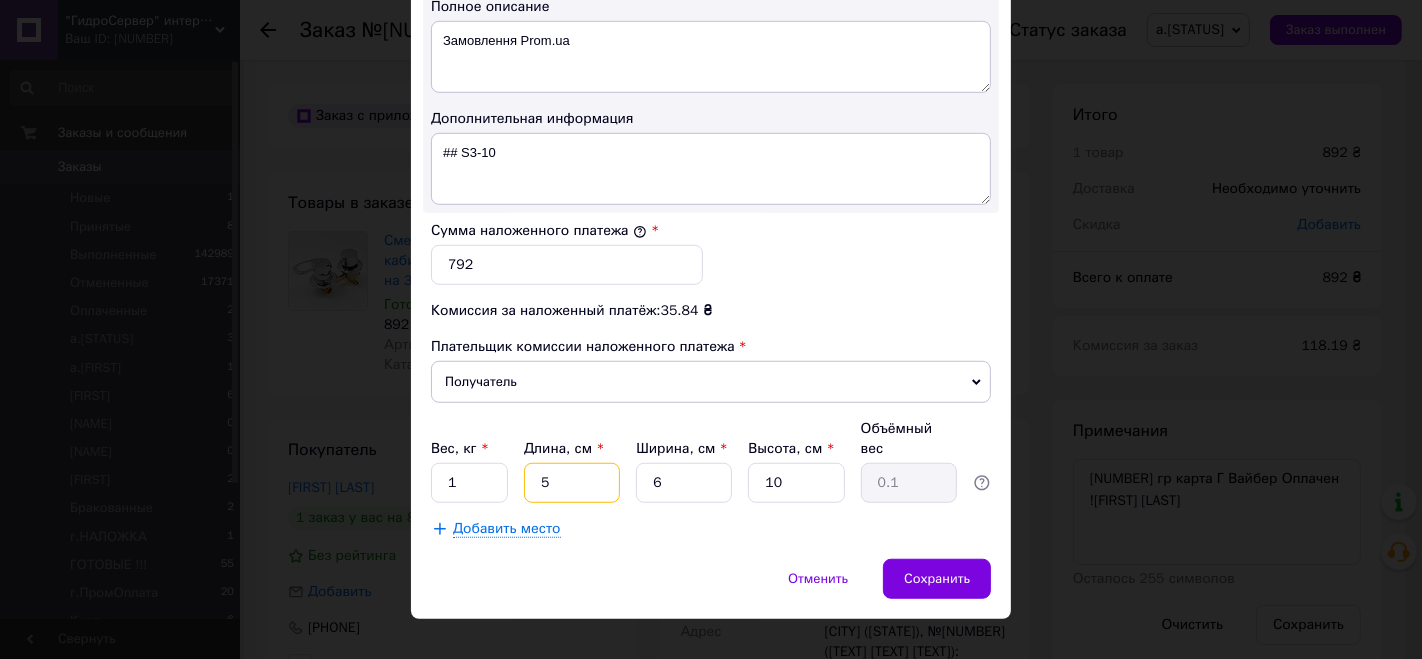 type on "5" 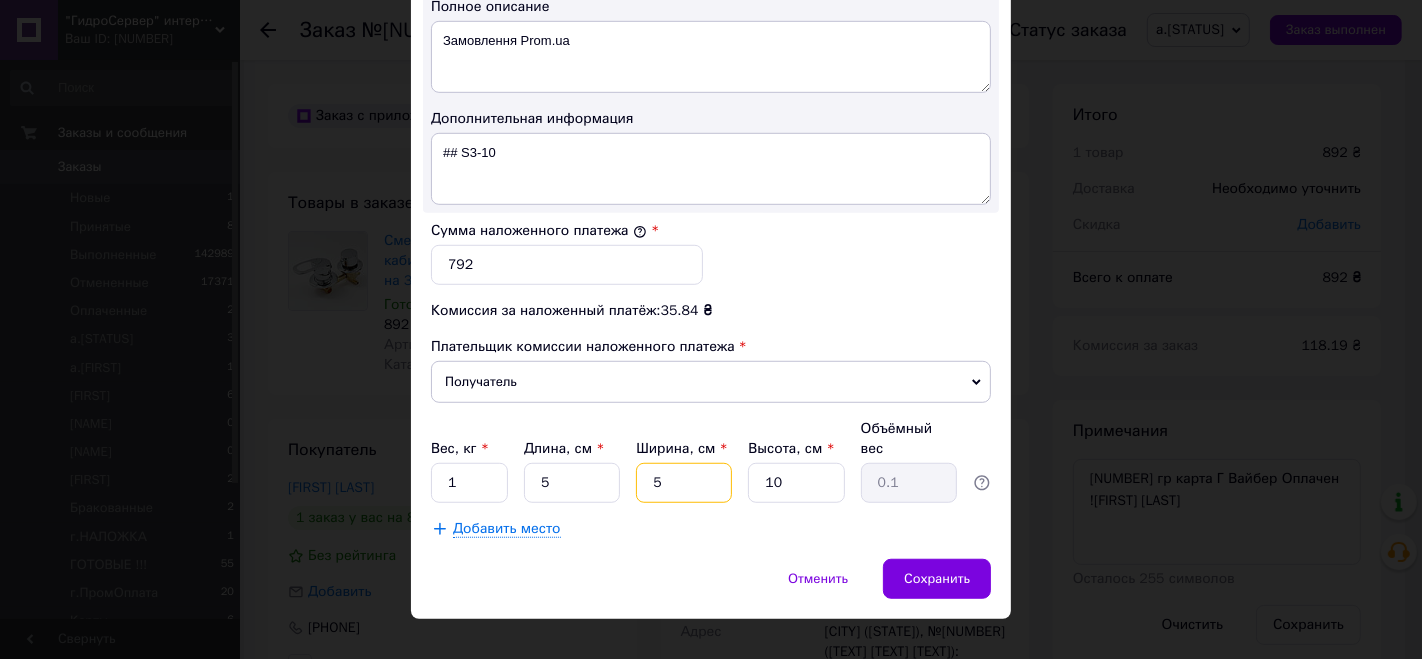 type on "5" 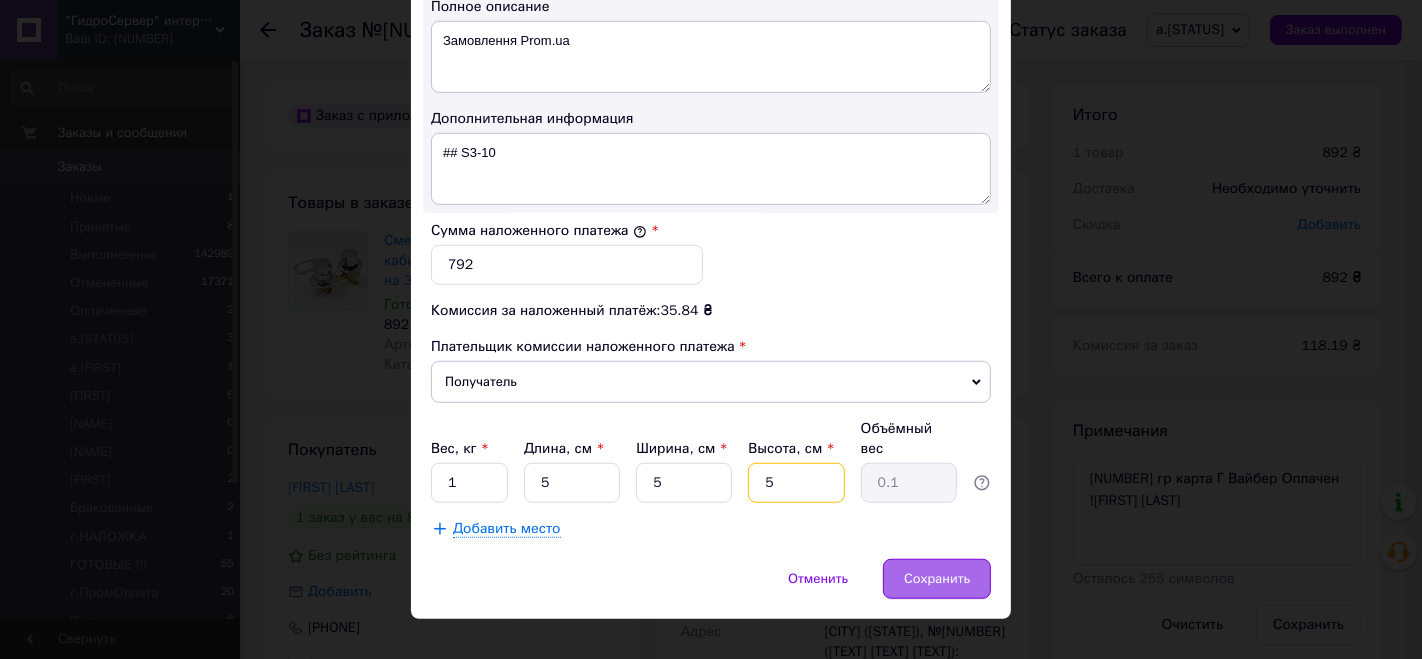 type on "5" 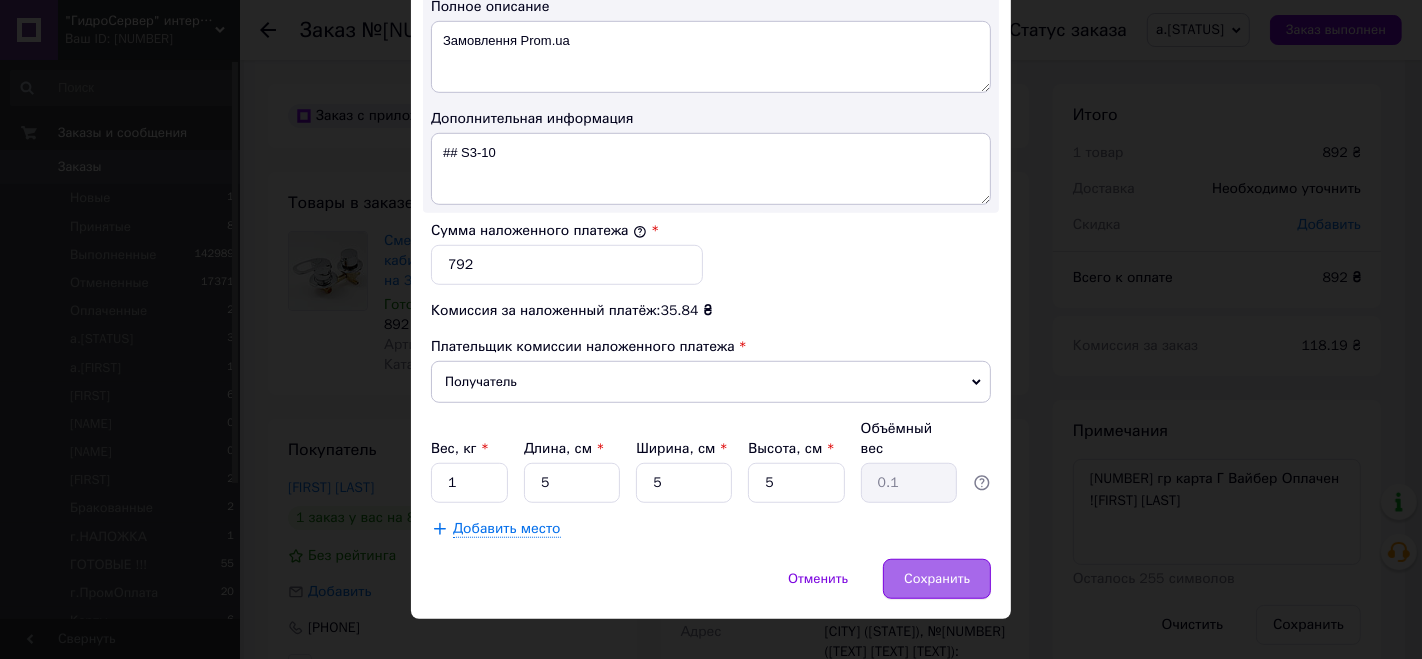 click on "Сохранить" at bounding box center [937, 579] 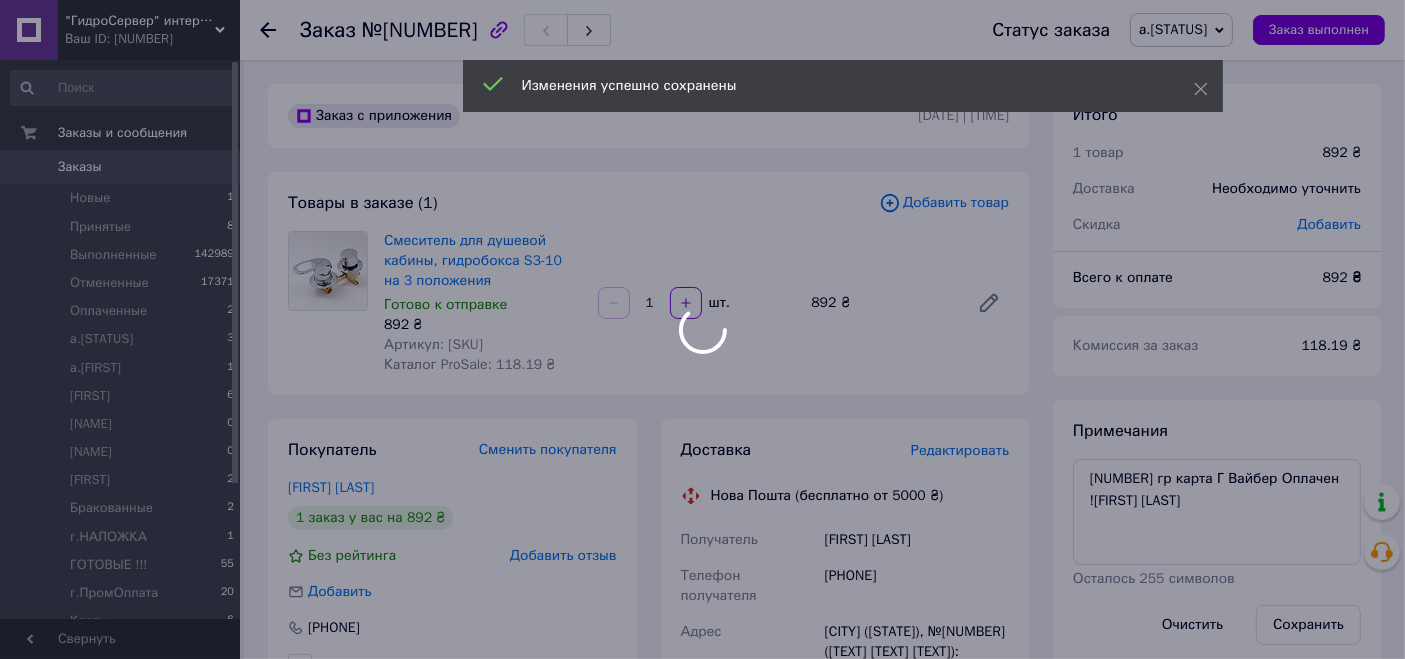 scroll, scrollTop: 4, scrollLeft: 0, axis: vertical 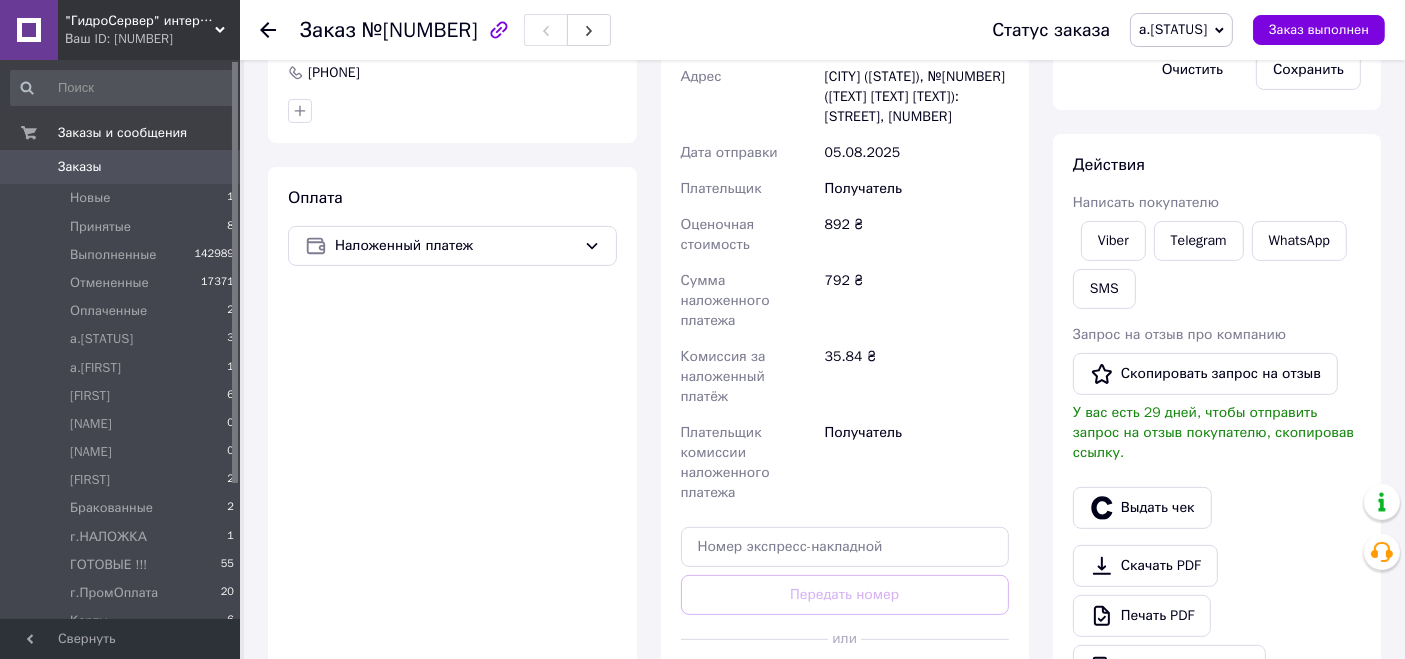 click on "Сгенерировать ЭН" at bounding box center (845, 684) 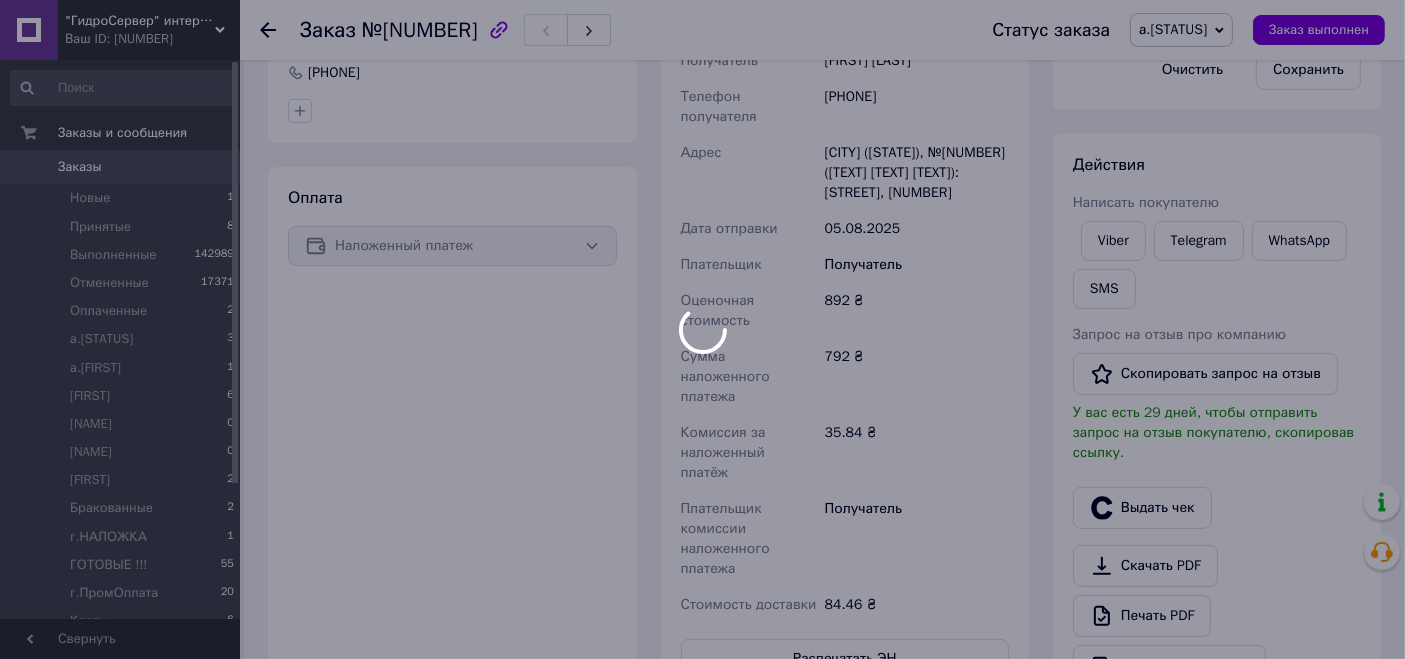 scroll, scrollTop: 52, scrollLeft: 0, axis: vertical 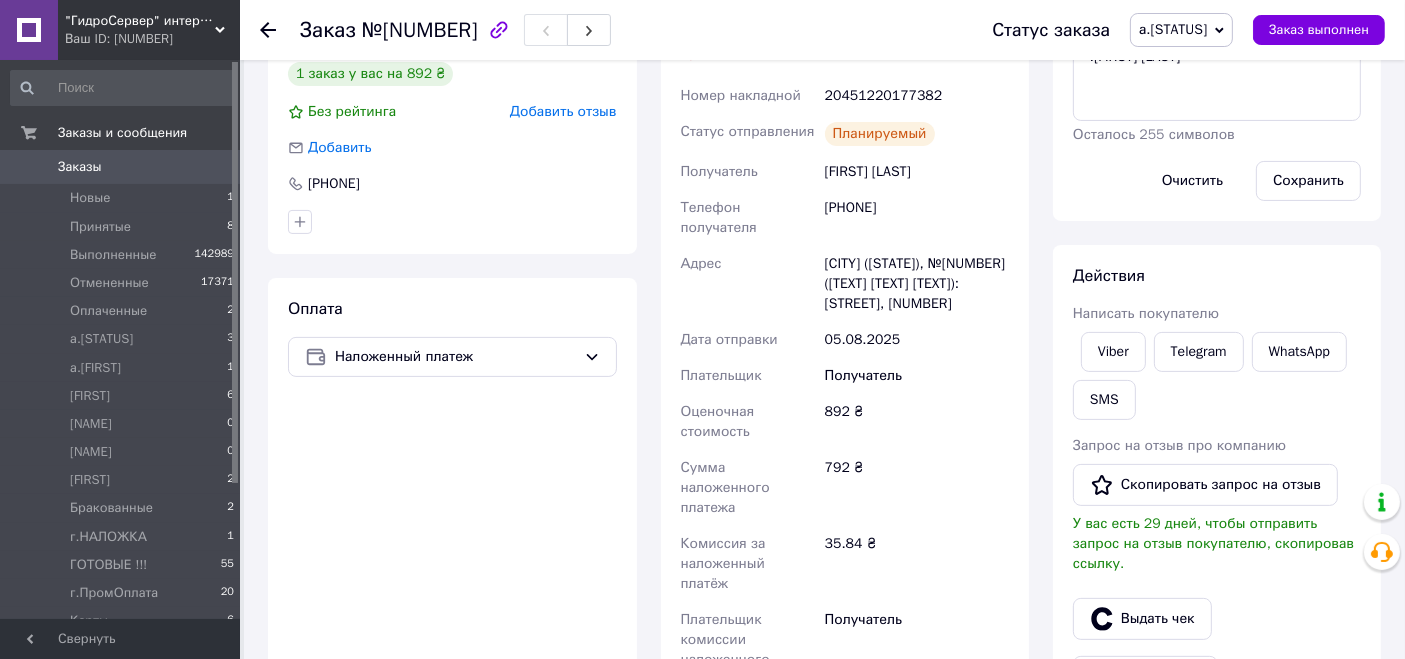 click on "а.[STATUS]" at bounding box center (1181, 30) 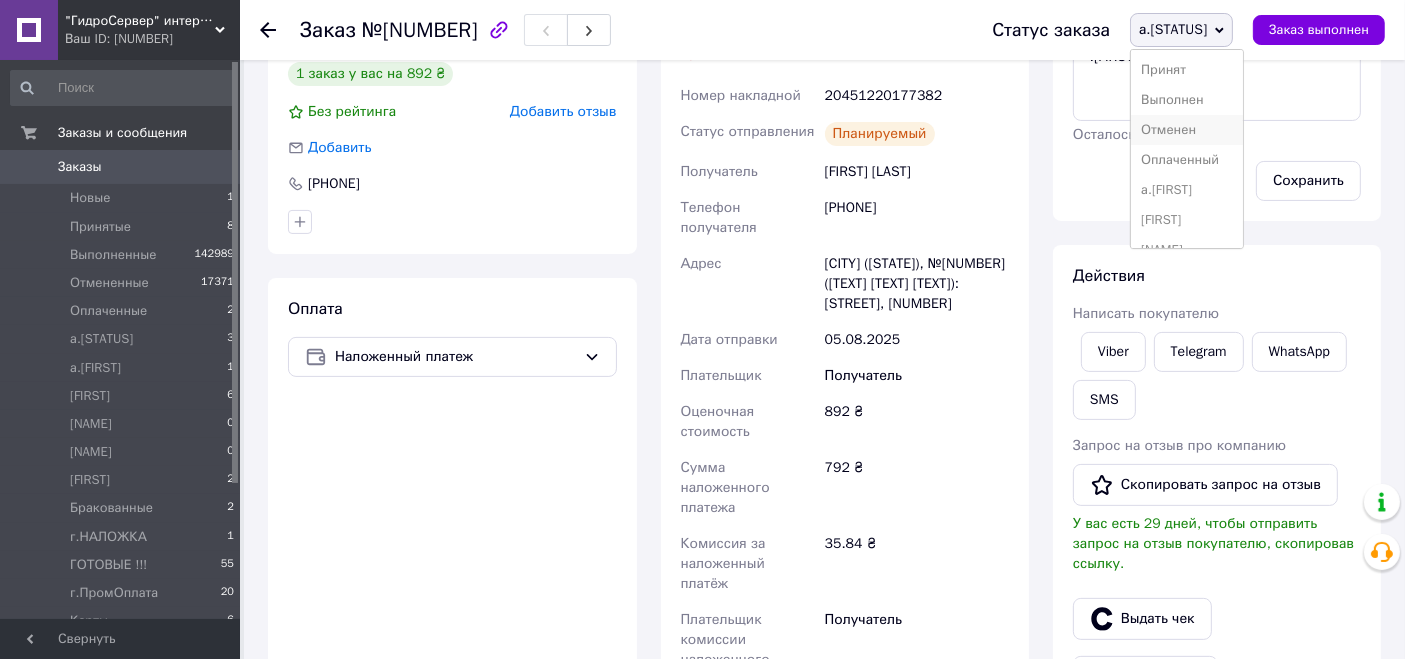 scroll, scrollTop: 111, scrollLeft: 0, axis: vertical 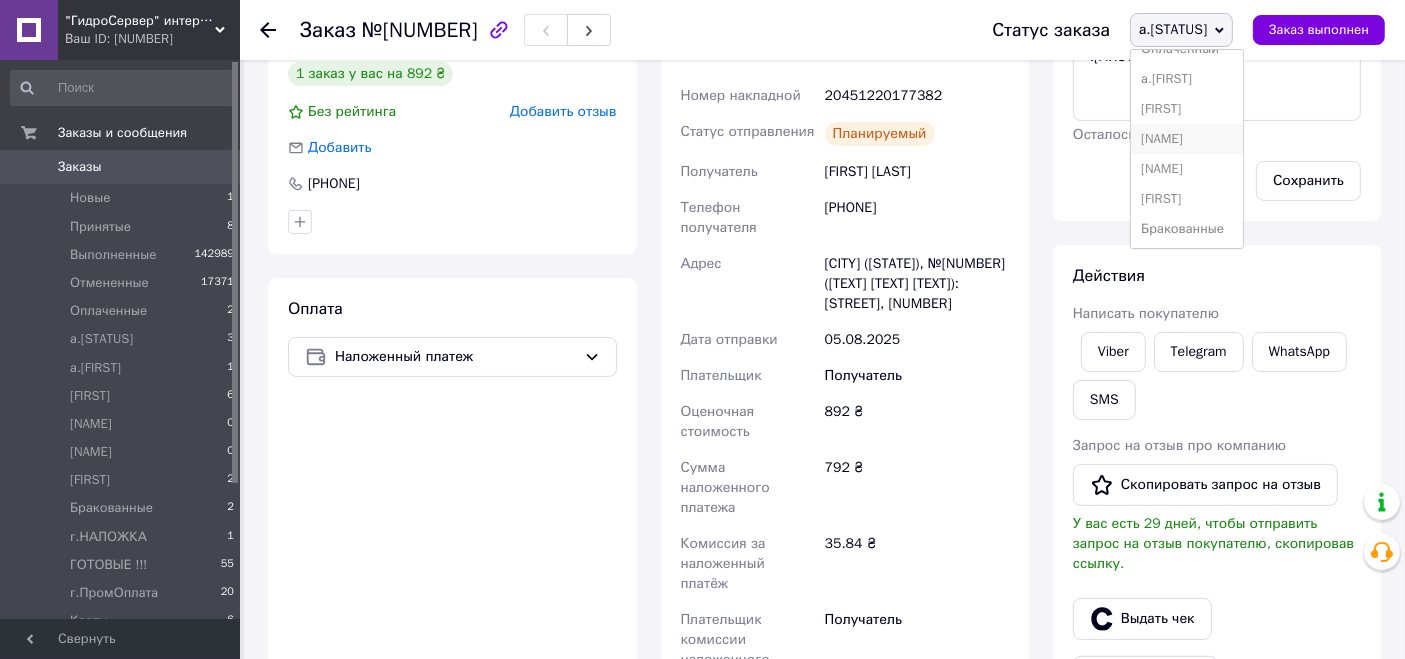 click on "[NAME]" at bounding box center (1187, 139) 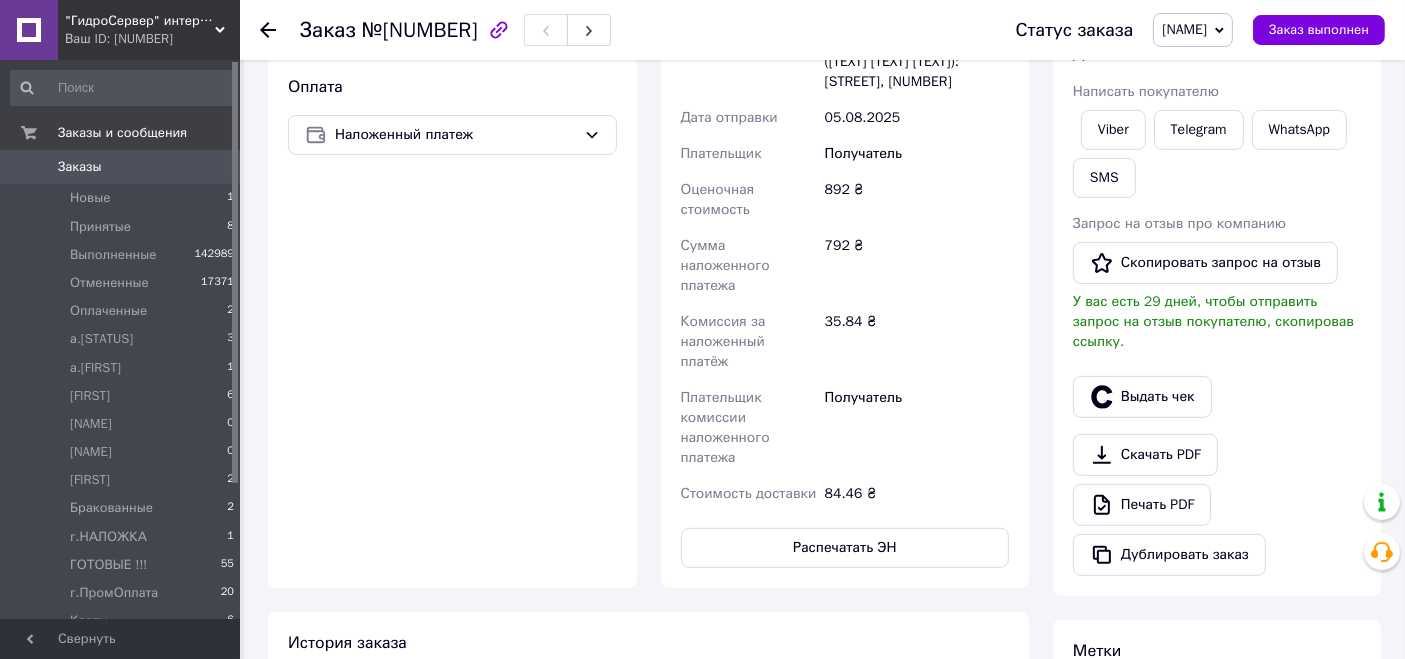 scroll, scrollTop: 222, scrollLeft: 0, axis: vertical 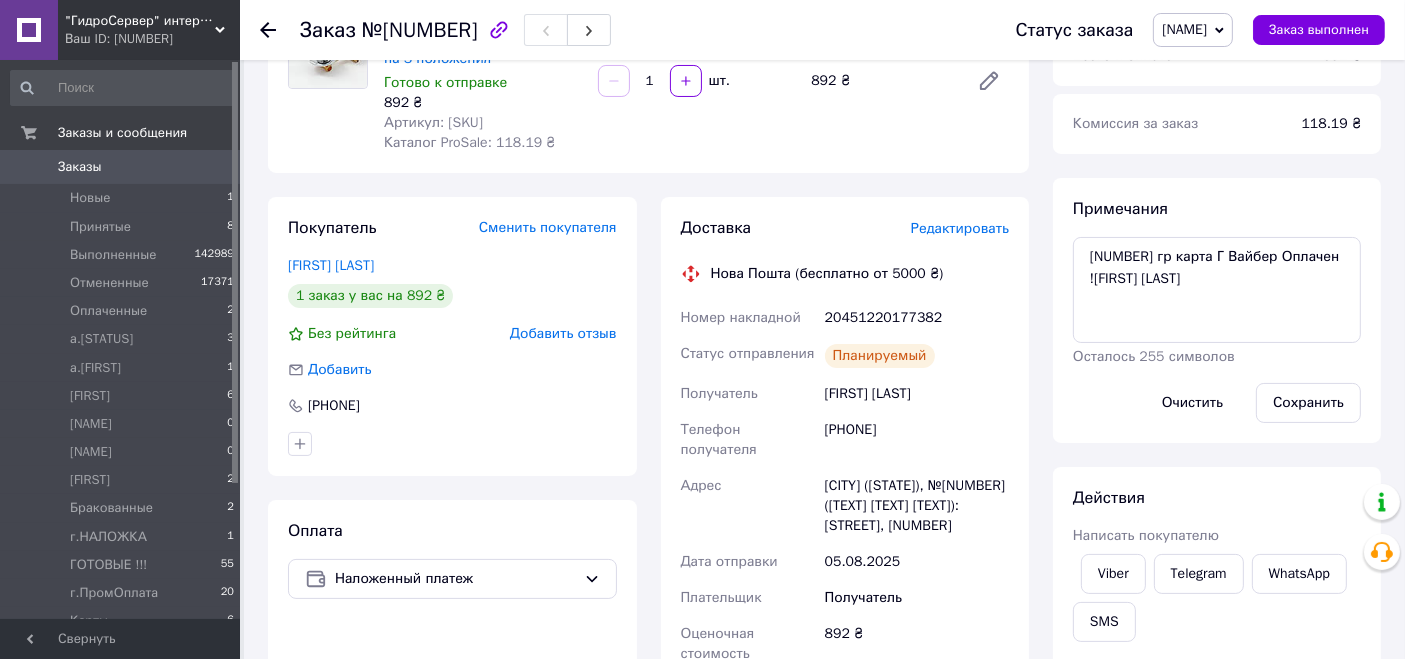 click 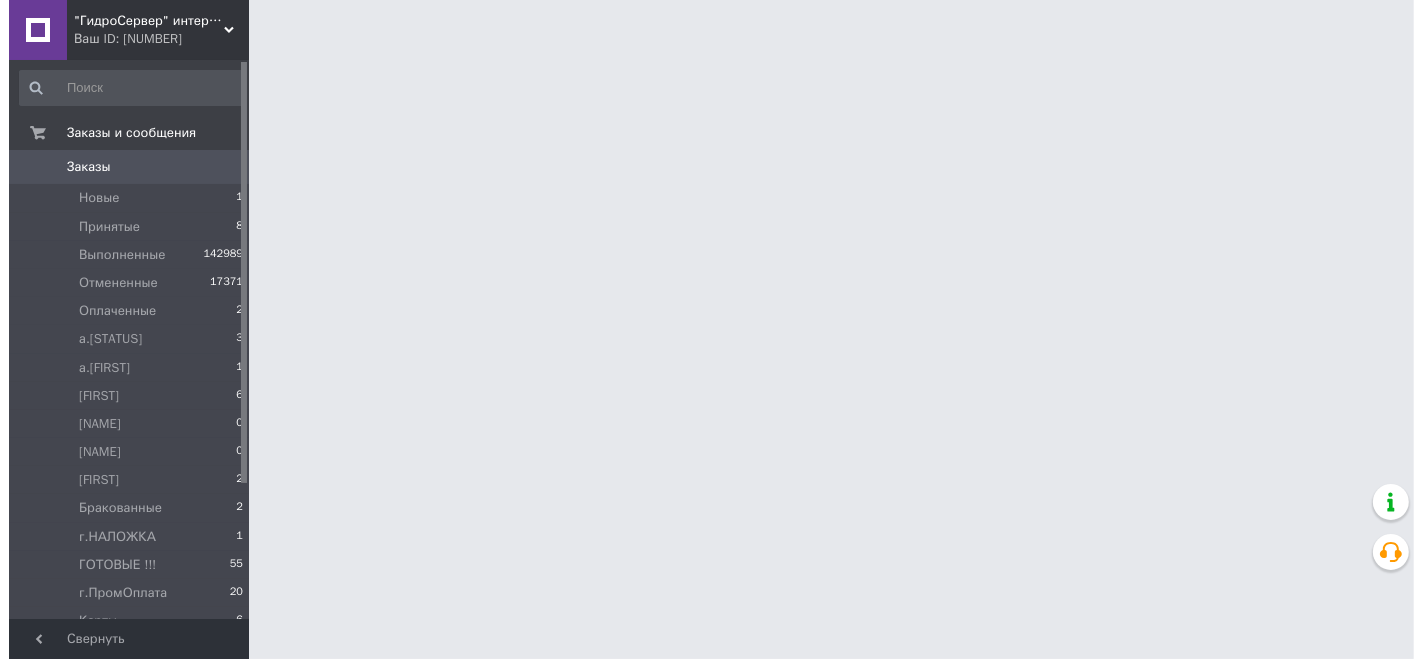 scroll, scrollTop: 0, scrollLeft: 0, axis: both 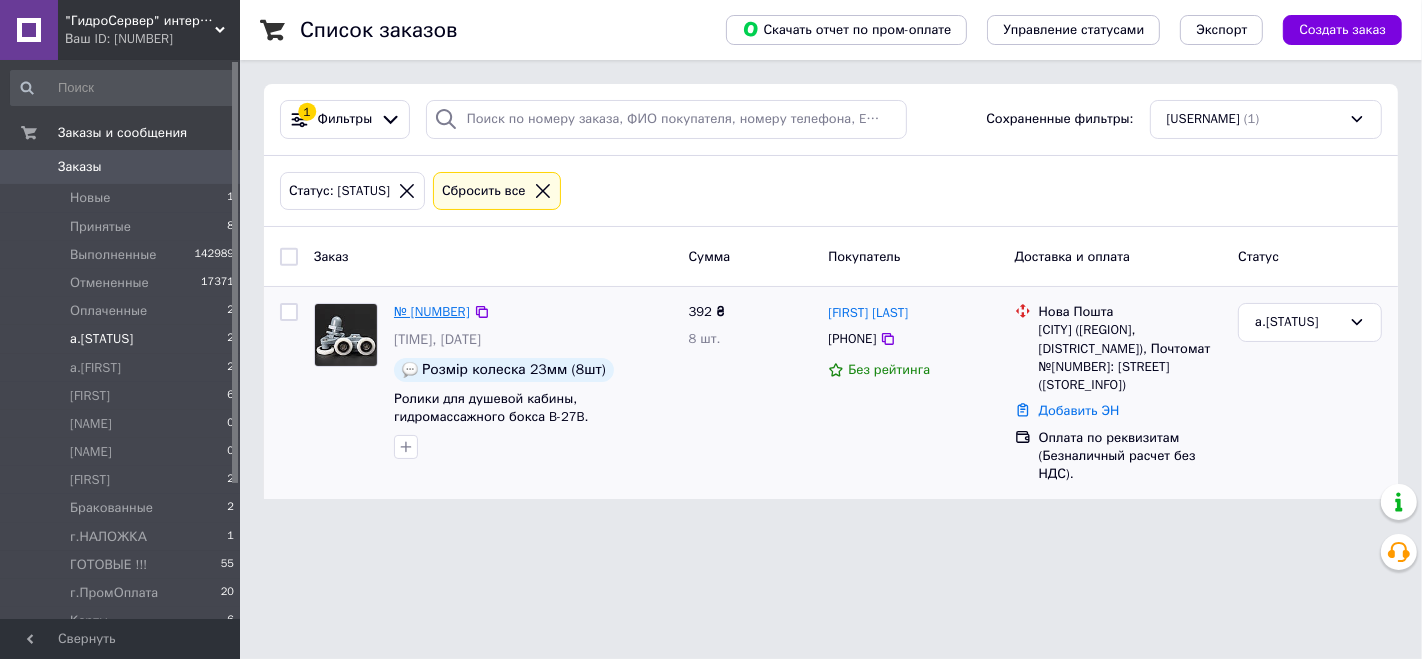click on "№ [NUMBER]" at bounding box center [432, 311] 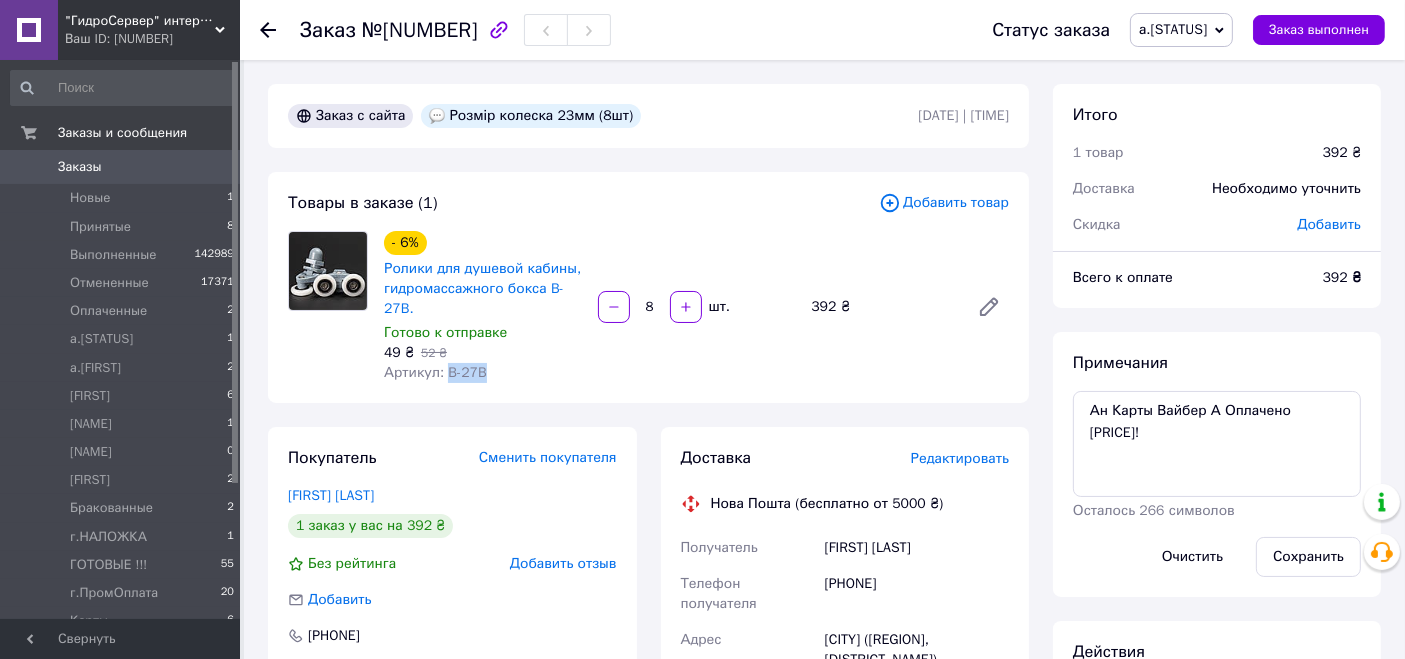 drag, startPoint x: 471, startPoint y: 375, endPoint x: 442, endPoint y: 368, distance: 29.832869 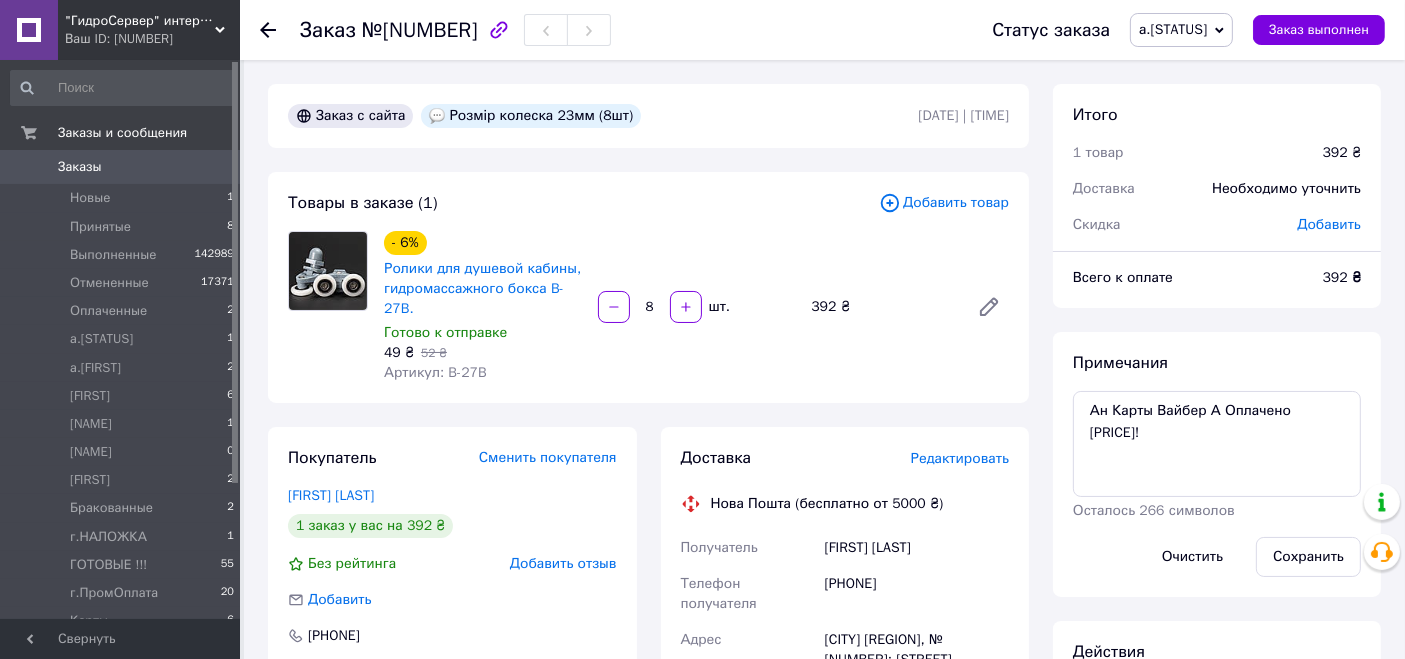 click on "Редактировать" at bounding box center (960, 458) 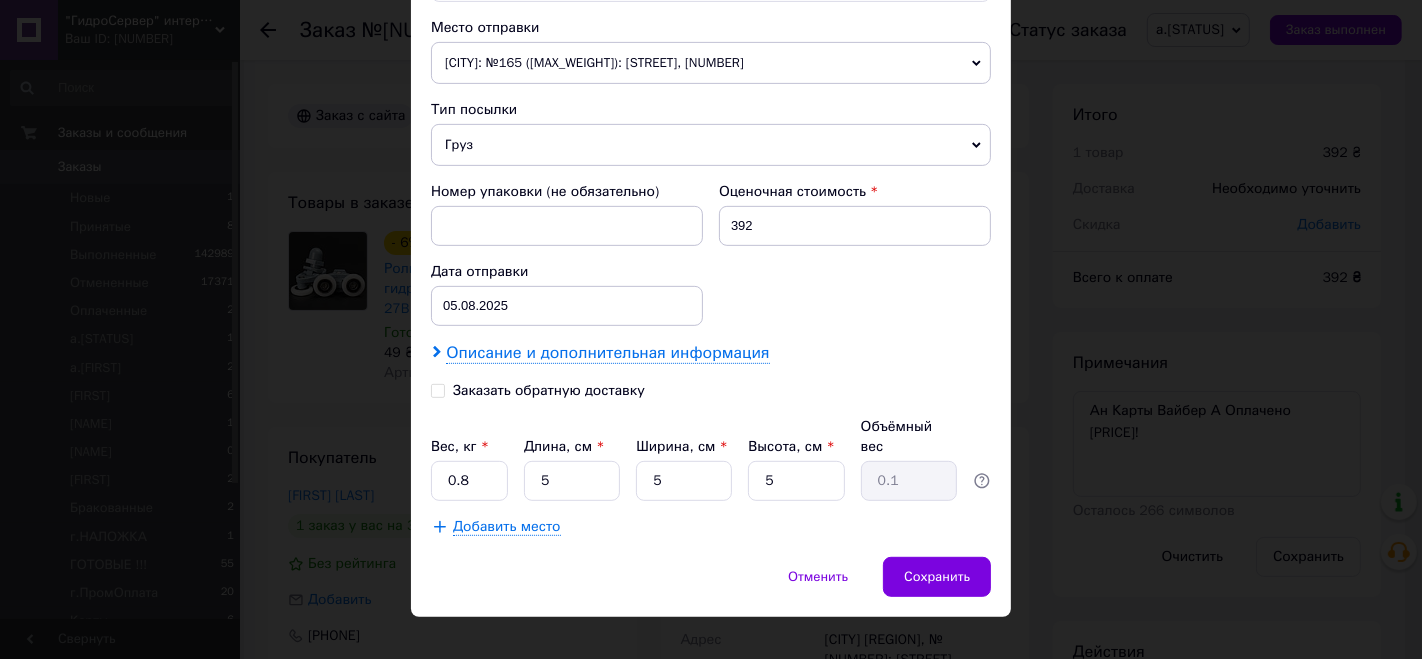 click on "Описание и дополнительная информация" at bounding box center (607, 353) 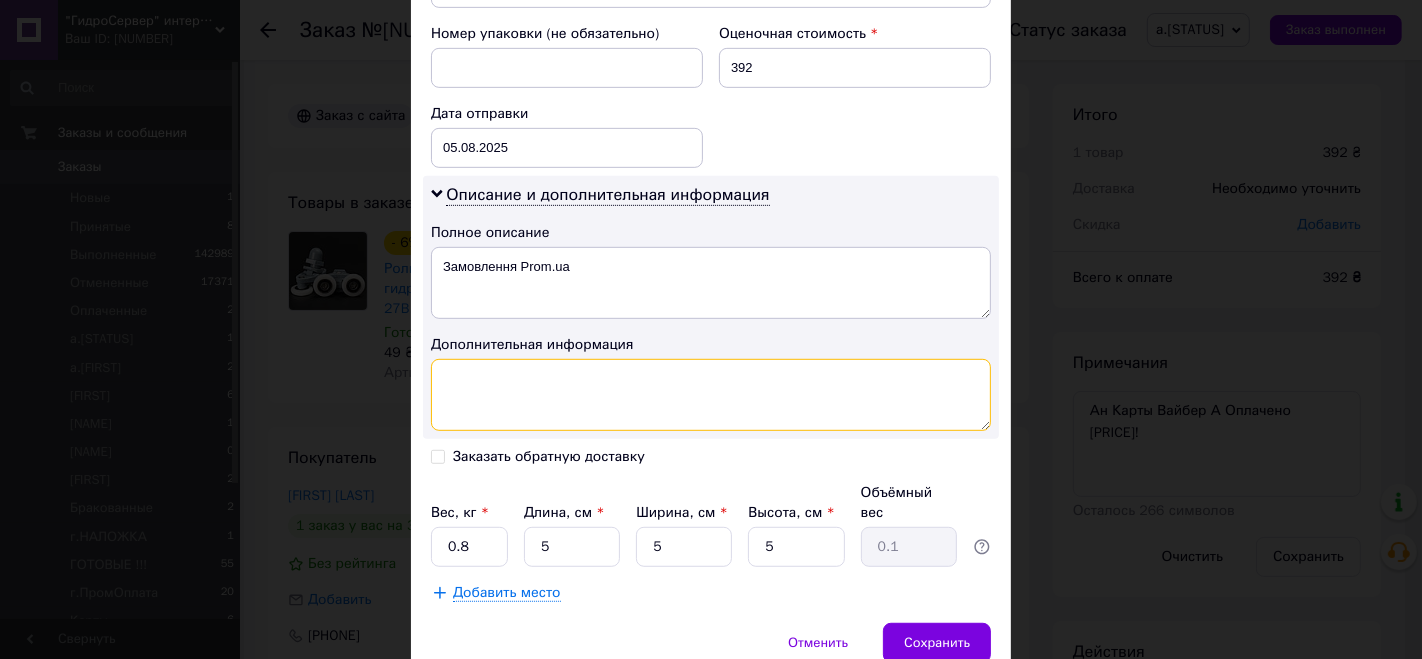 click at bounding box center [711, 395] 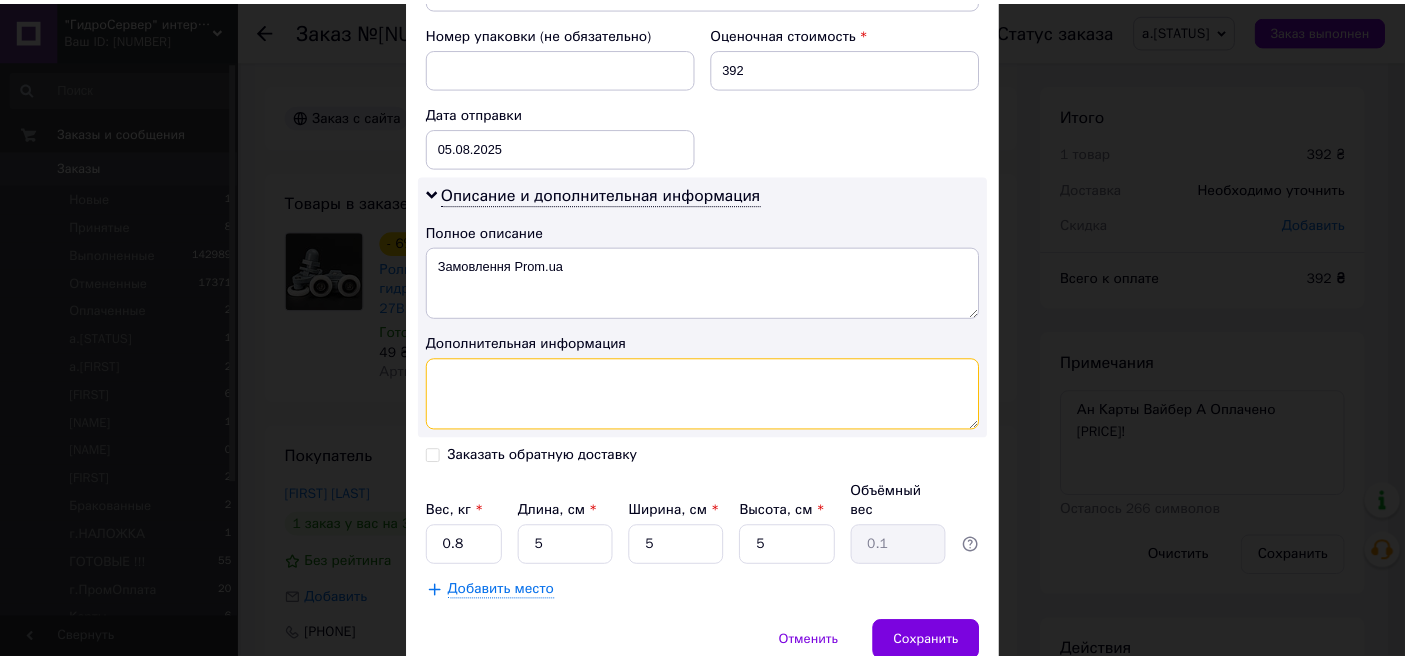 scroll, scrollTop: 920, scrollLeft: 0, axis: vertical 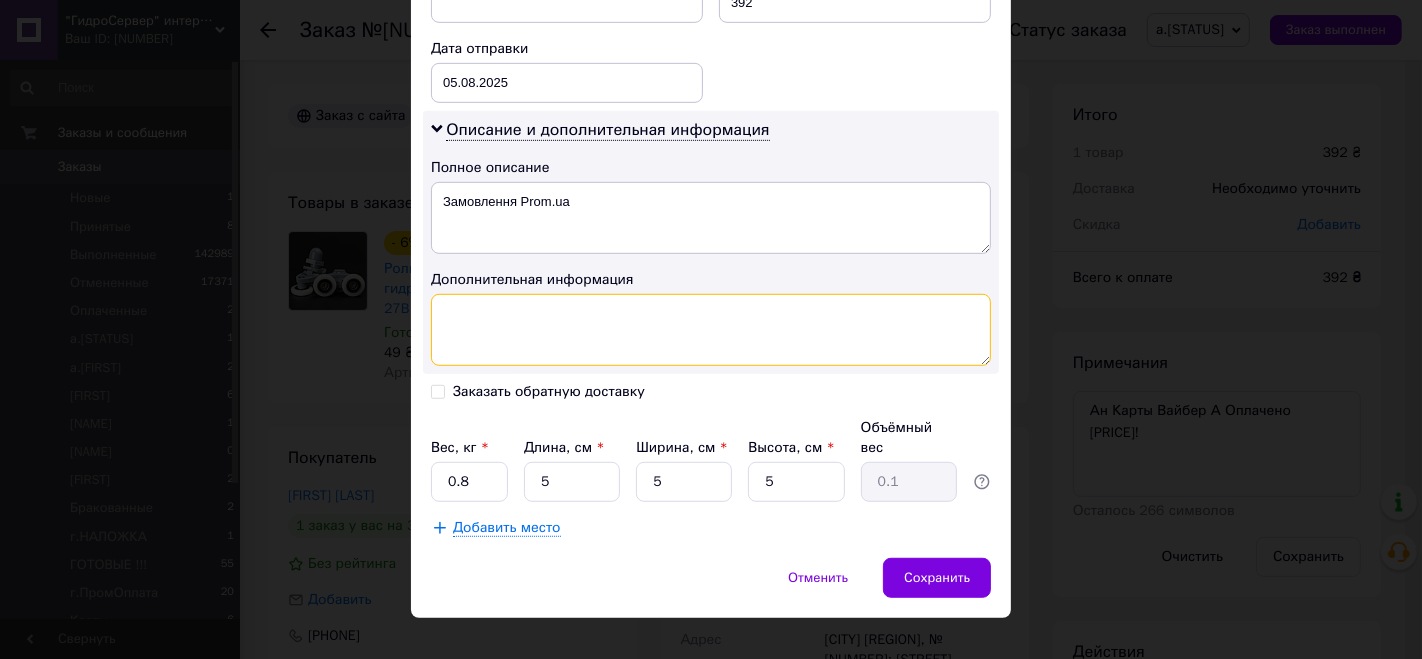 paste on "## B-27B 23mm=8" 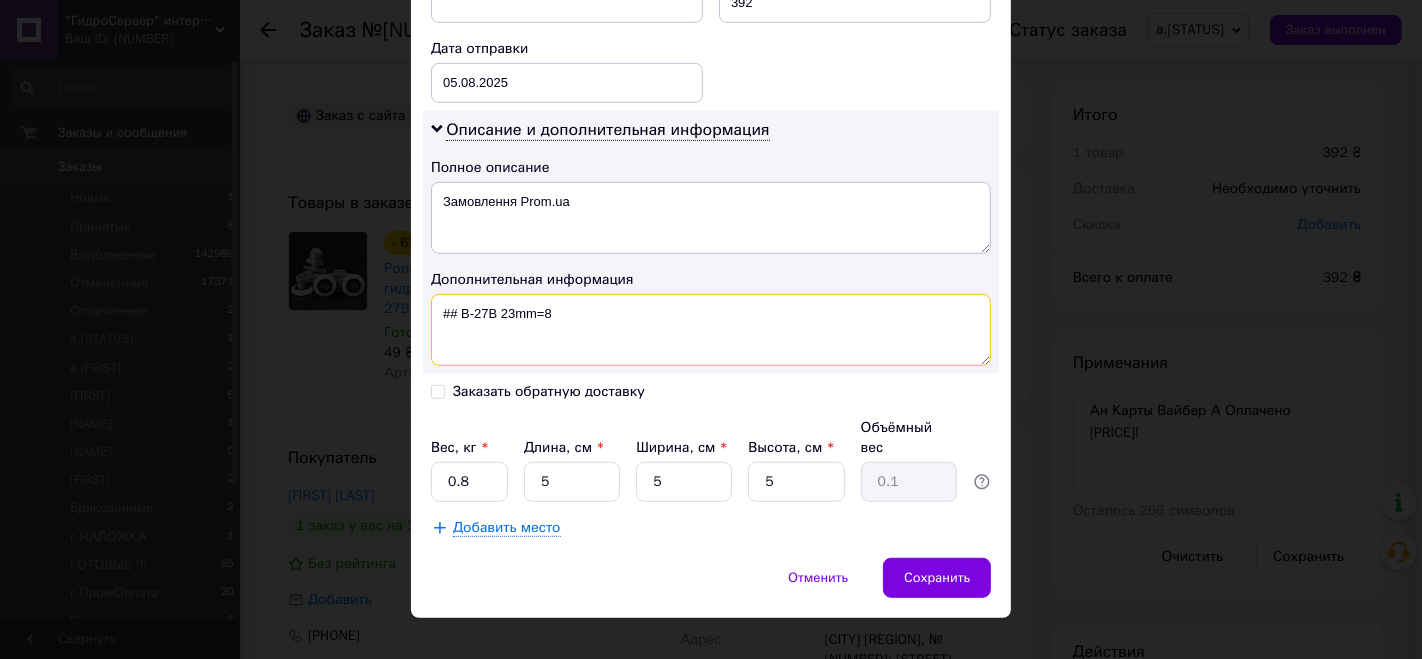 type on "## B-27B 23mm=8" 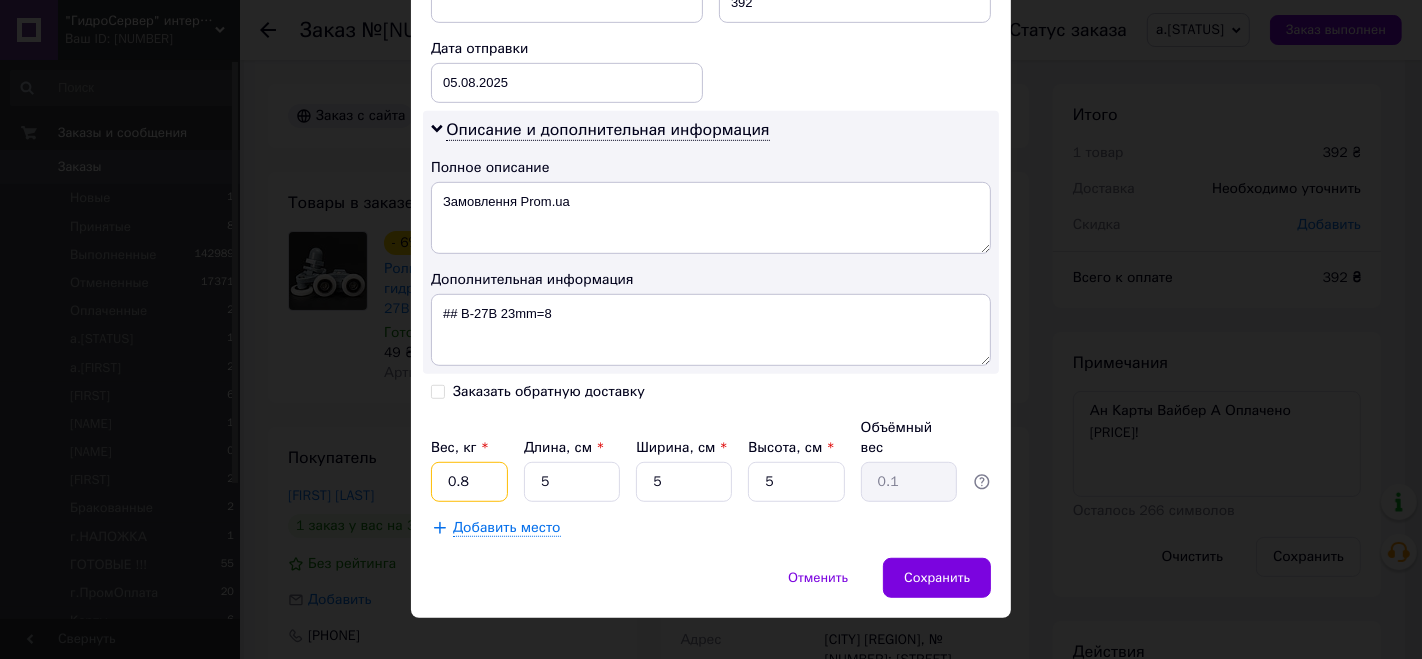click on "0.8" at bounding box center (469, 482) 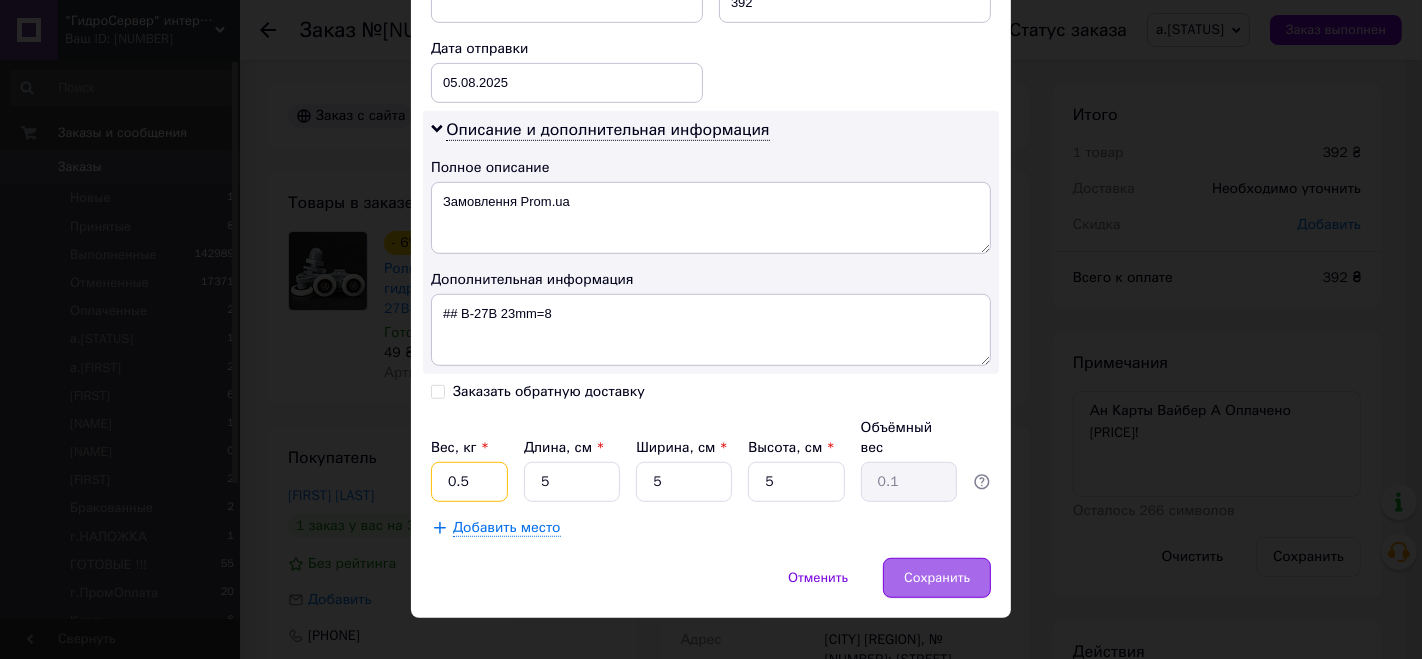 type on "0.5" 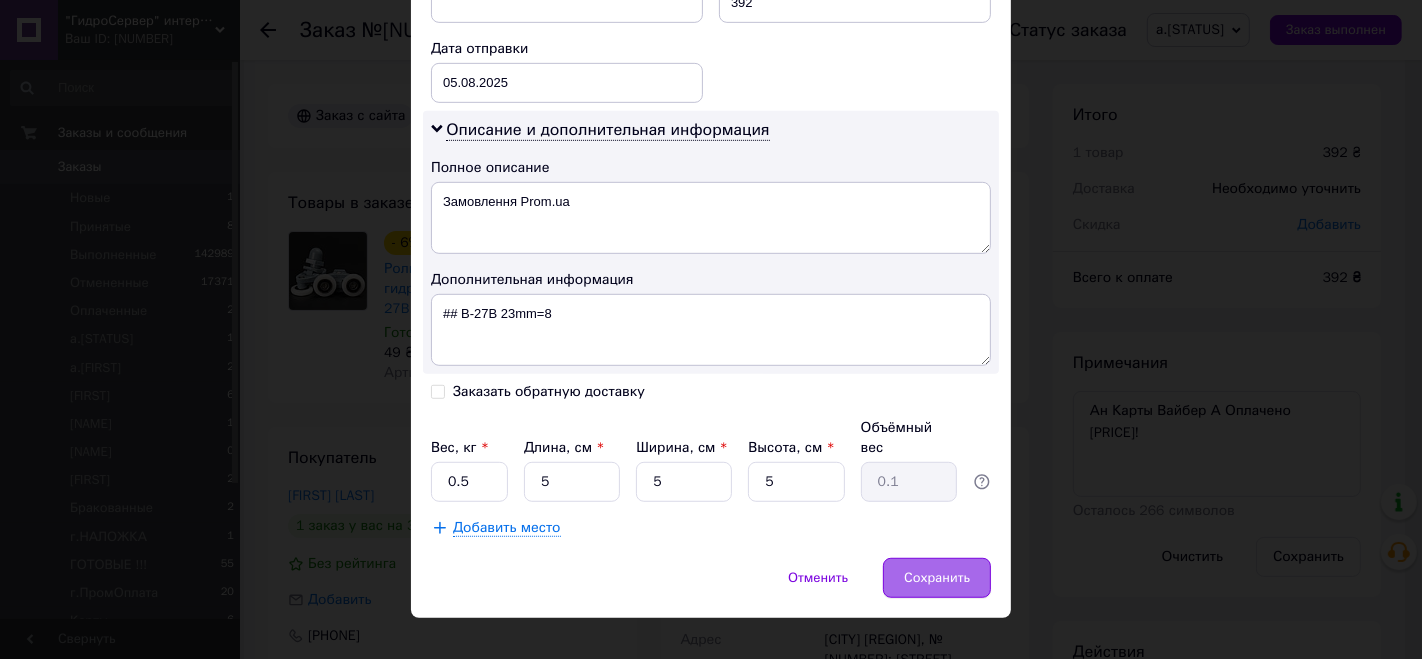 click on "Сохранить" at bounding box center (937, 578) 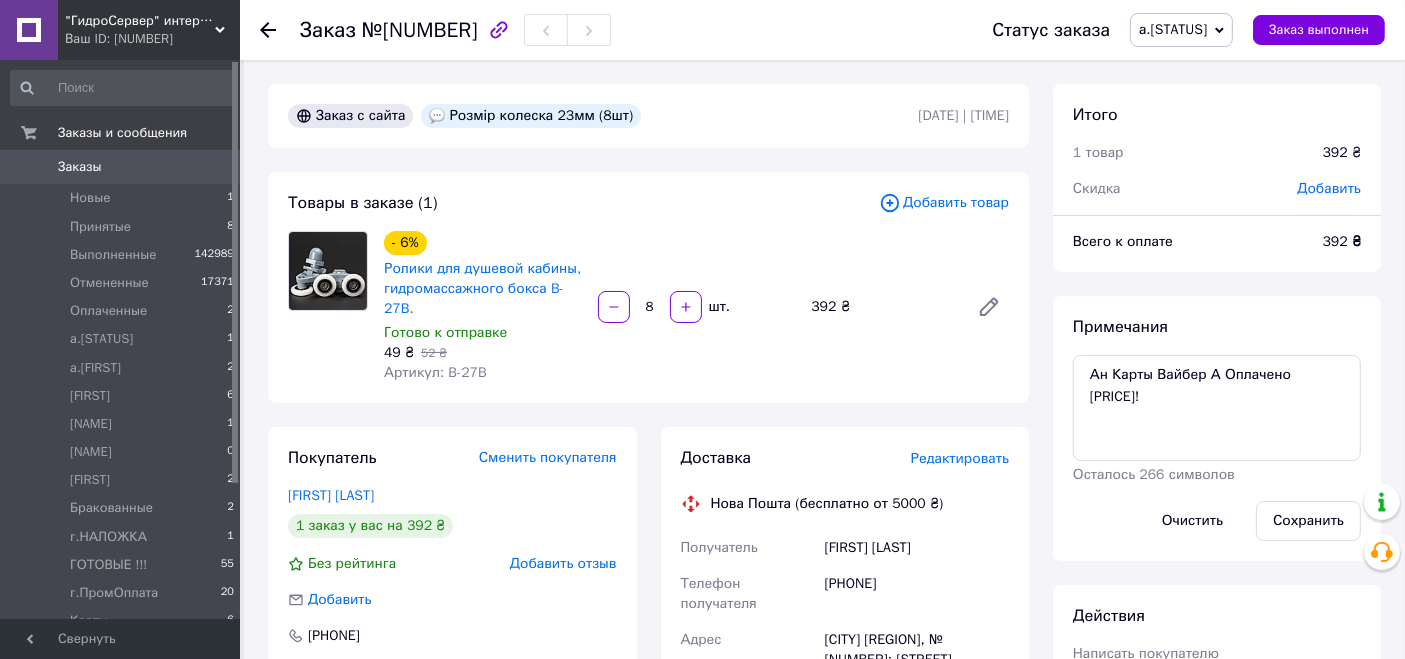 scroll, scrollTop: 32, scrollLeft: 0, axis: vertical 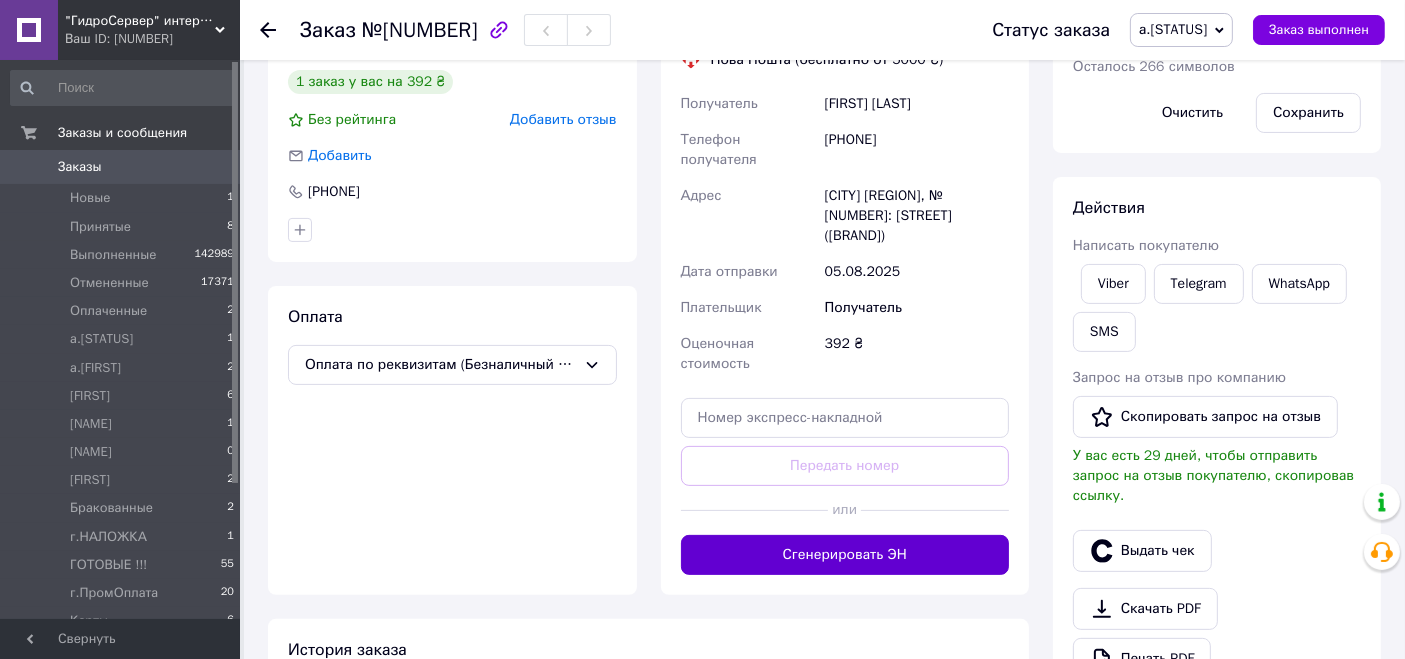click on "Сгенерировать ЭН" at bounding box center (845, 555) 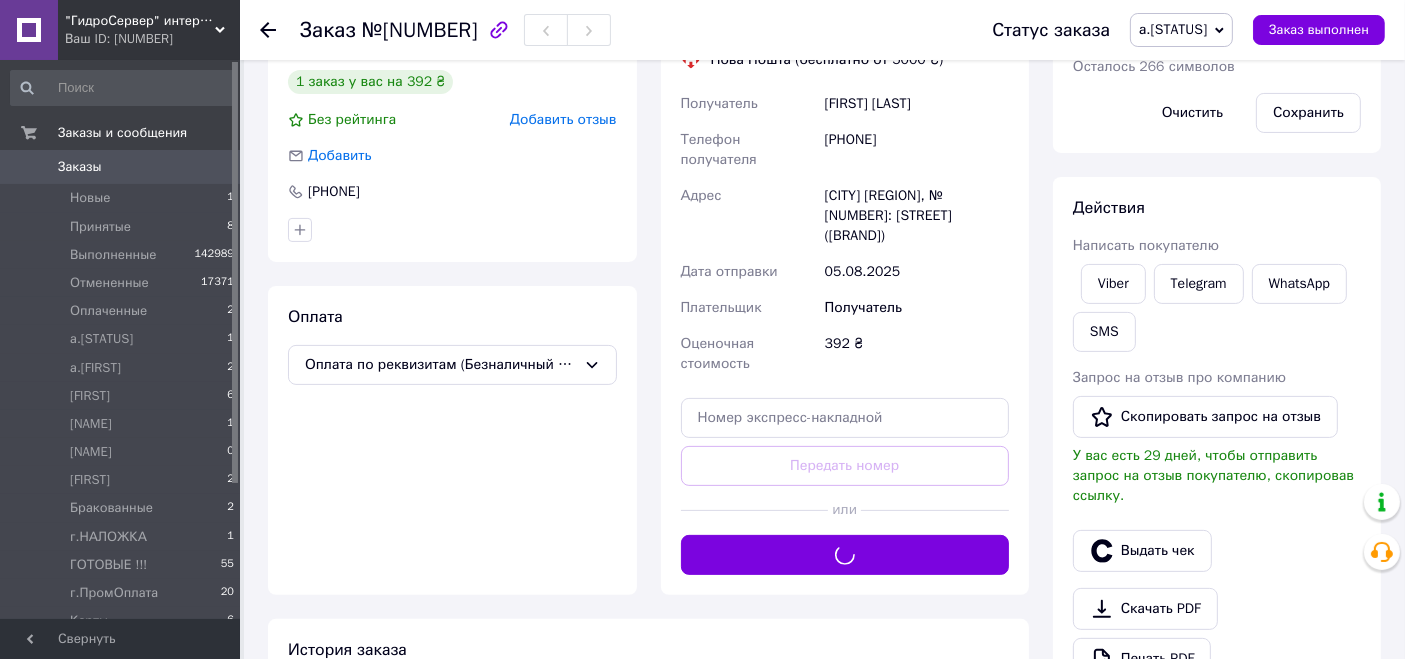 click on "а.[STATUS]" at bounding box center [1173, 29] 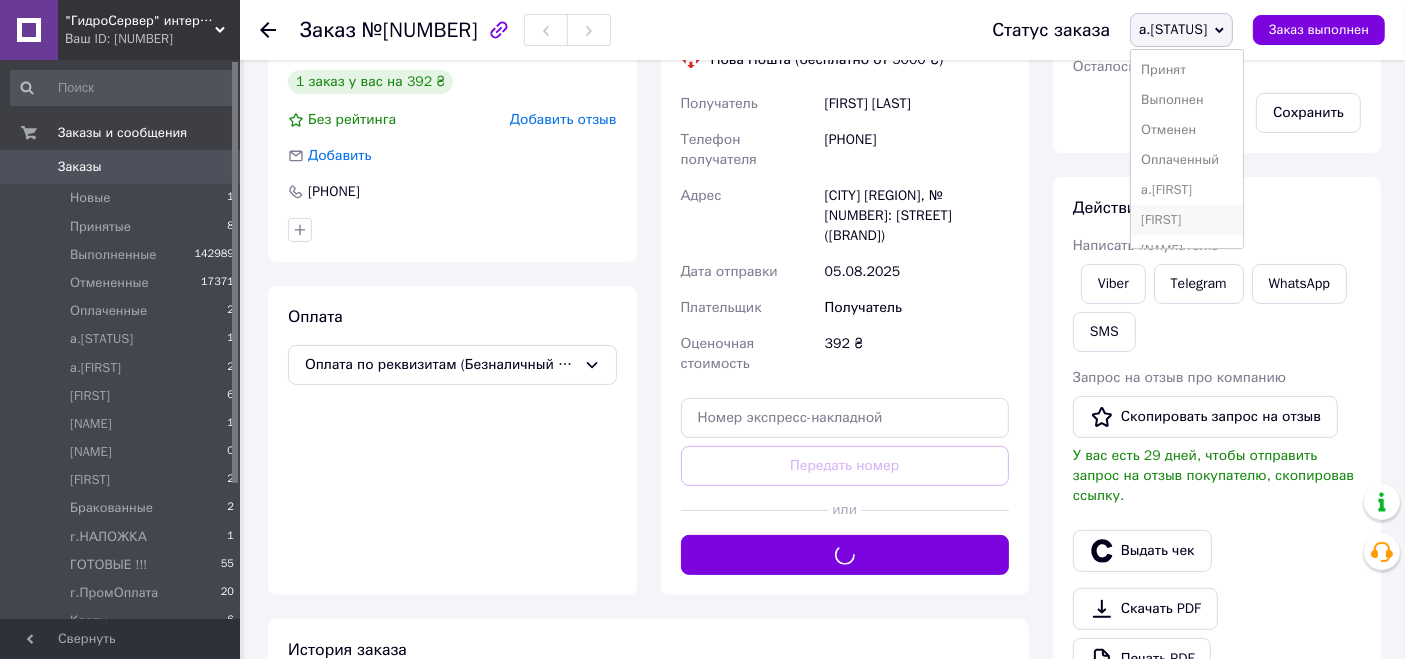 click on "[FIRST]" at bounding box center [1187, 220] 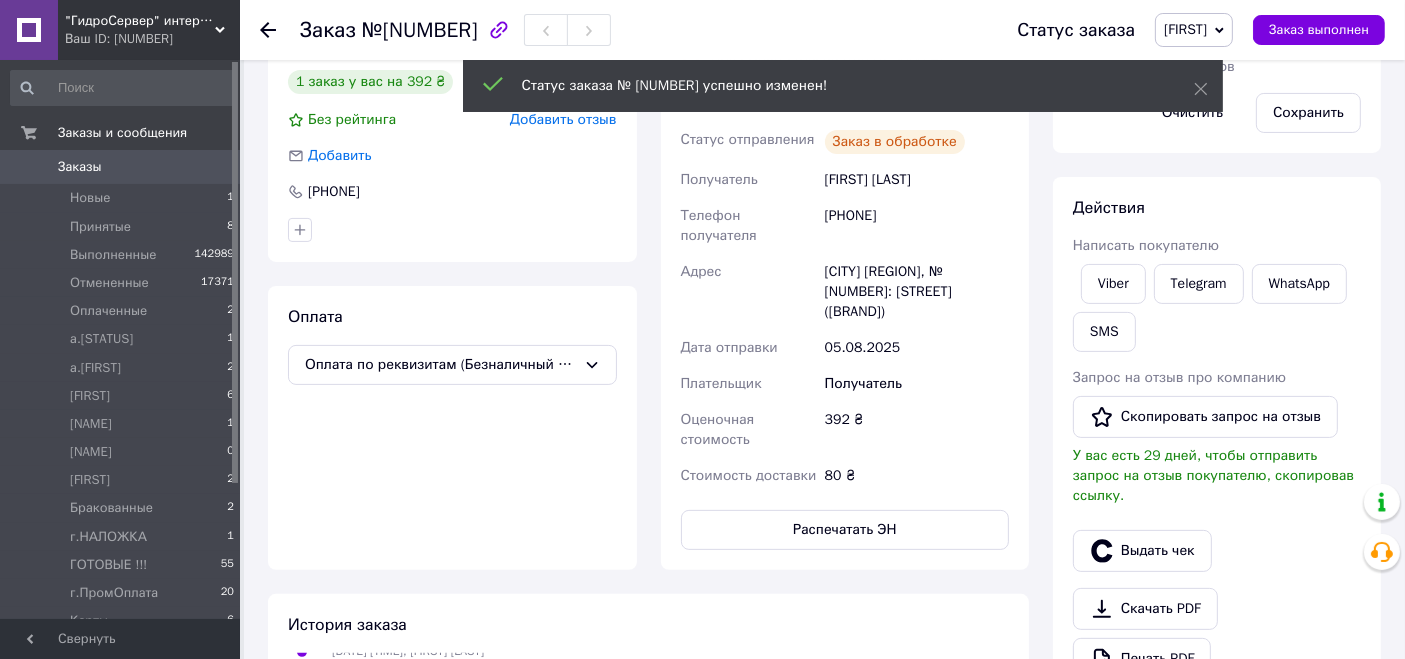 scroll, scrollTop: 128, scrollLeft: 0, axis: vertical 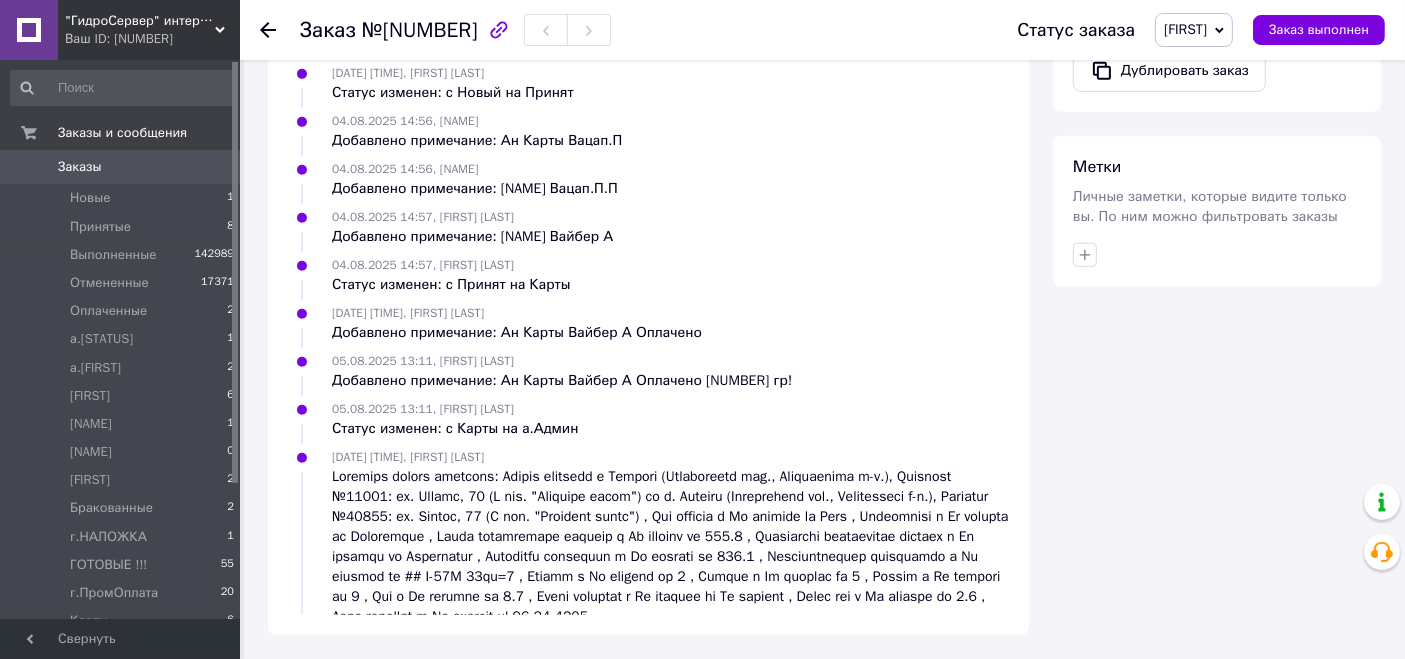 click 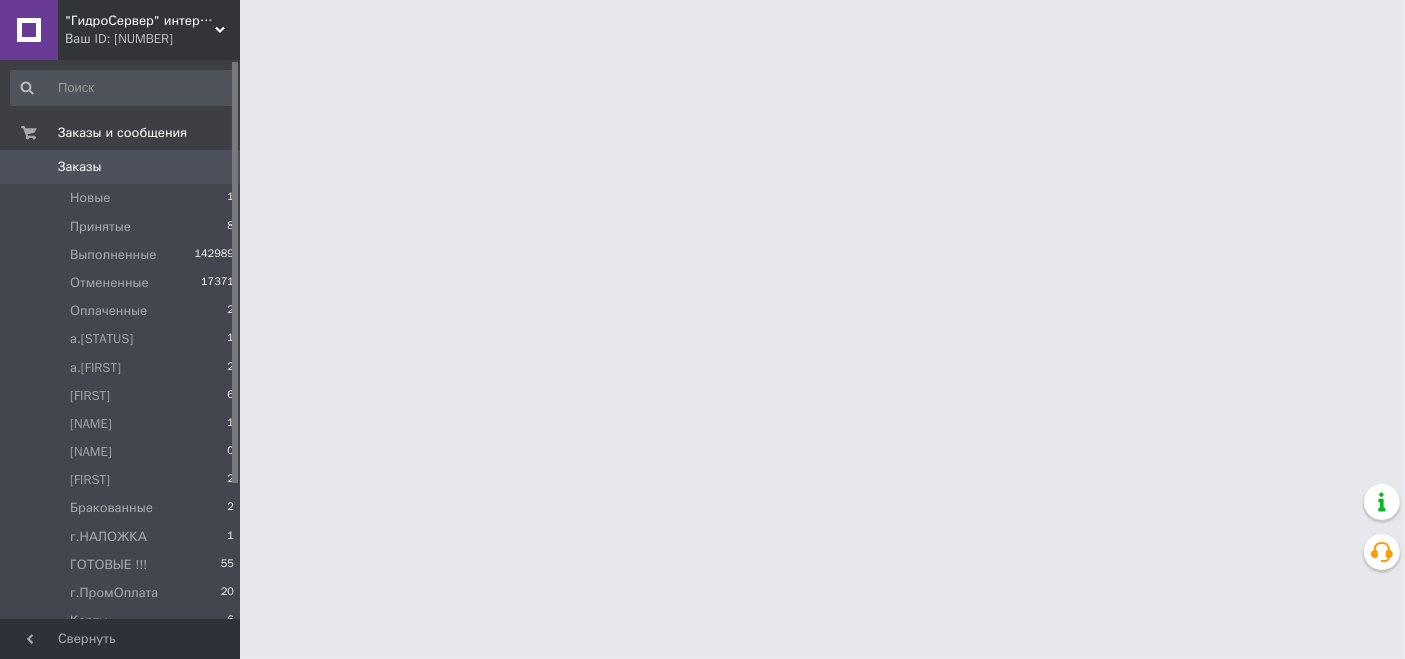 scroll, scrollTop: 0, scrollLeft: 0, axis: both 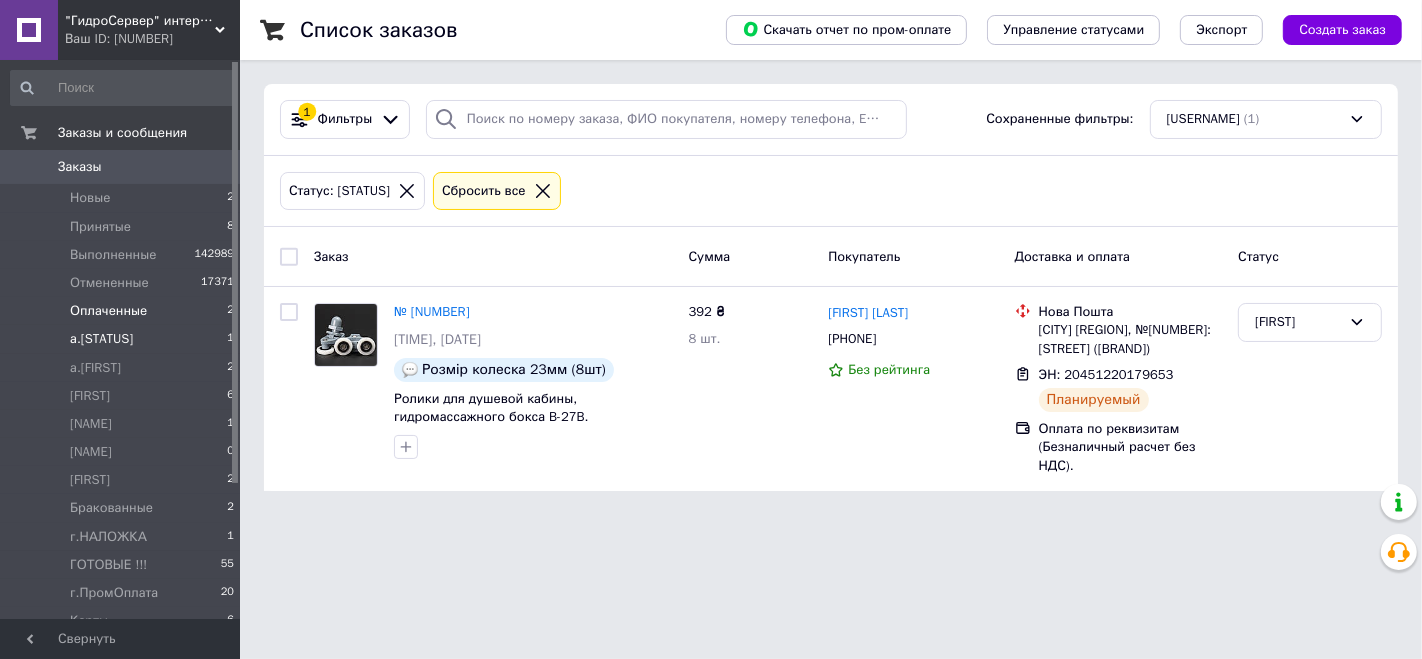 click on "Оплаченные" at bounding box center (108, 311) 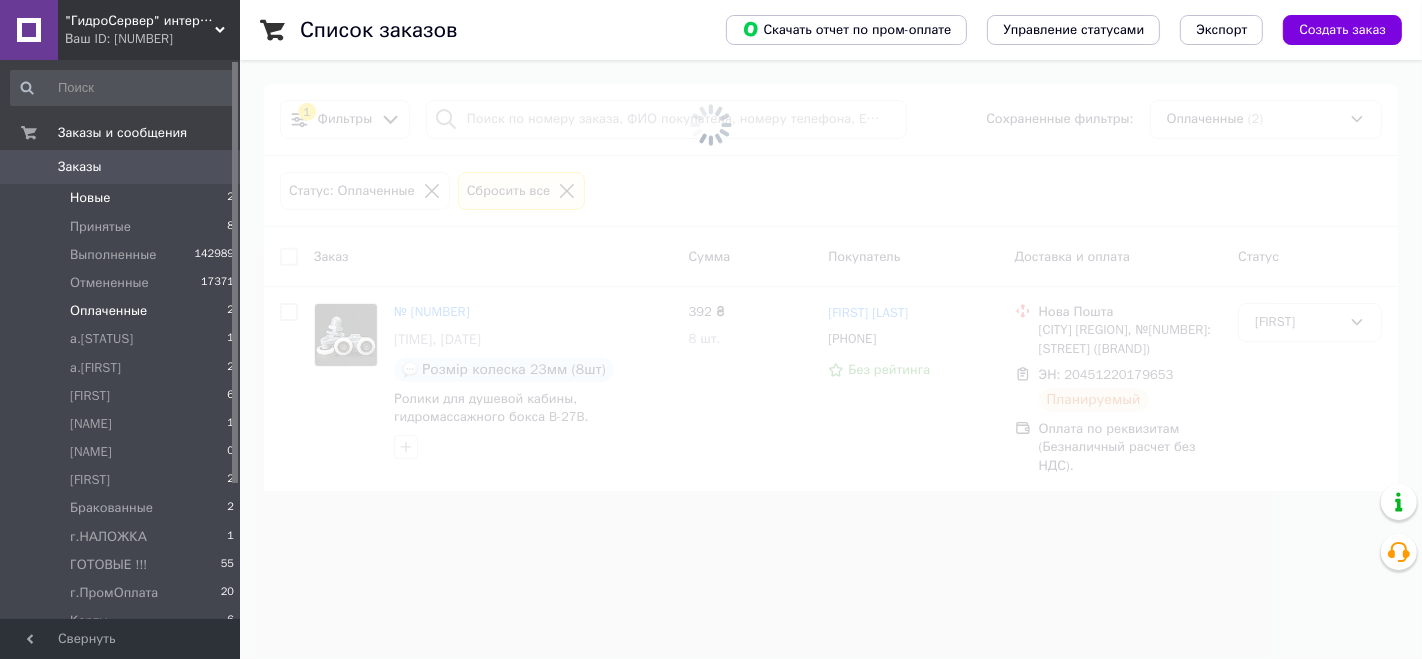 click on "Новые 2" at bounding box center [123, 198] 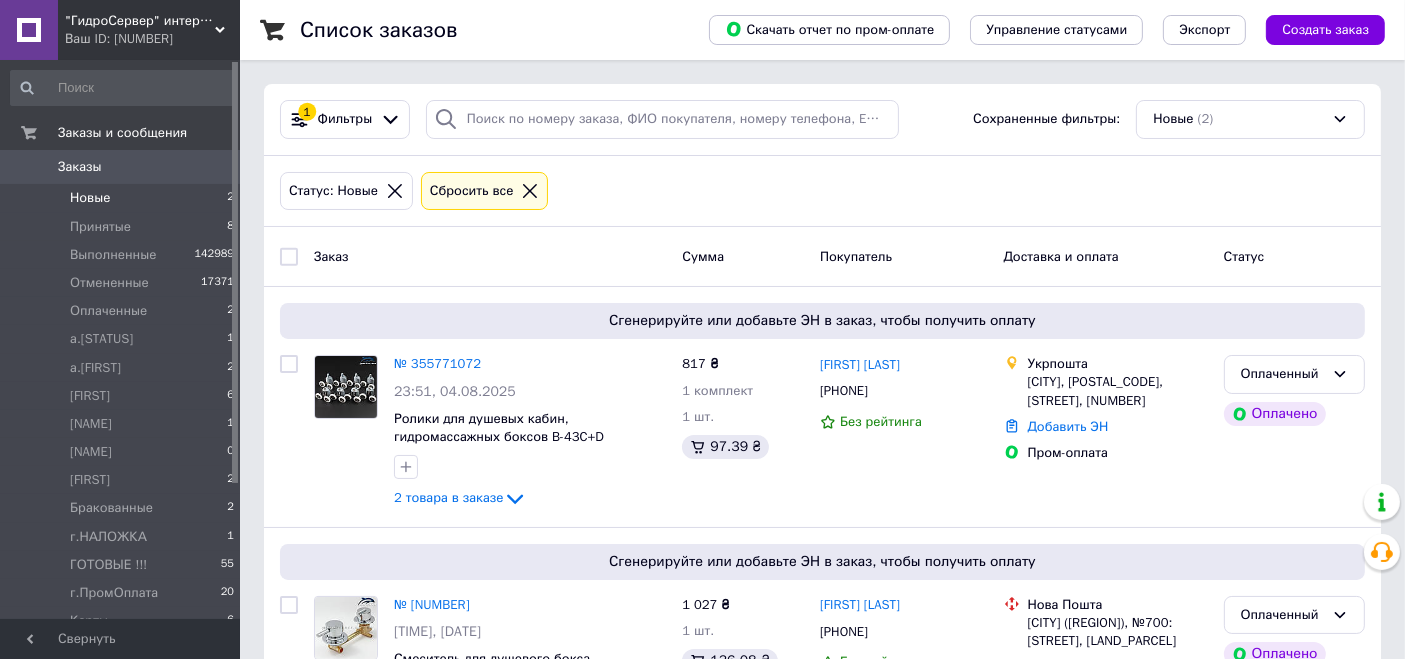 click on "Новые 2" at bounding box center [123, 198] 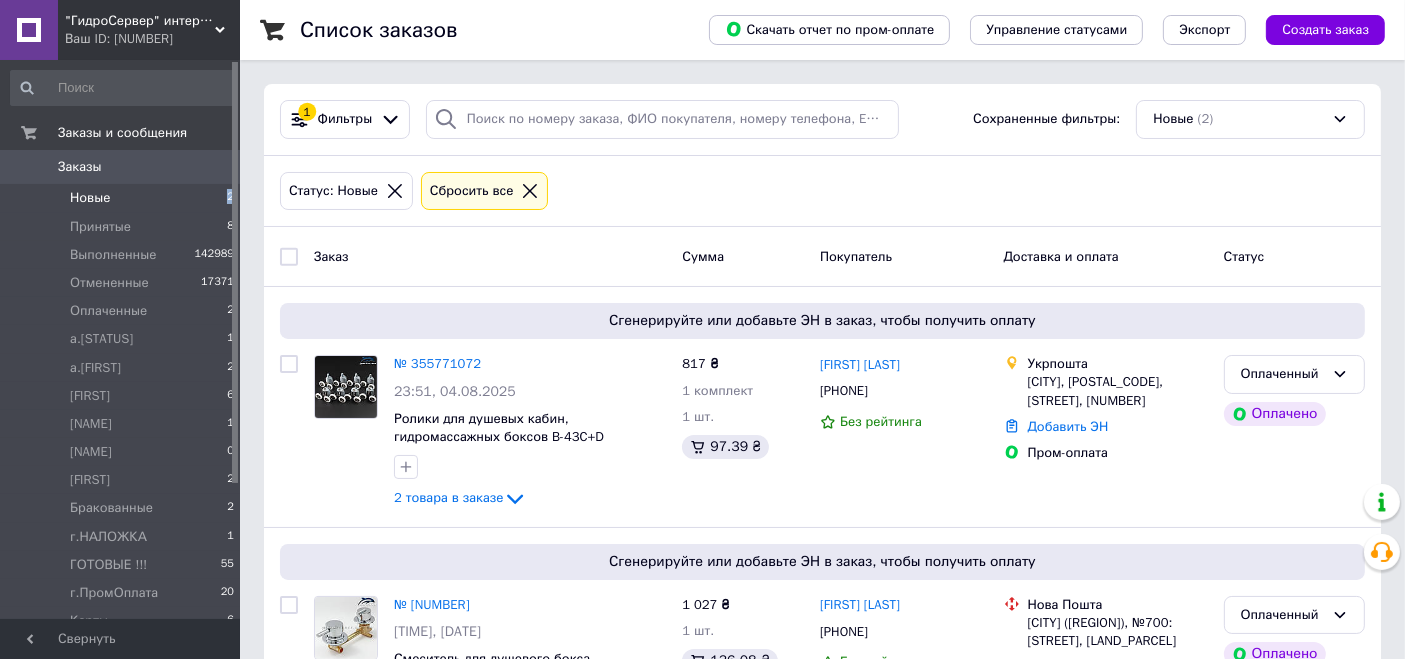 click on "Новые 2" at bounding box center (123, 198) 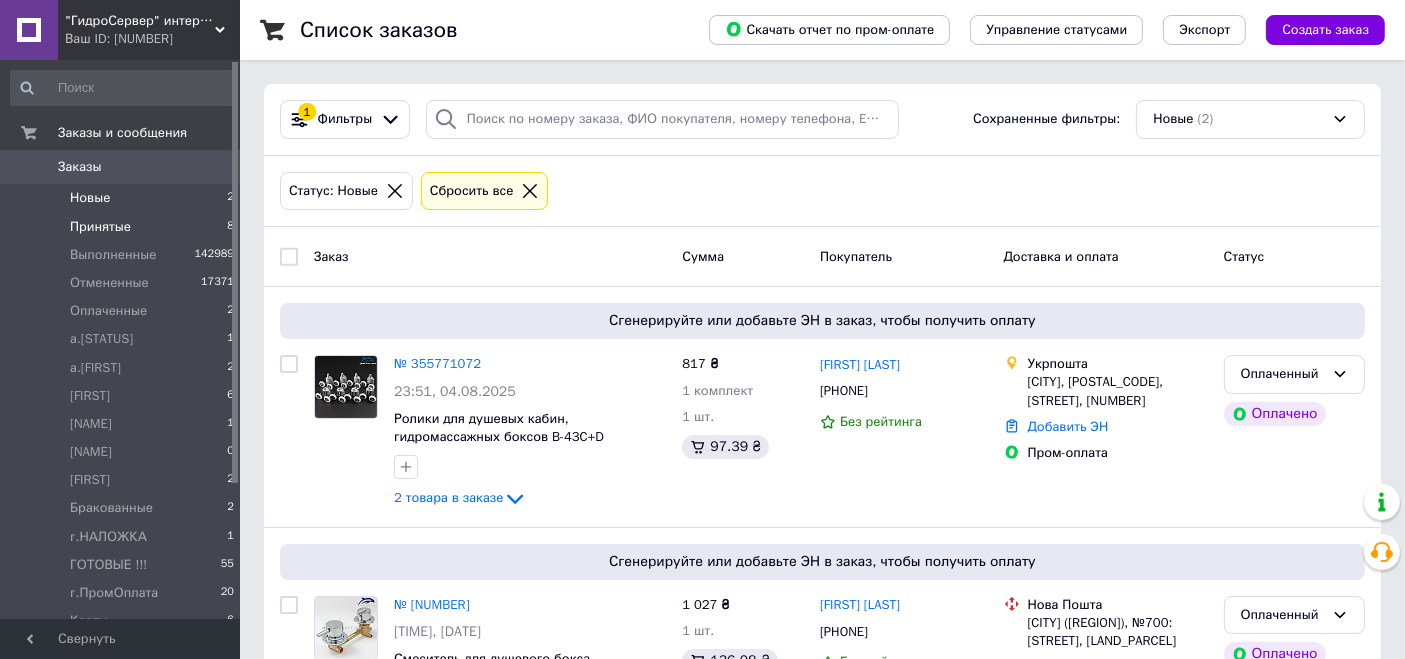click on "Принятые 8" at bounding box center [123, 227] 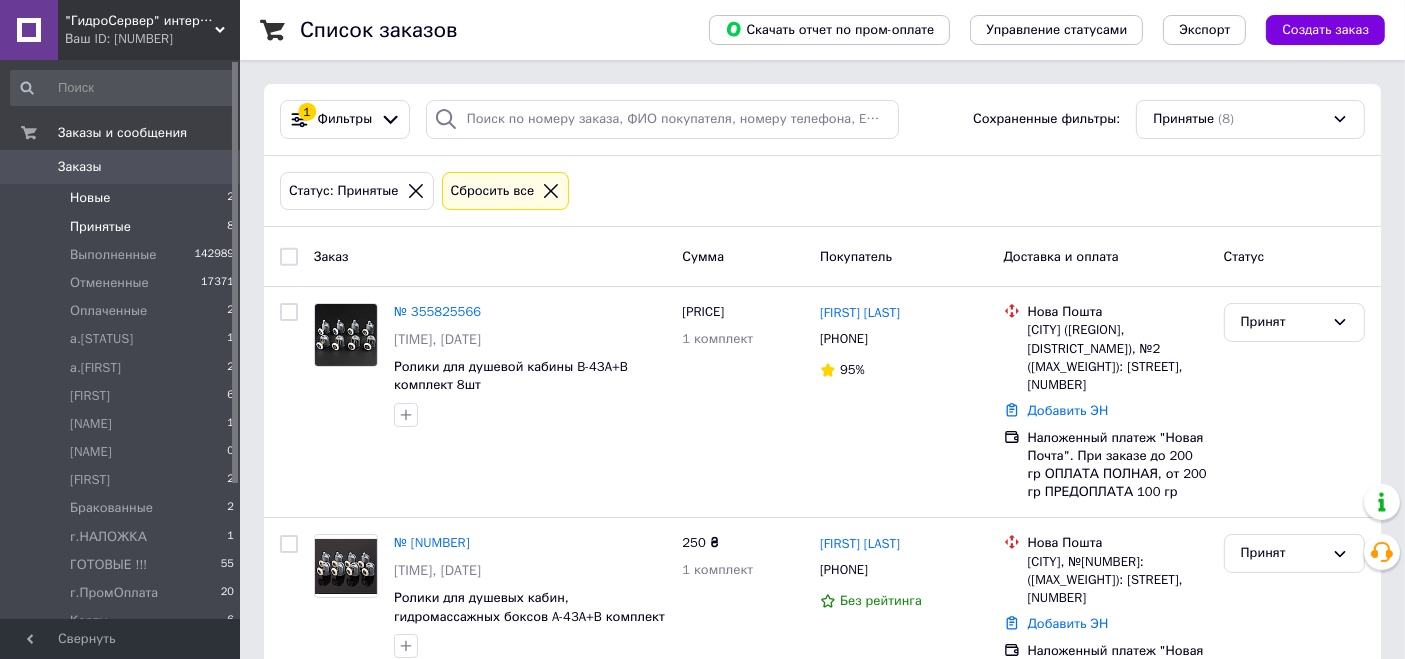 click on "Новые 2" at bounding box center (123, 198) 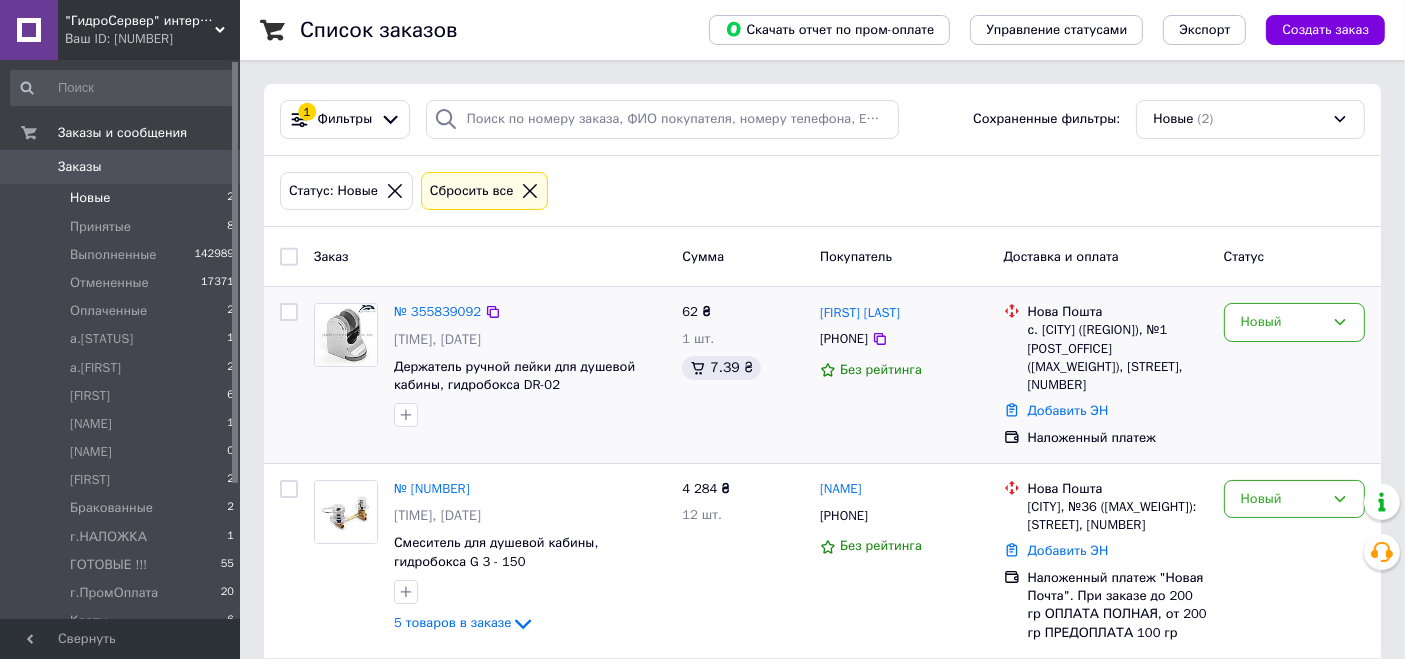 click on "№ 355839092" at bounding box center [437, 312] 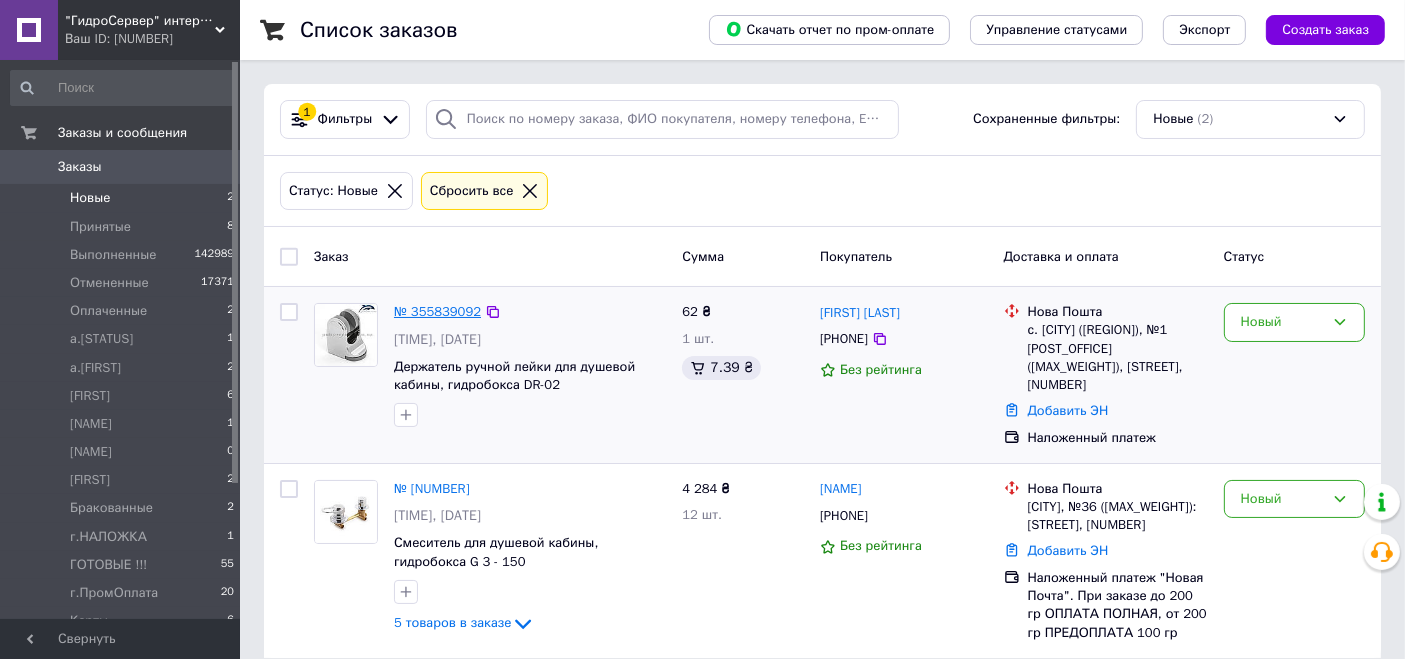 click on "№ 355839092" at bounding box center [437, 311] 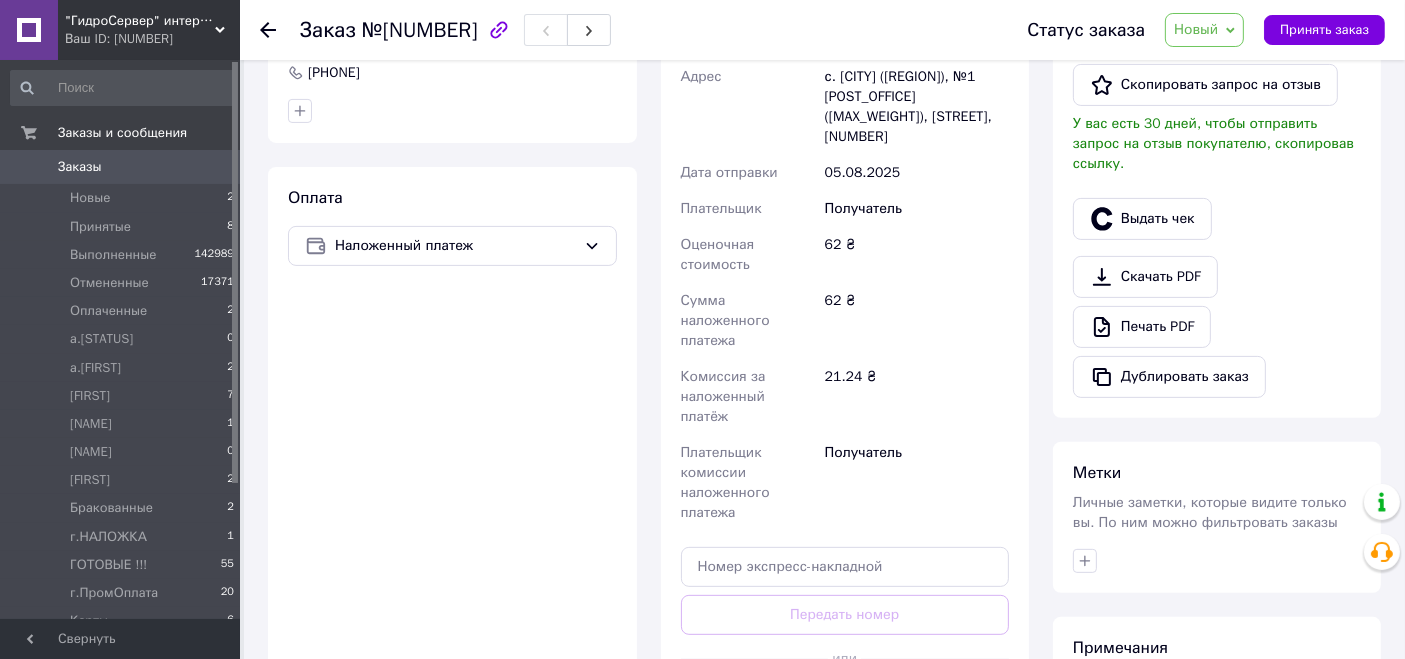 scroll, scrollTop: 777, scrollLeft: 0, axis: vertical 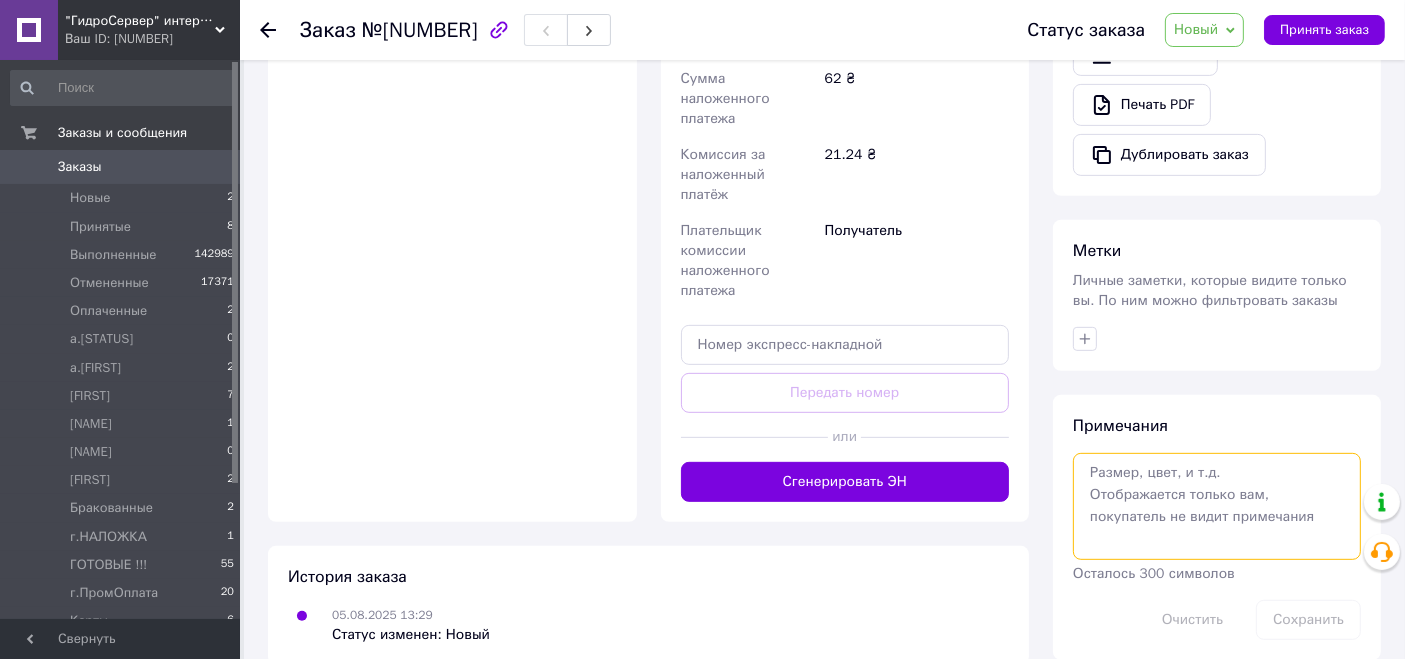click at bounding box center (1217, 506) 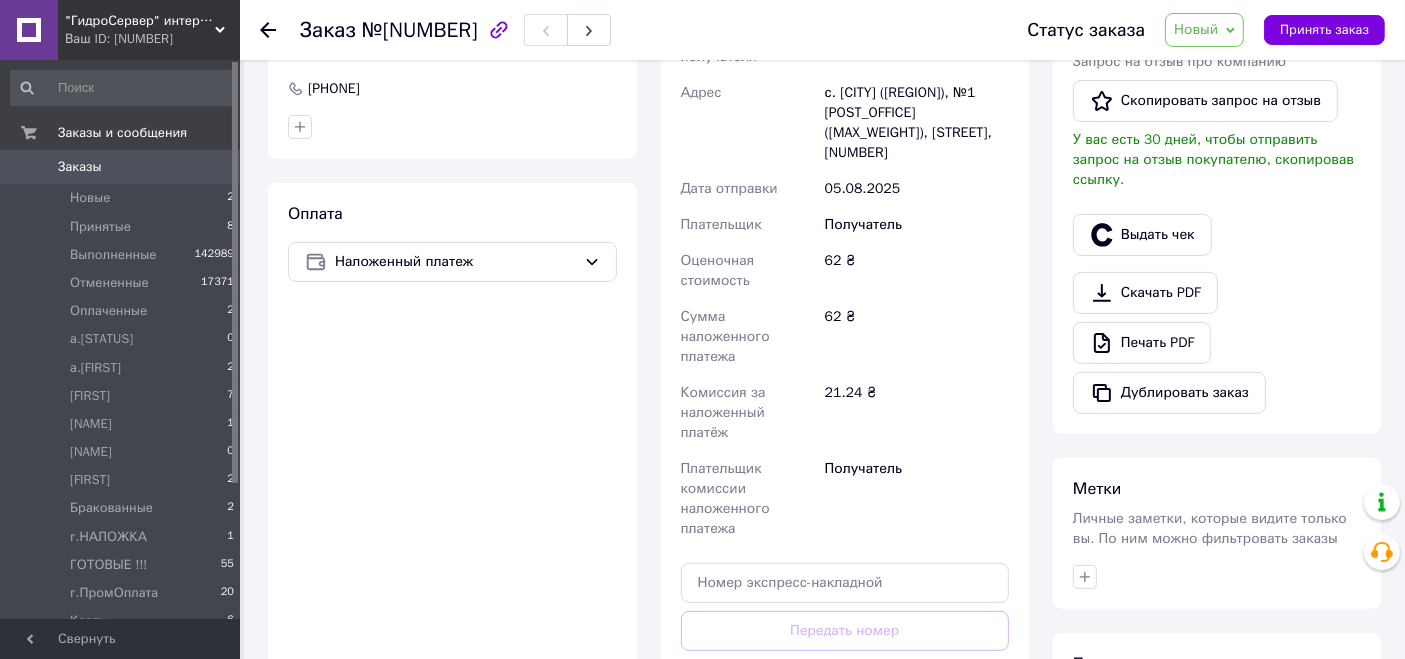 scroll, scrollTop: 777, scrollLeft: 0, axis: vertical 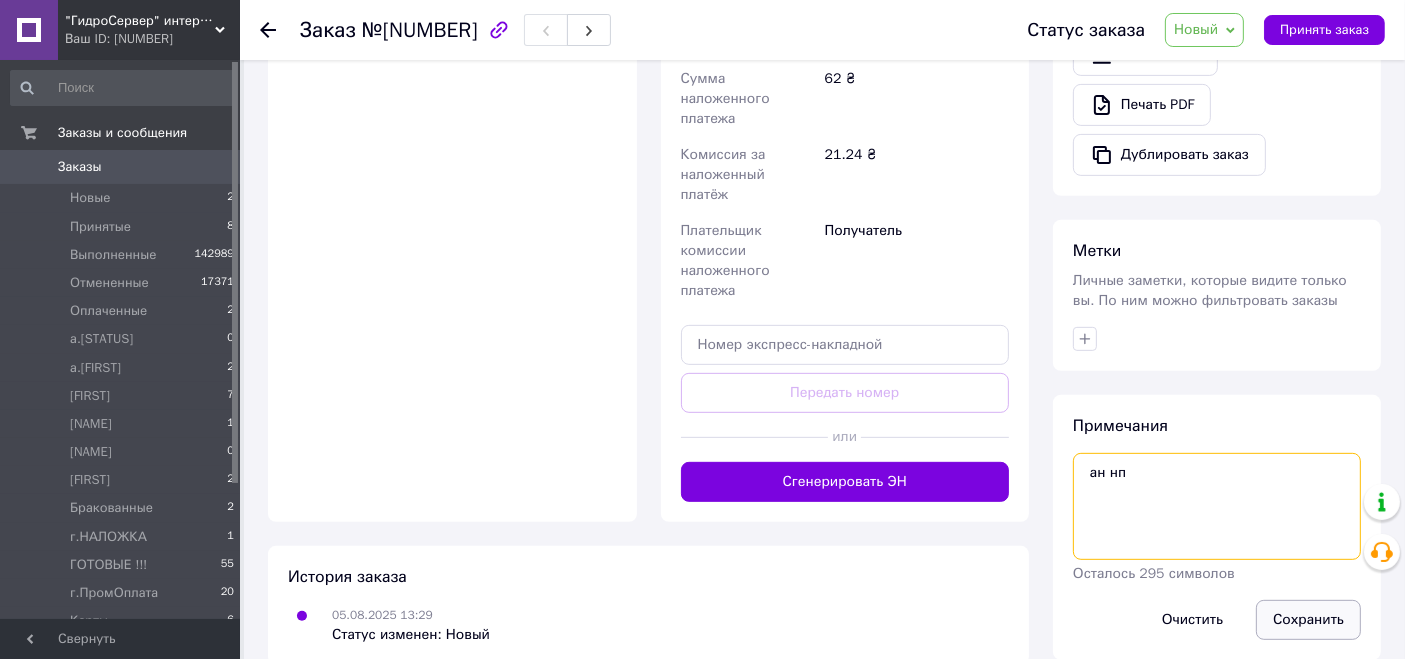 type on "ан нп" 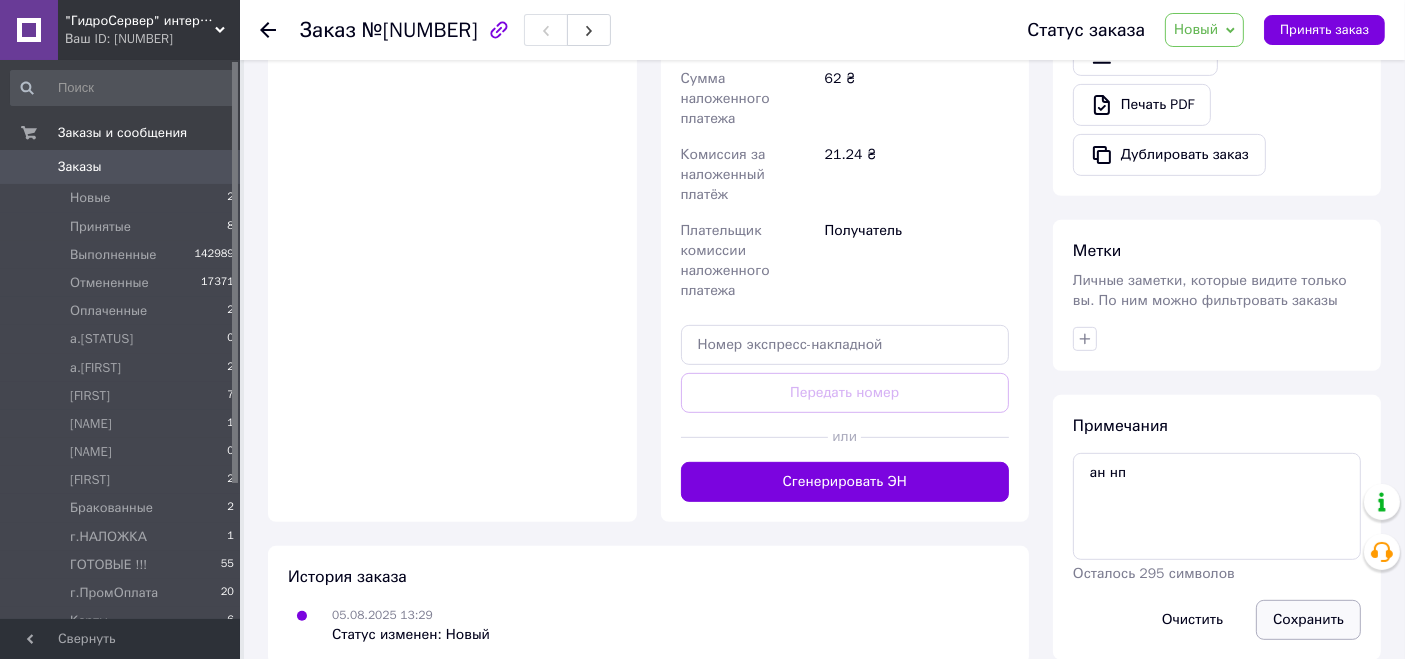 click on "Сохранить" at bounding box center (1308, 620) 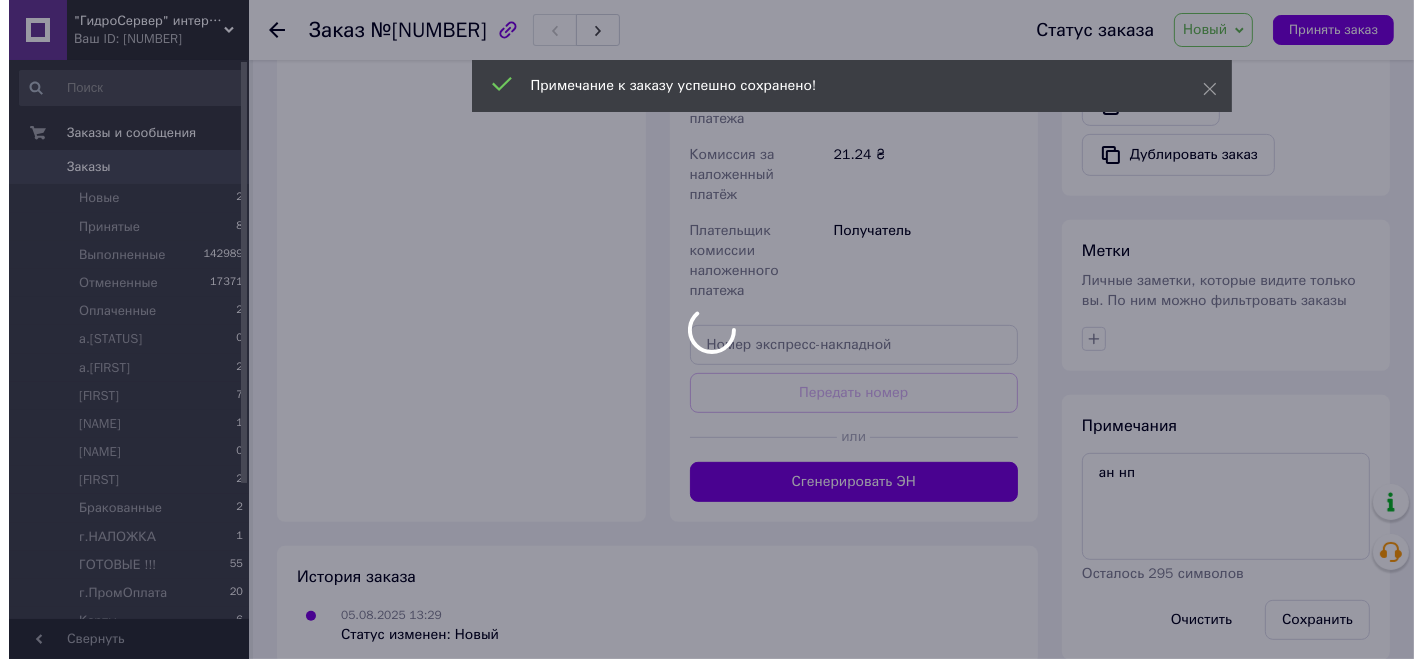 scroll, scrollTop: 110, scrollLeft: 0, axis: vertical 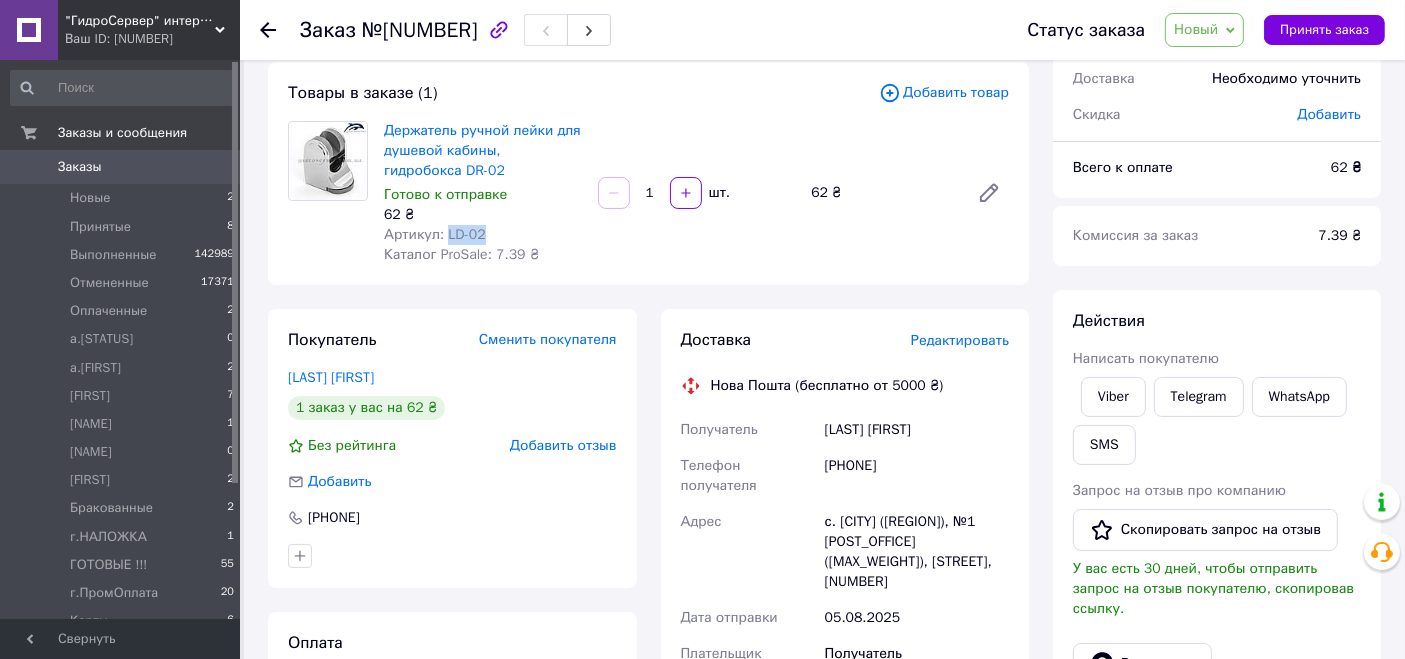 drag, startPoint x: 496, startPoint y: 234, endPoint x: 442, endPoint y: 231, distance: 54.08327 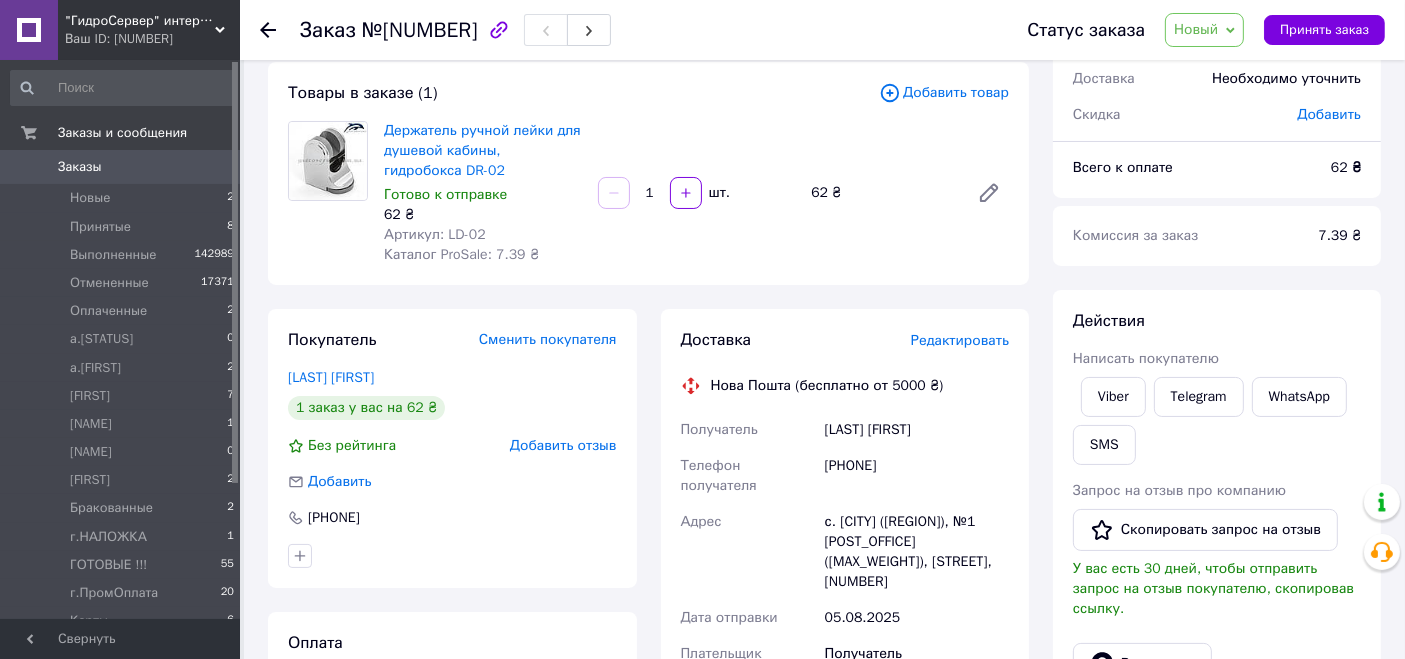 click on "Редактировать" at bounding box center [960, 340] 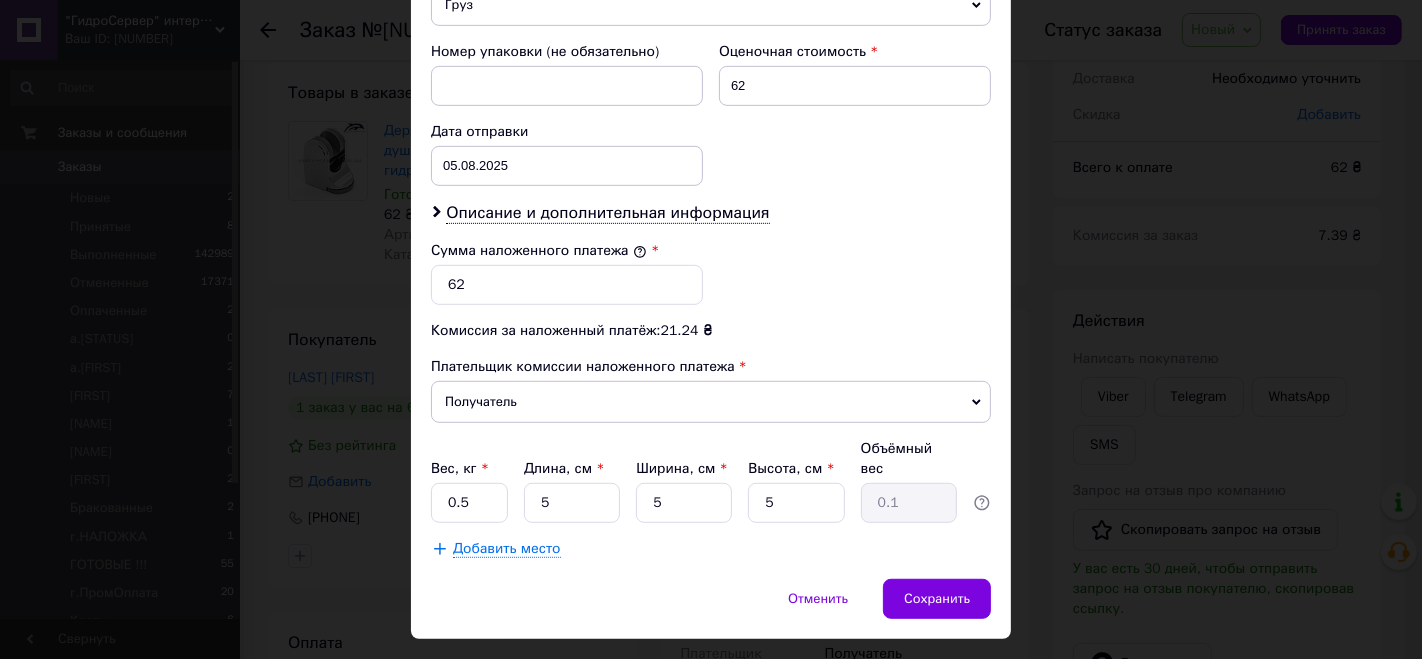 scroll, scrollTop: 858, scrollLeft: 0, axis: vertical 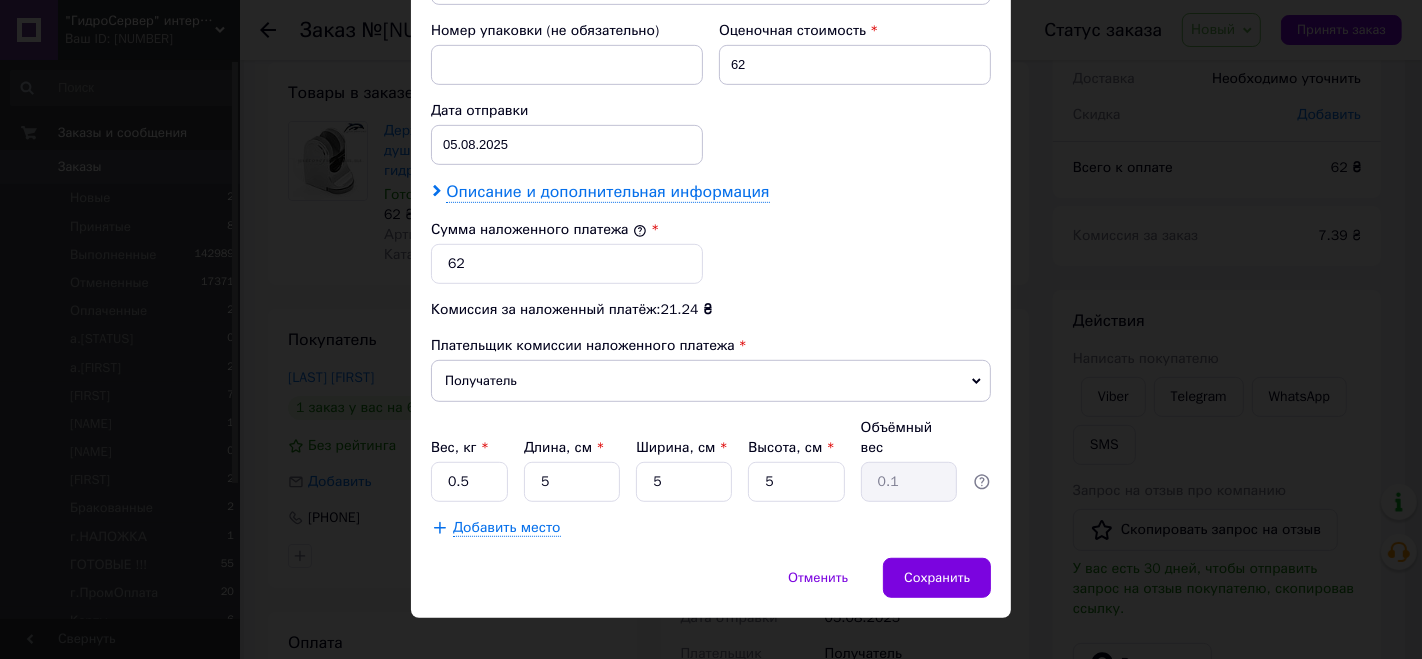 click on "Описание и дополнительная информация" at bounding box center (607, 192) 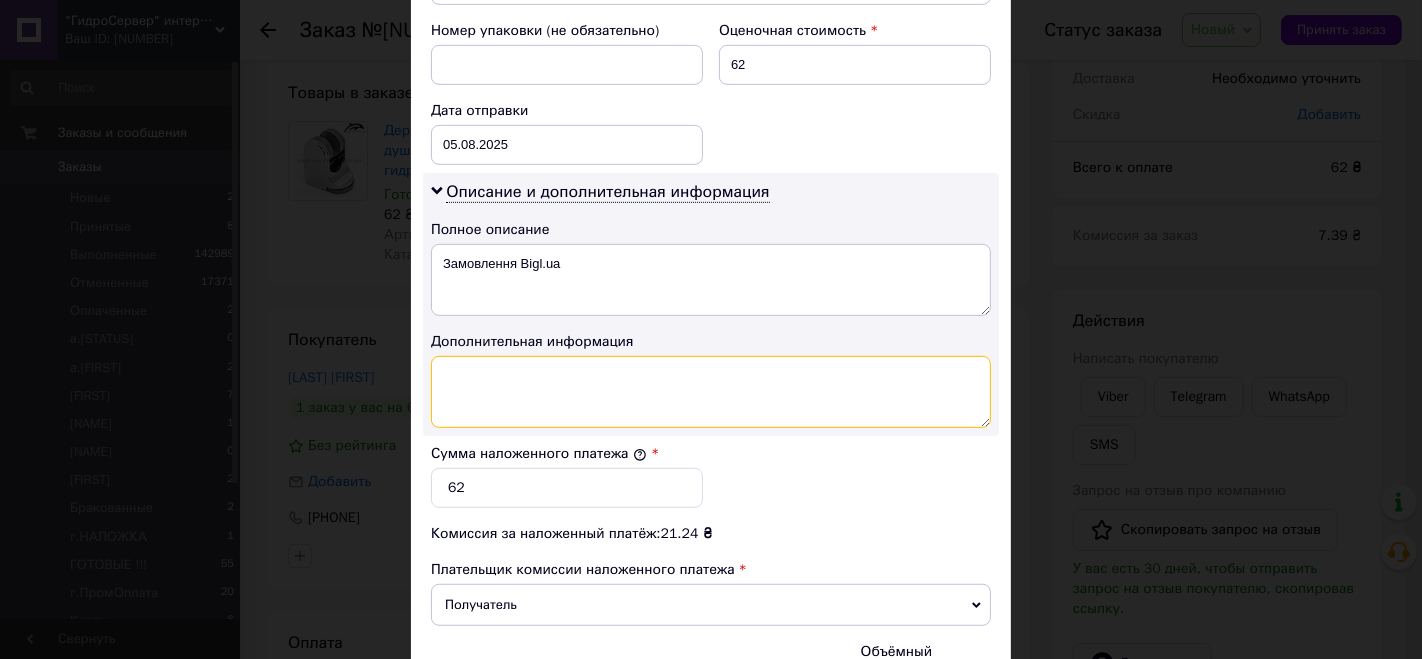 click at bounding box center [711, 392] 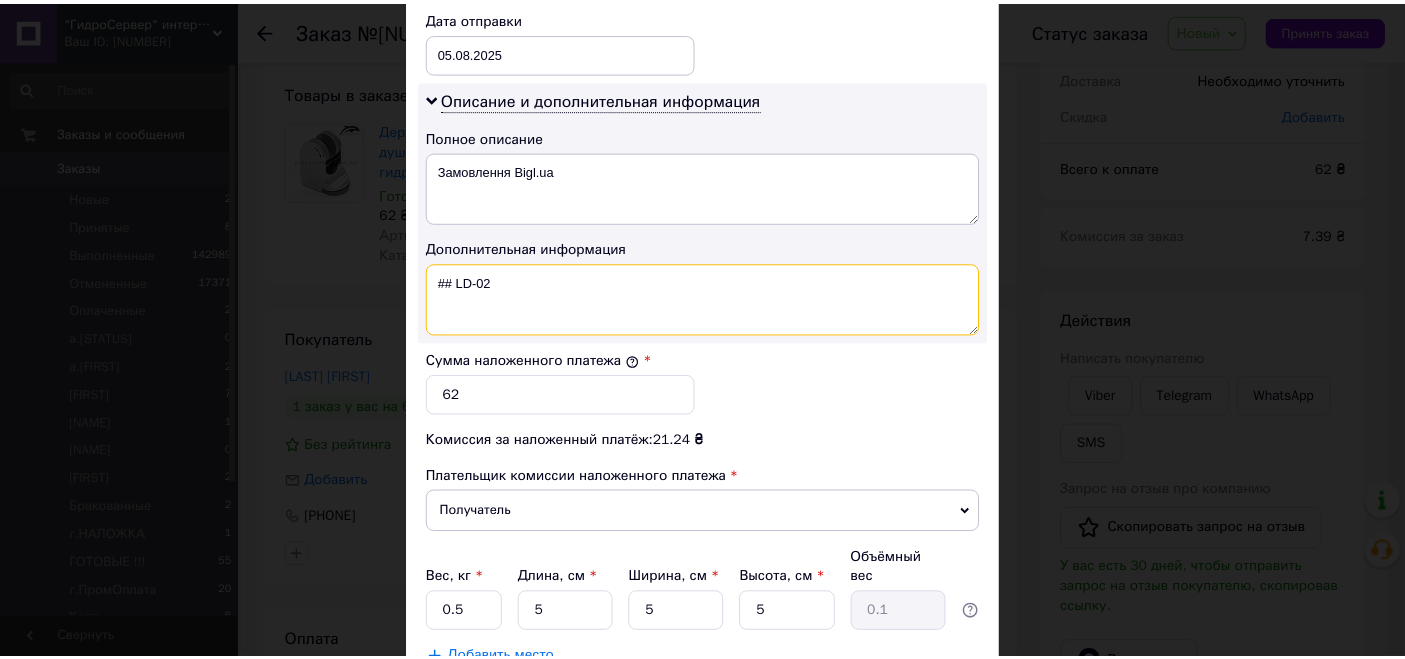 scroll, scrollTop: 1081, scrollLeft: 0, axis: vertical 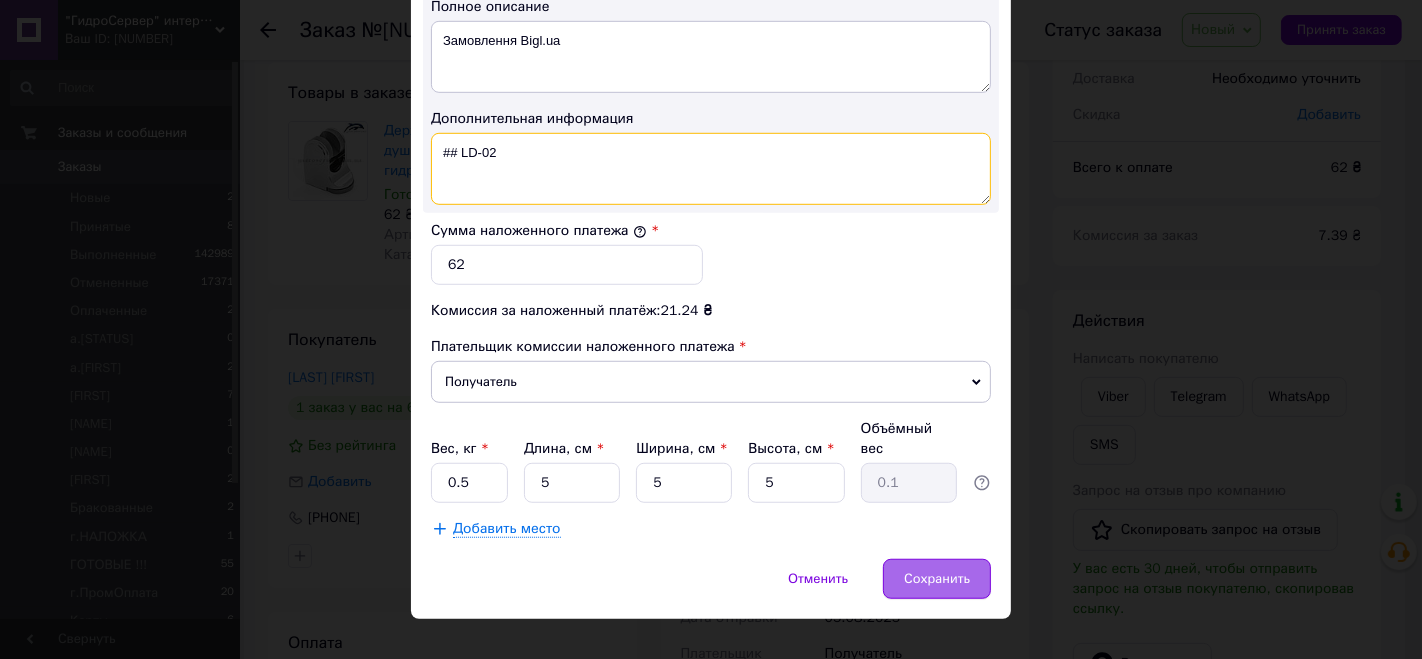 type on "## LD-02" 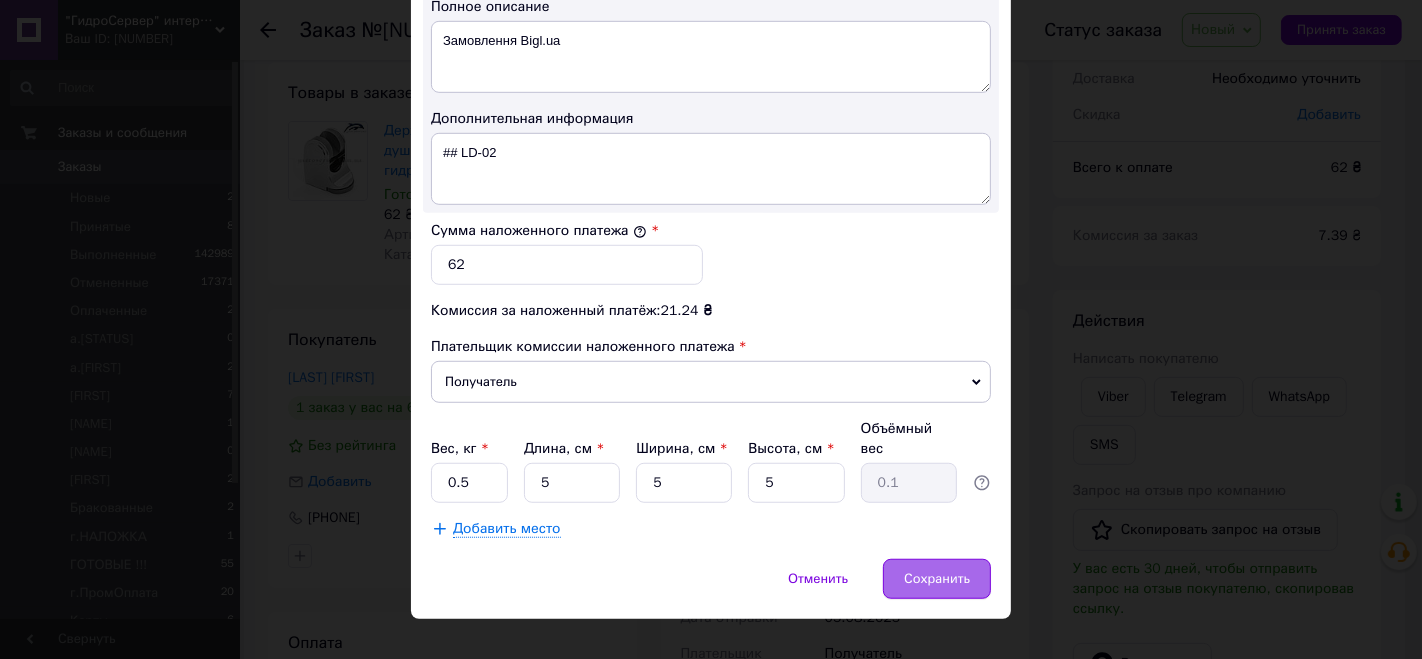 click on "Сохранить" at bounding box center [937, 579] 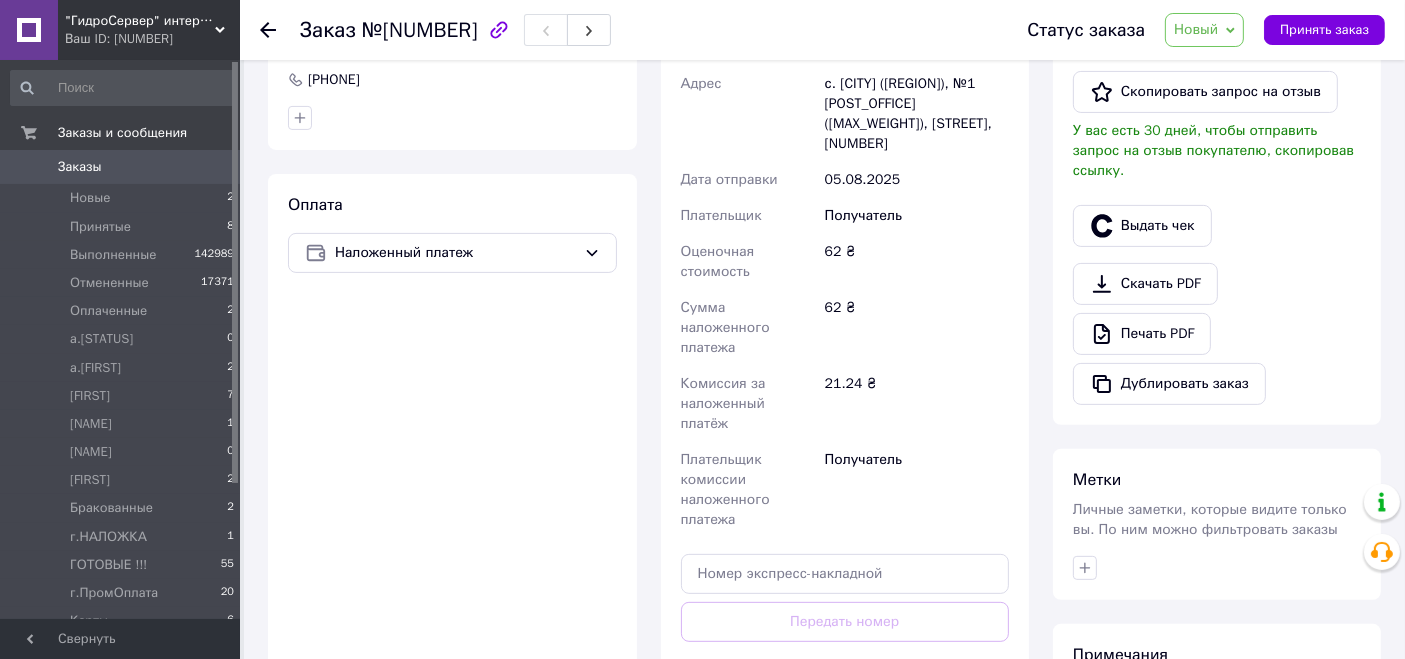 scroll, scrollTop: 665, scrollLeft: 0, axis: vertical 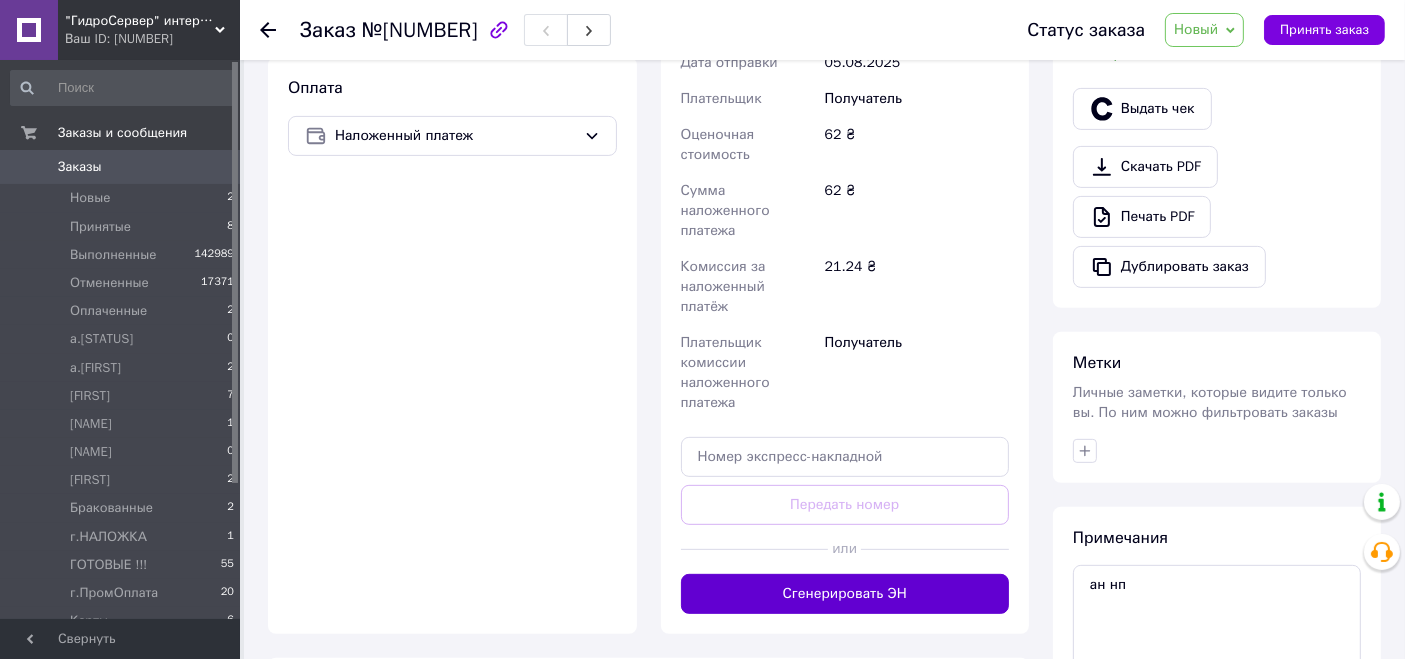 click on "Сгенерировать ЭН" at bounding box center [845, 594] 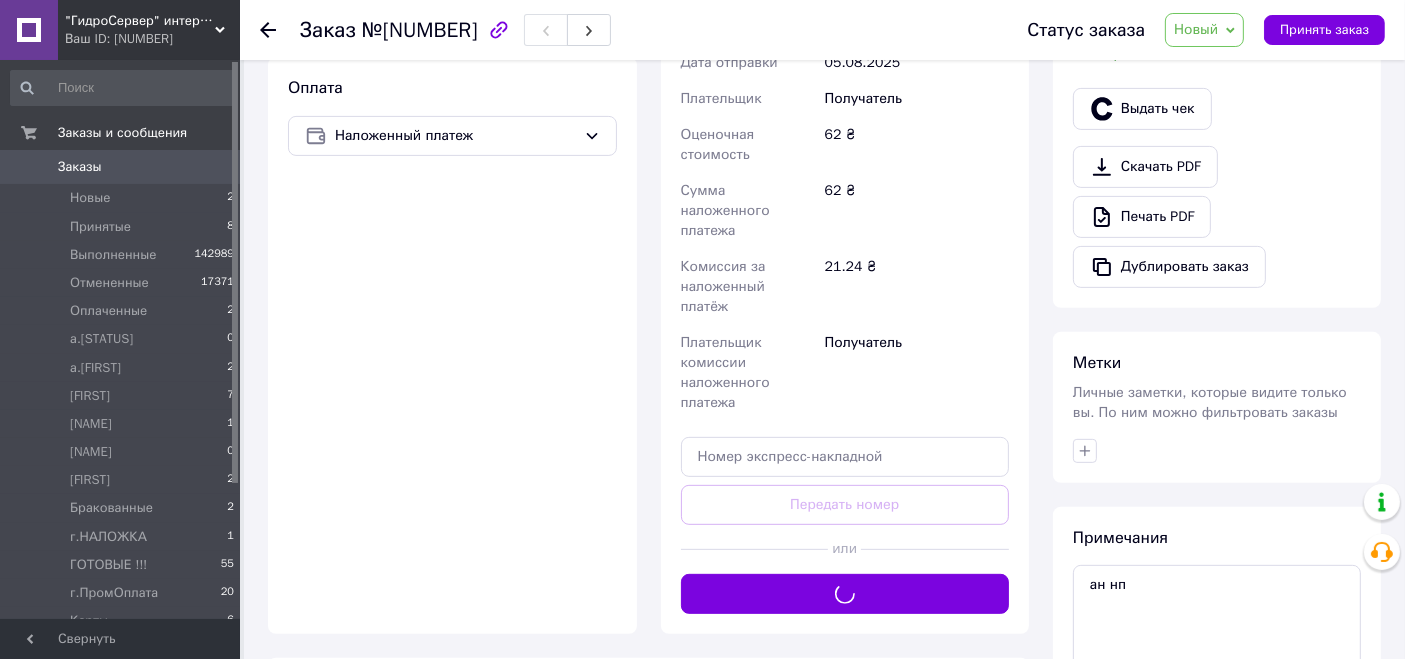 click on "Новый" at bounding box center (1196, 29) 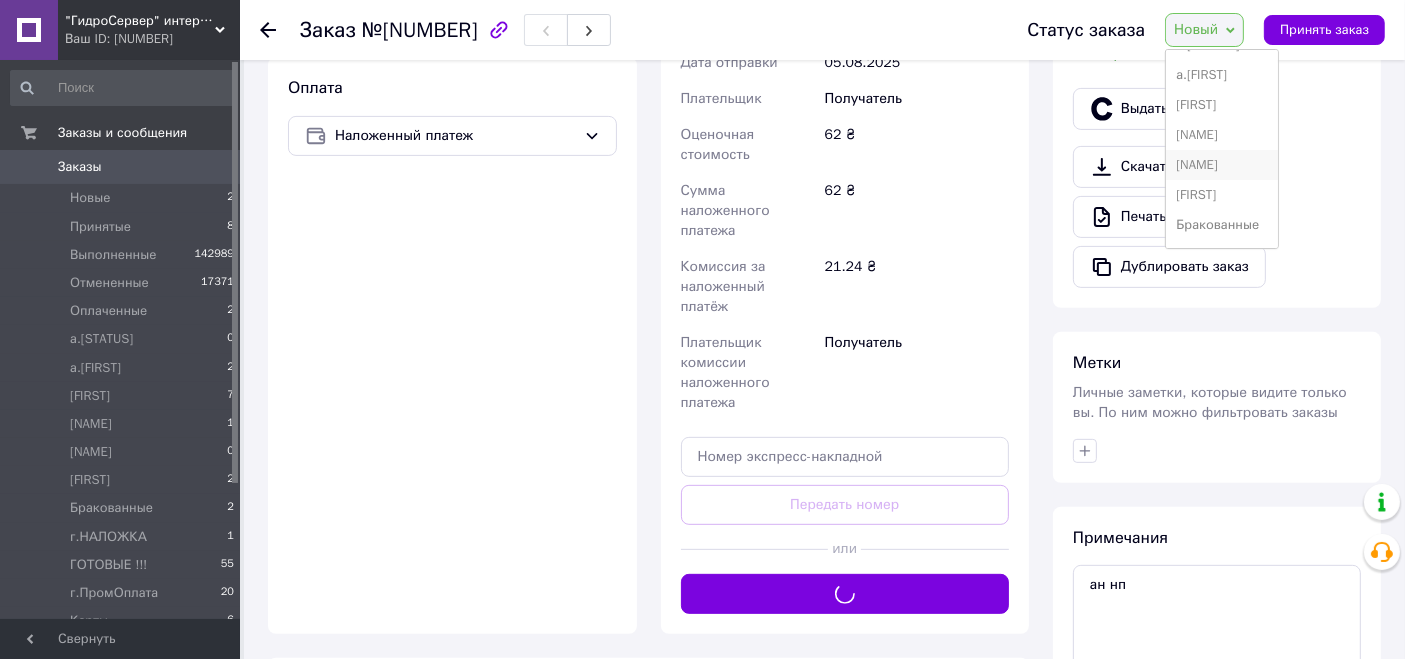 scroll, scrollTop: 222, scrollLeft: 0, axis: vertical 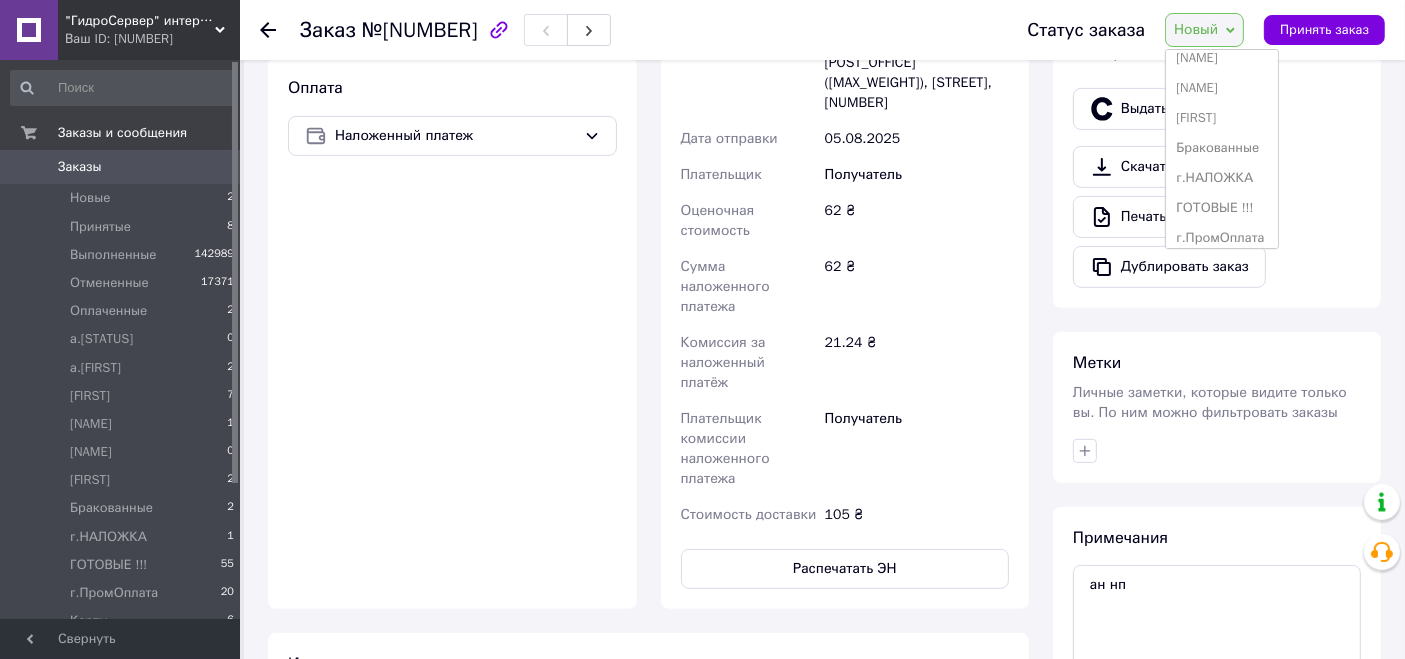 click on "г.НАЛОЖКА" at bounding box center (1222, 178) 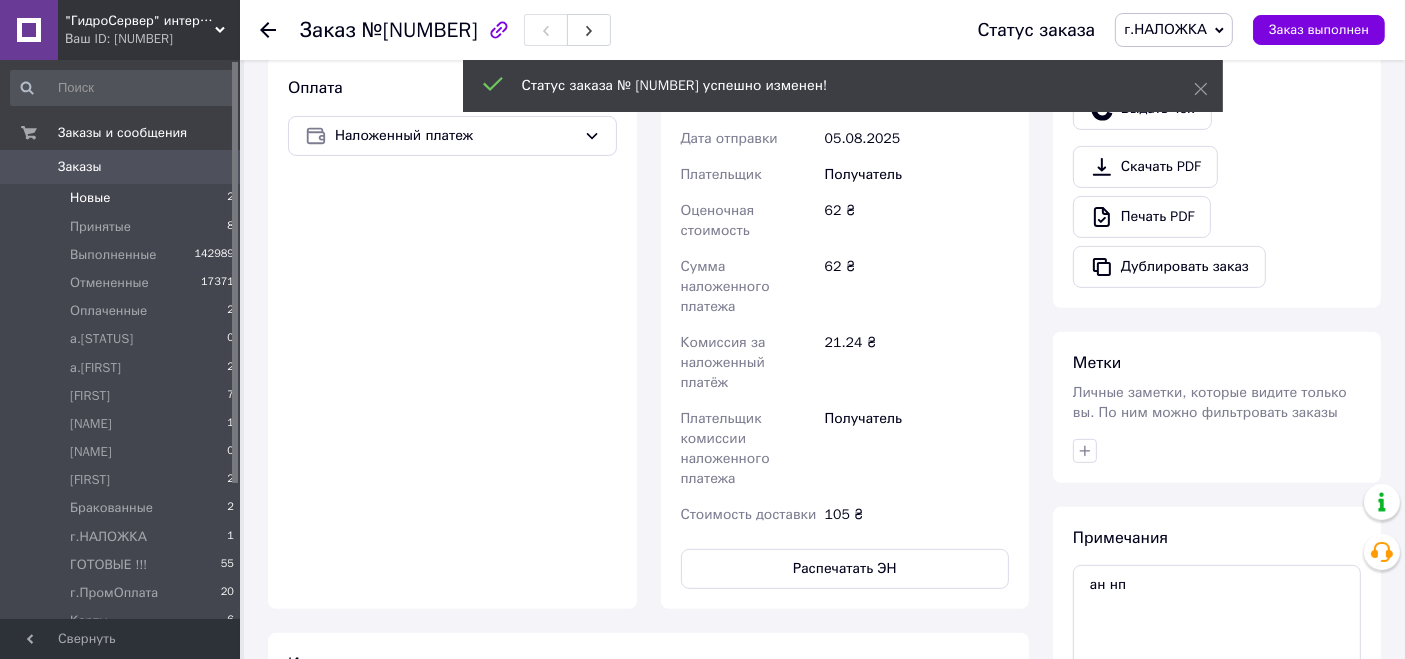 click on "Новые 2" at bounding box center [123, 198] 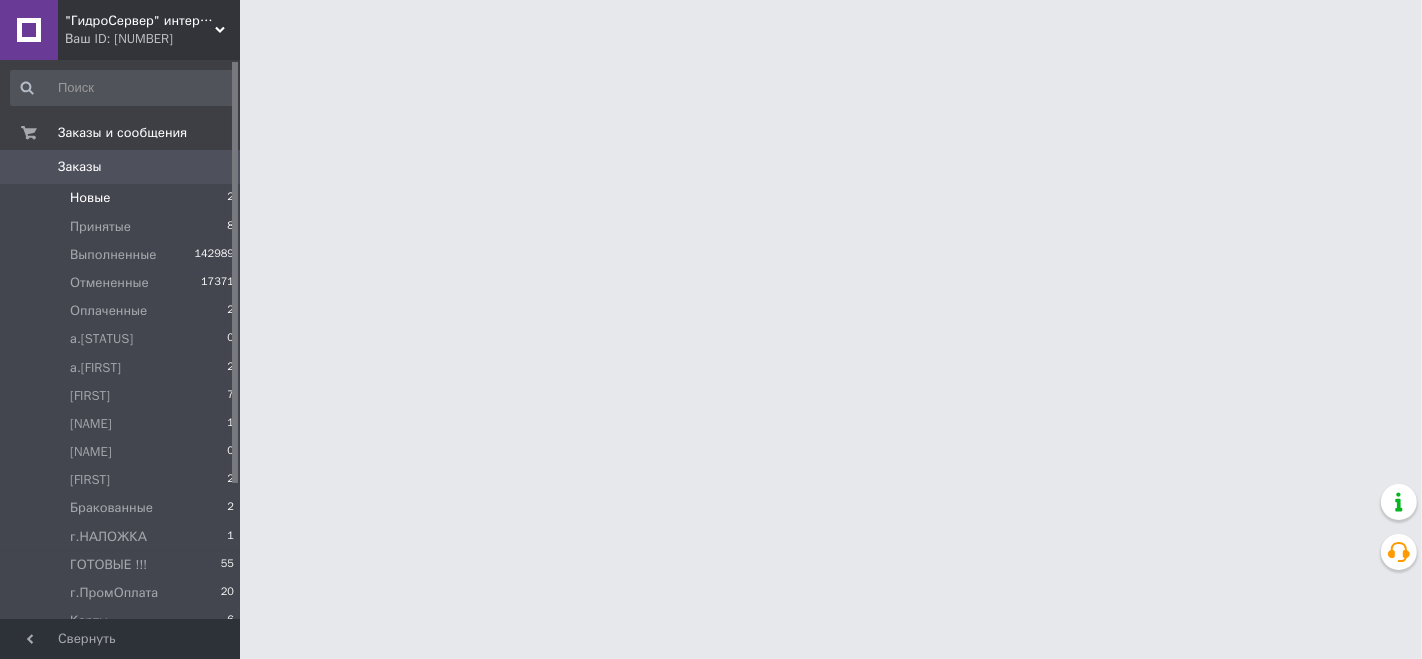 click on "Новые 2" at bounding box center (123, 198) 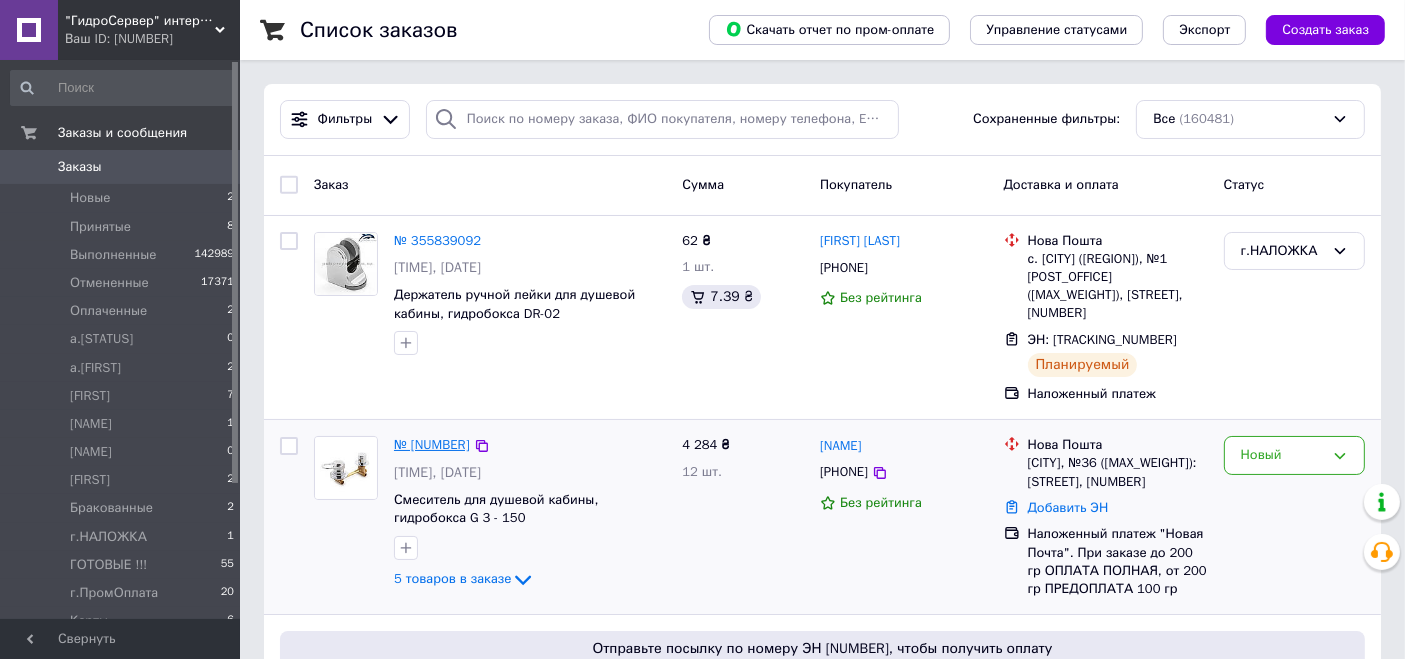 click on "№ [NUMBER]" at bounding box center [432, 444] 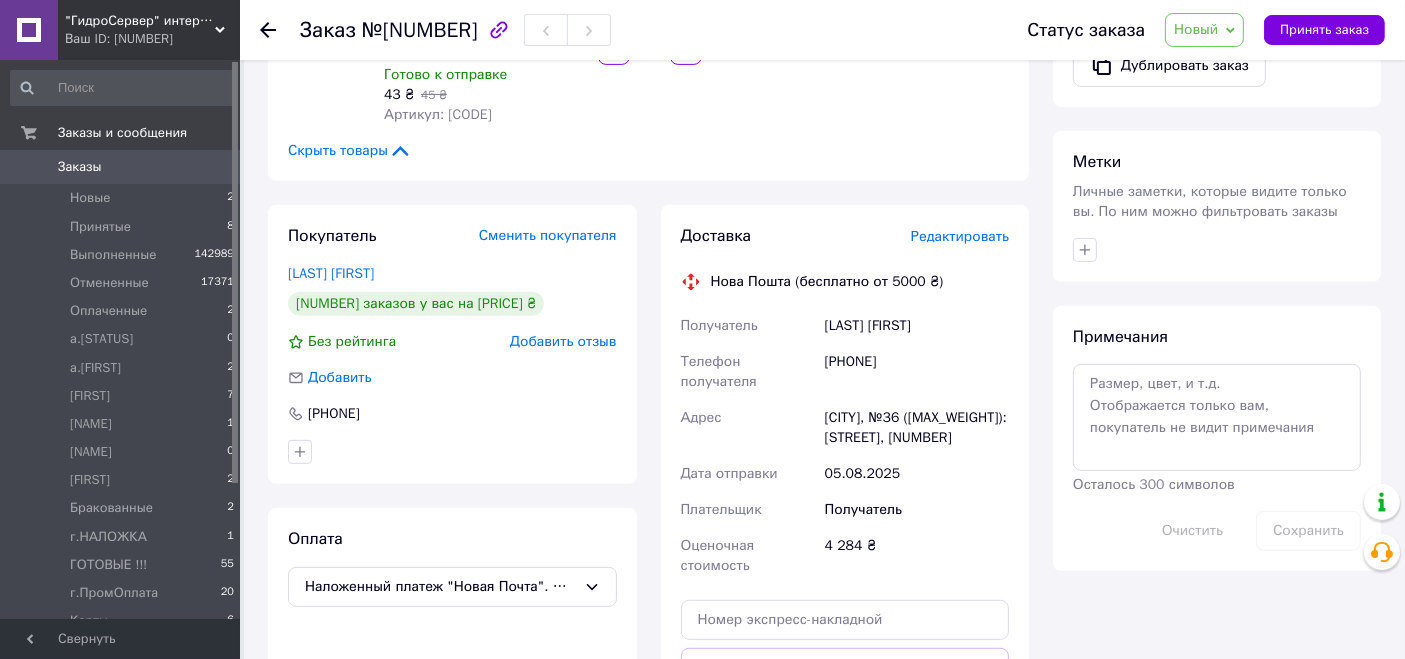 scroll, scrollTop: 1000, scrollLeft: 0, axis: vertical 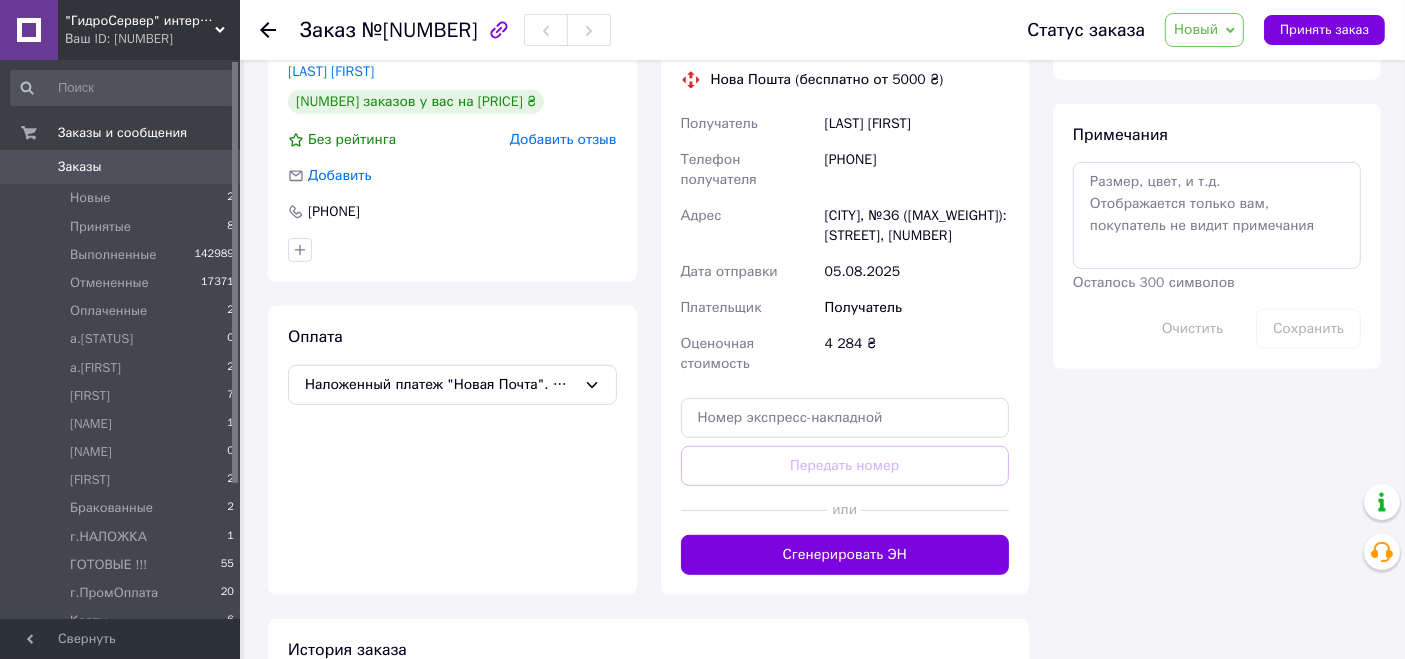 click on "Осталось 300 символов" at bounding box center (1154, 282) 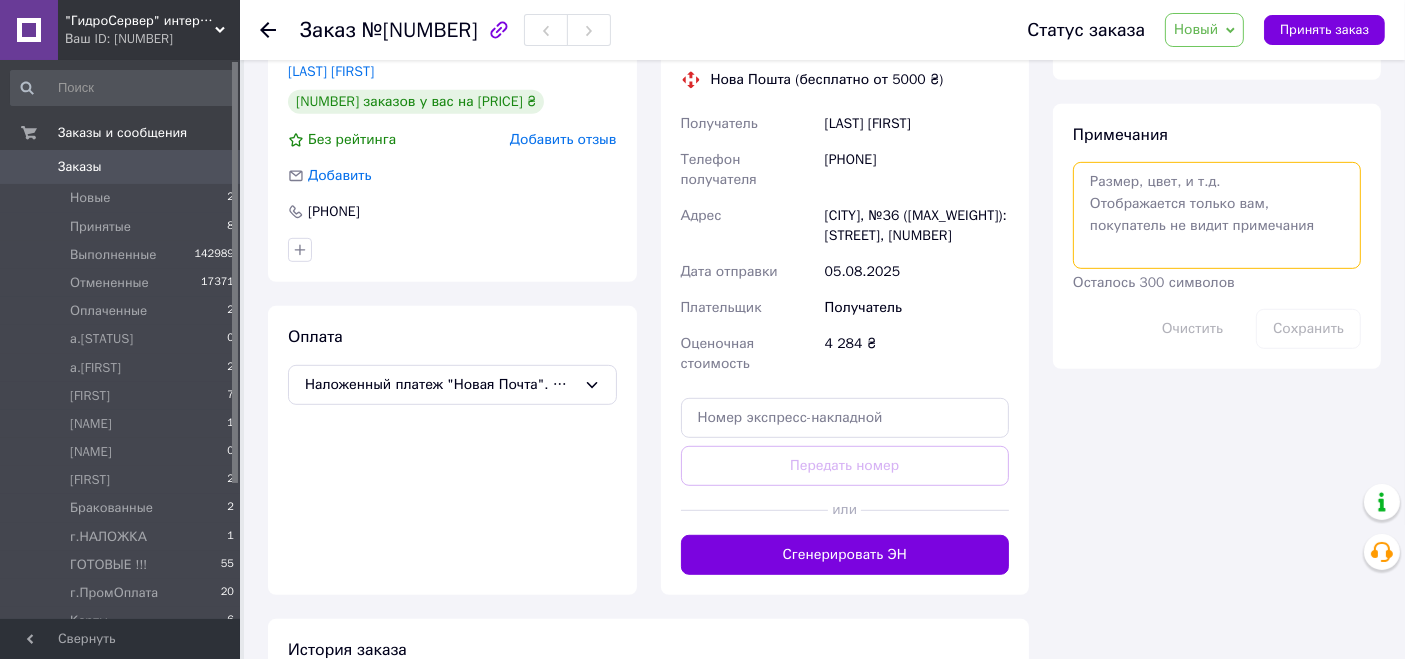 click at bounding box center (1217, 215) 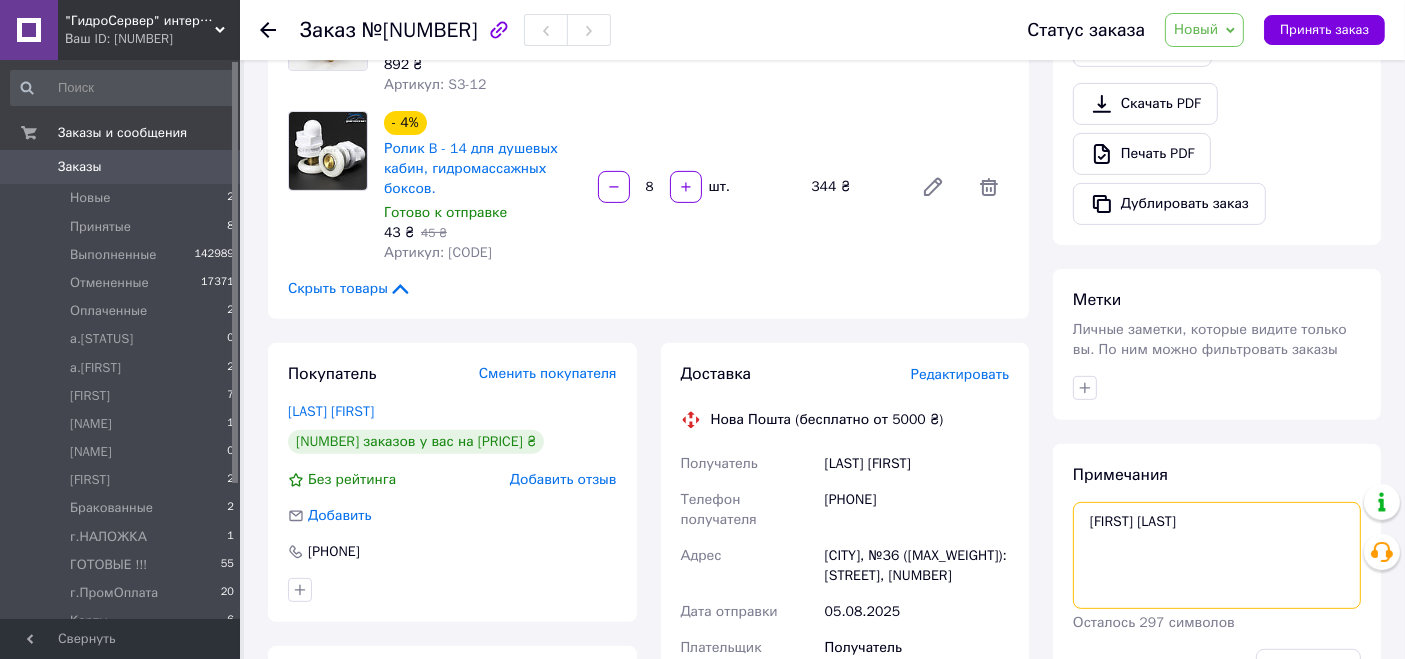 scroll, scrollTop: 888, scrollLeft: 0, axis: vertical 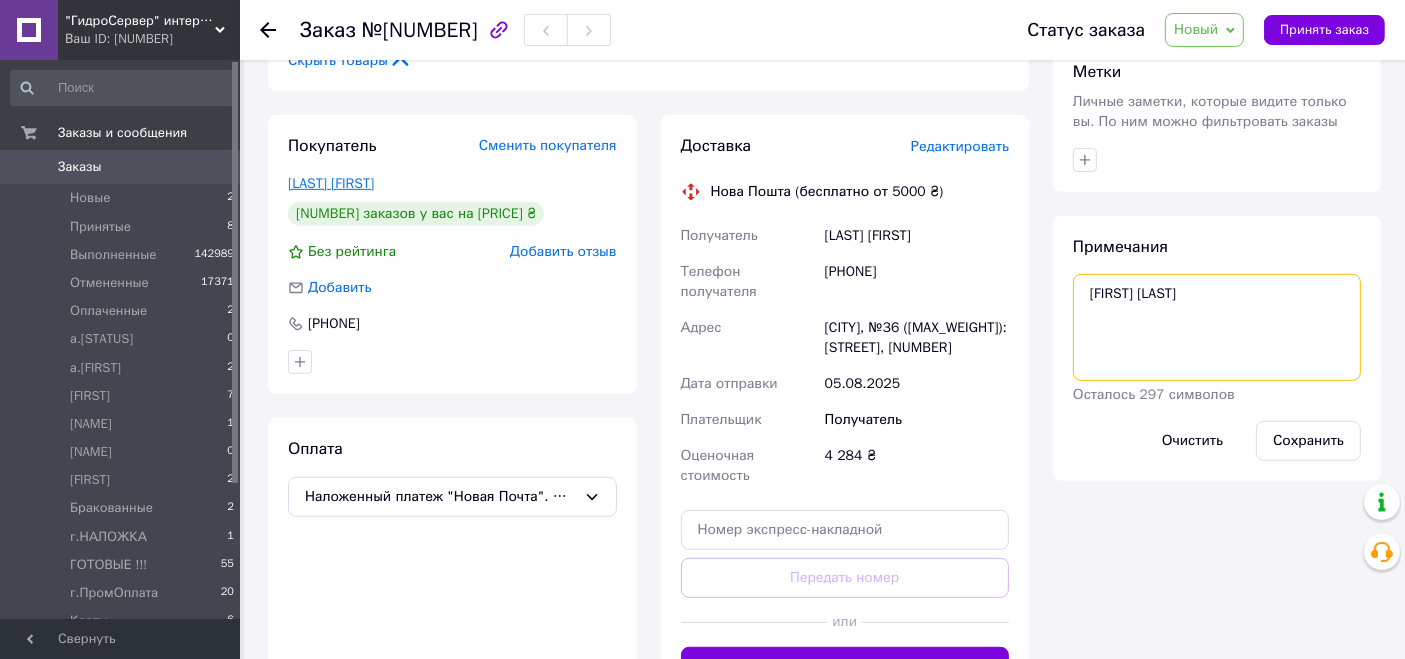 type on "[FIRST] [LAST]" 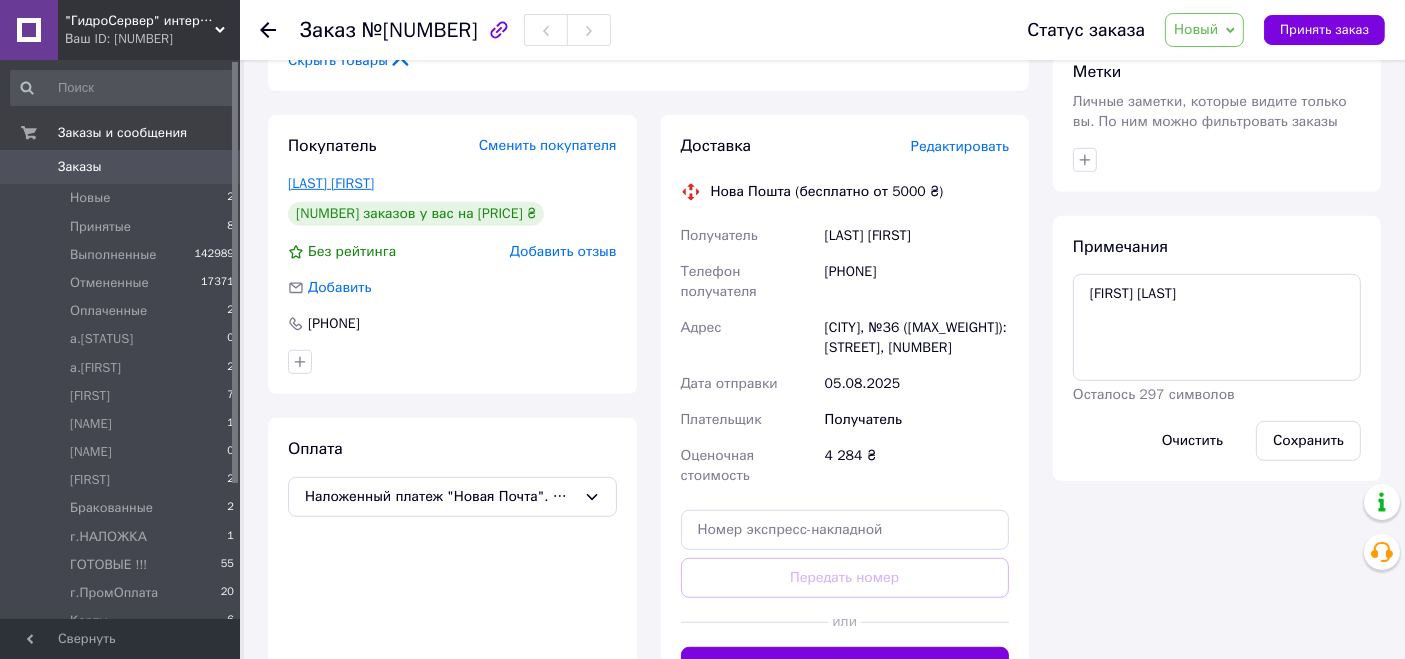 click on "[LAST] [FIRST]" at bounding box center (331, 183) 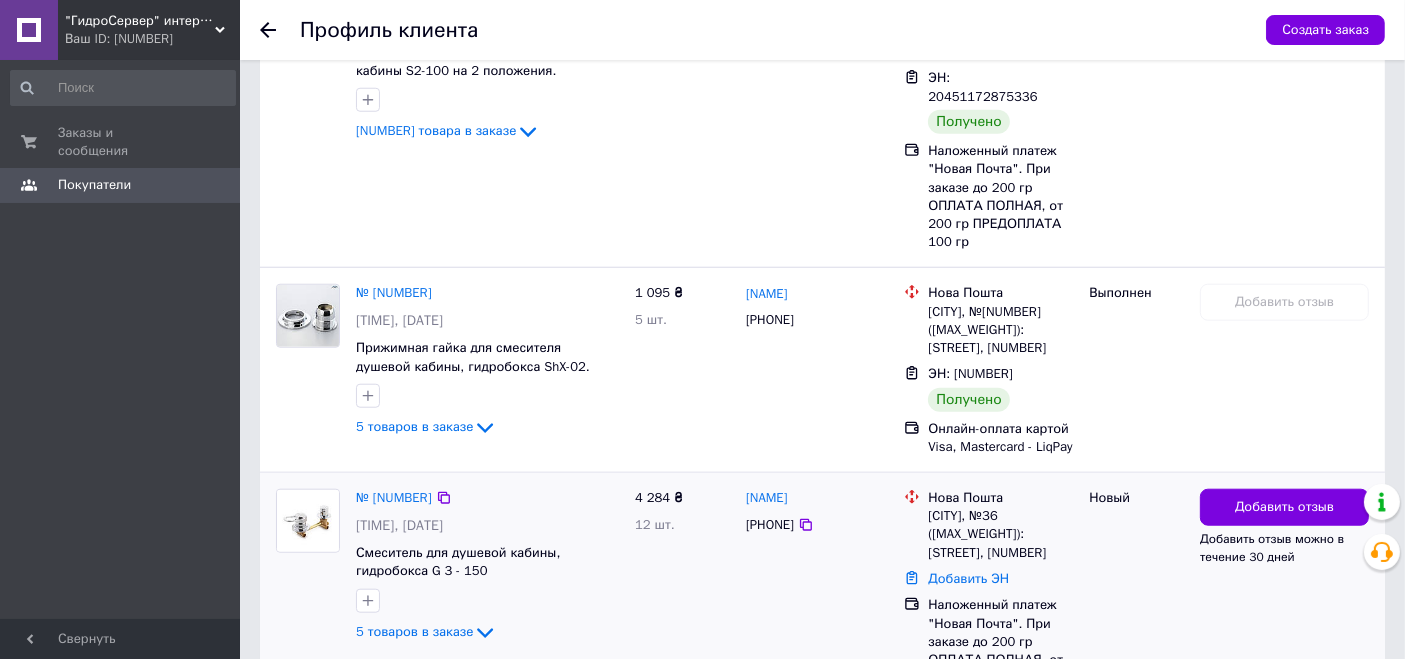 scroll, scrollTop: 1888, scrollLeft: 0, axis: vertical 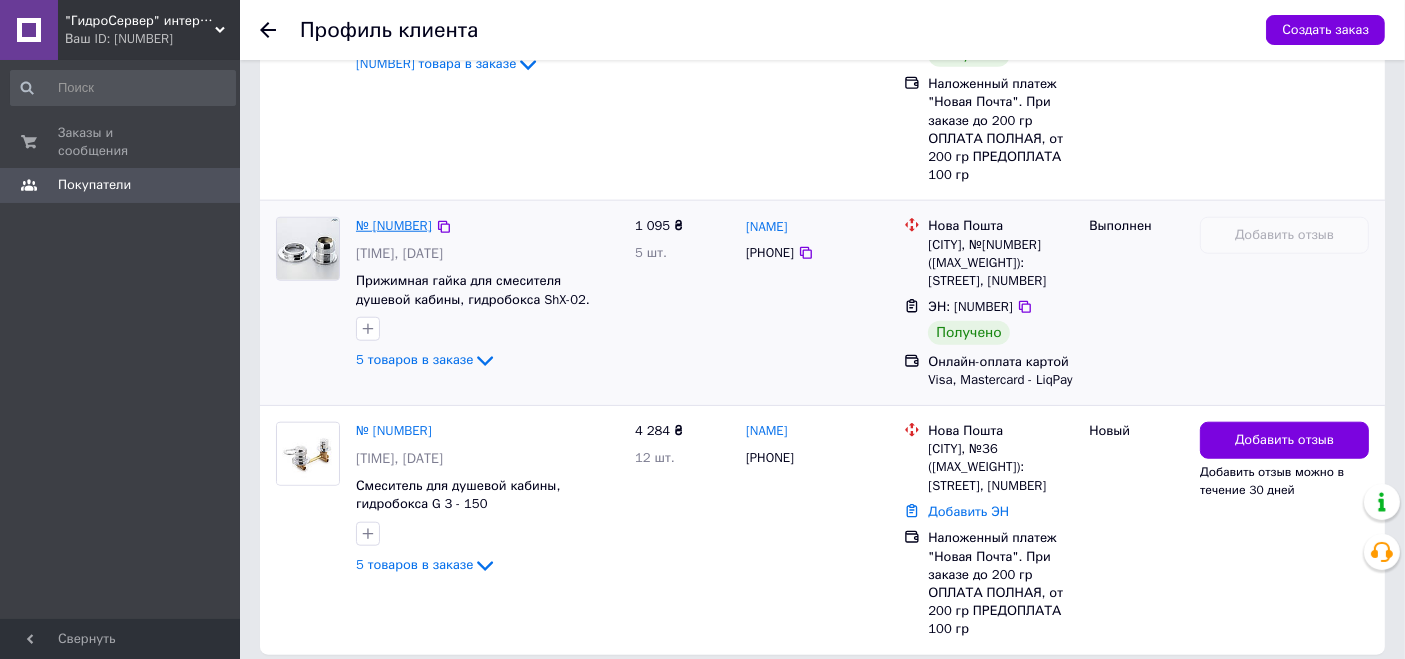 click on "№ [NUMBER]" at bounding box center [394, 225] 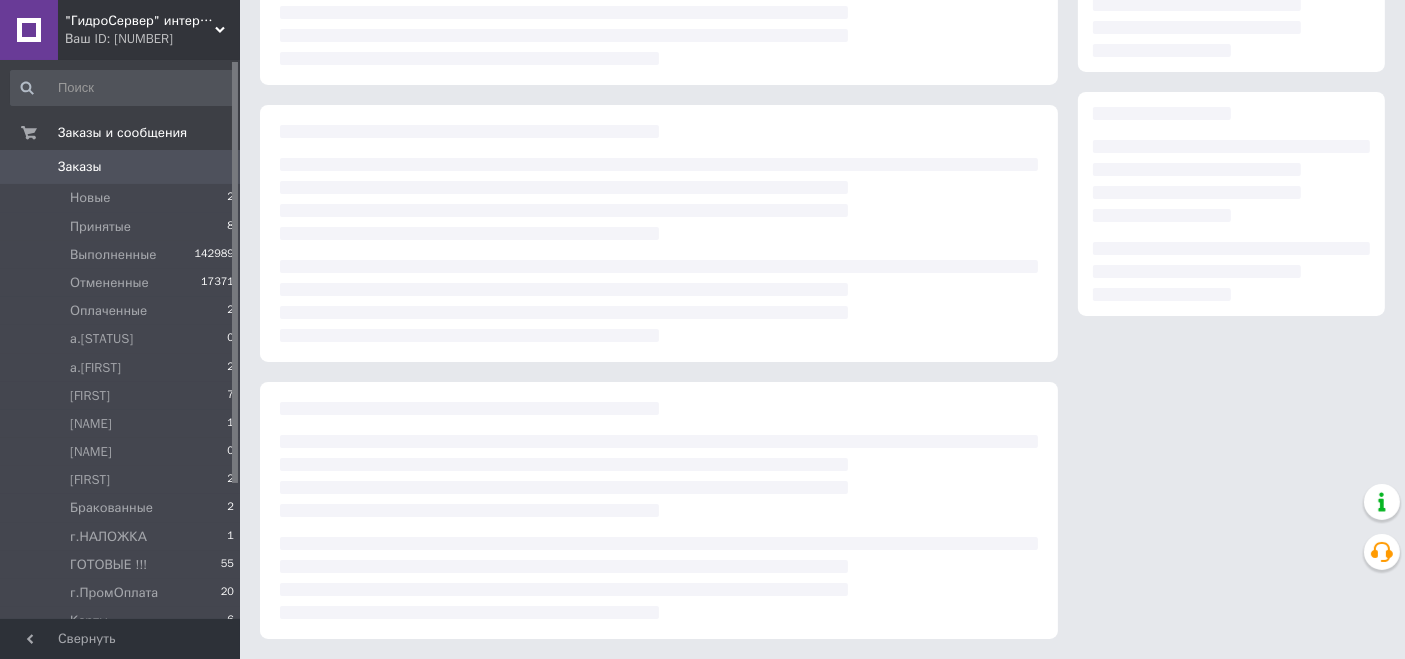 scroll, scrollTop: 0, scrollLeft: 0, axis: both 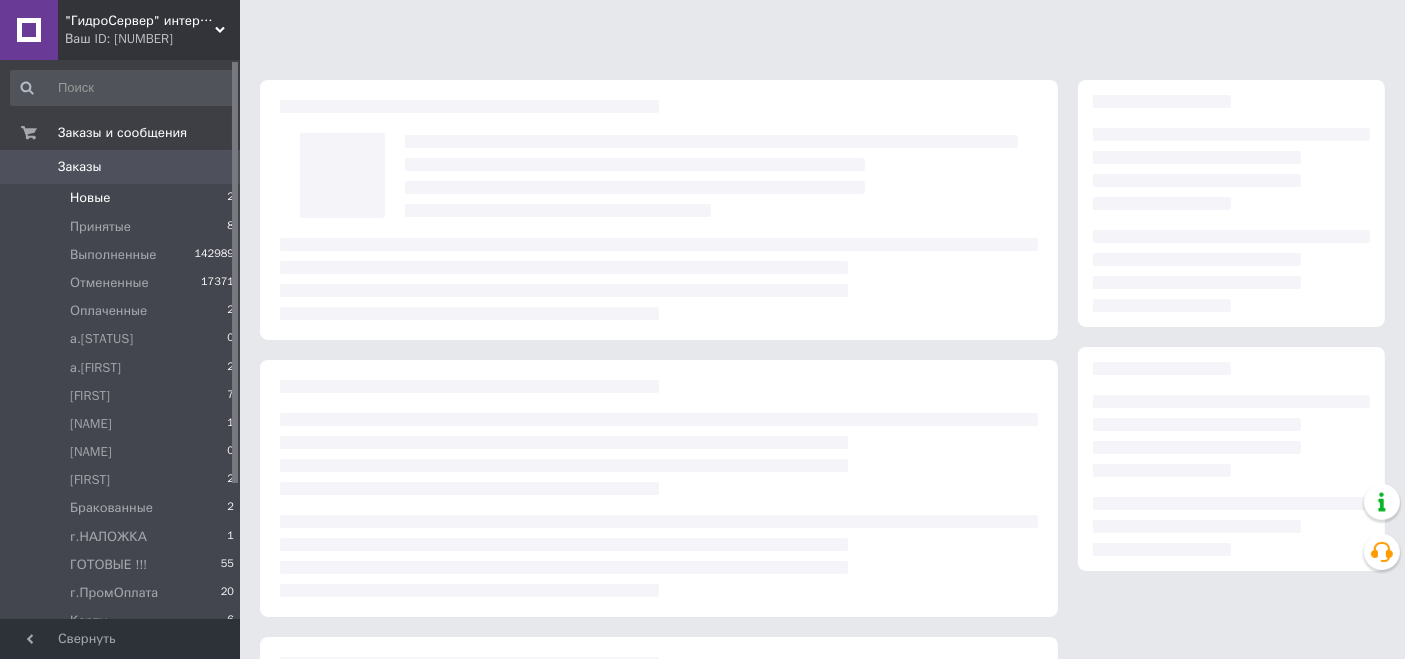 click on "Новые 2" at bounding box center [123, 198] 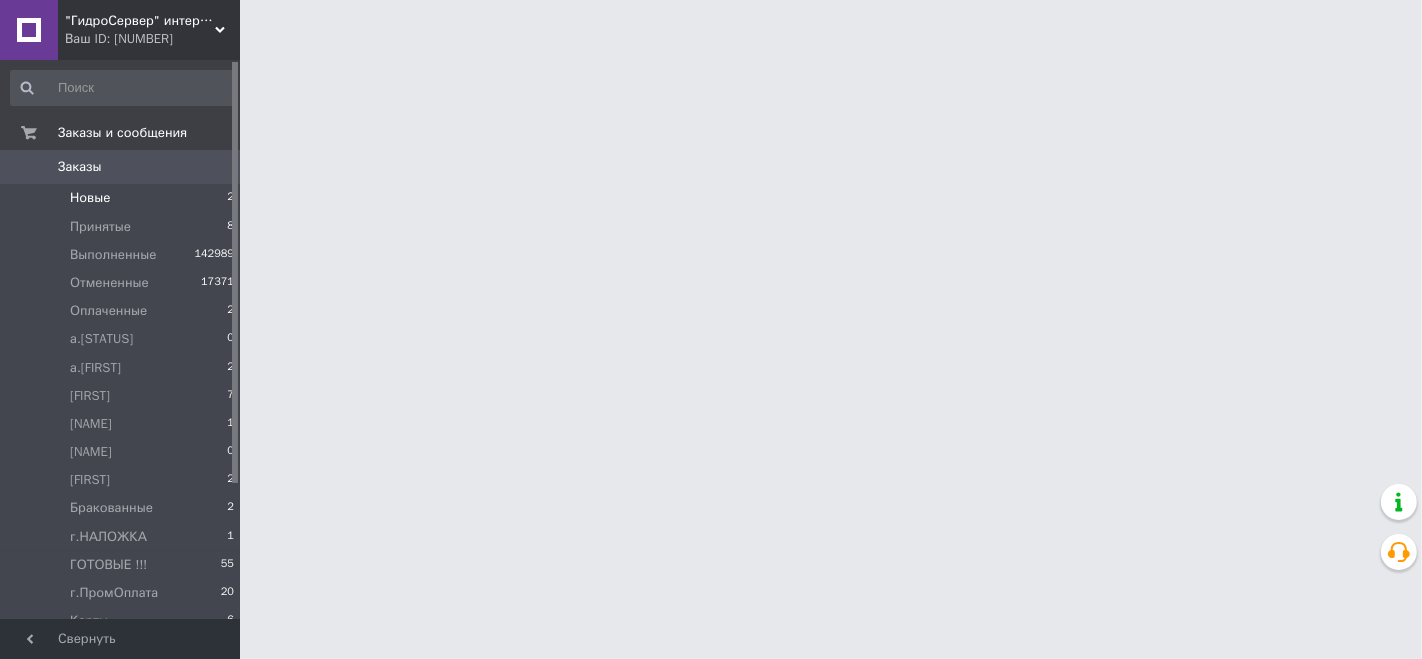 click on "Новые 2" at bounding box center (123, 198) 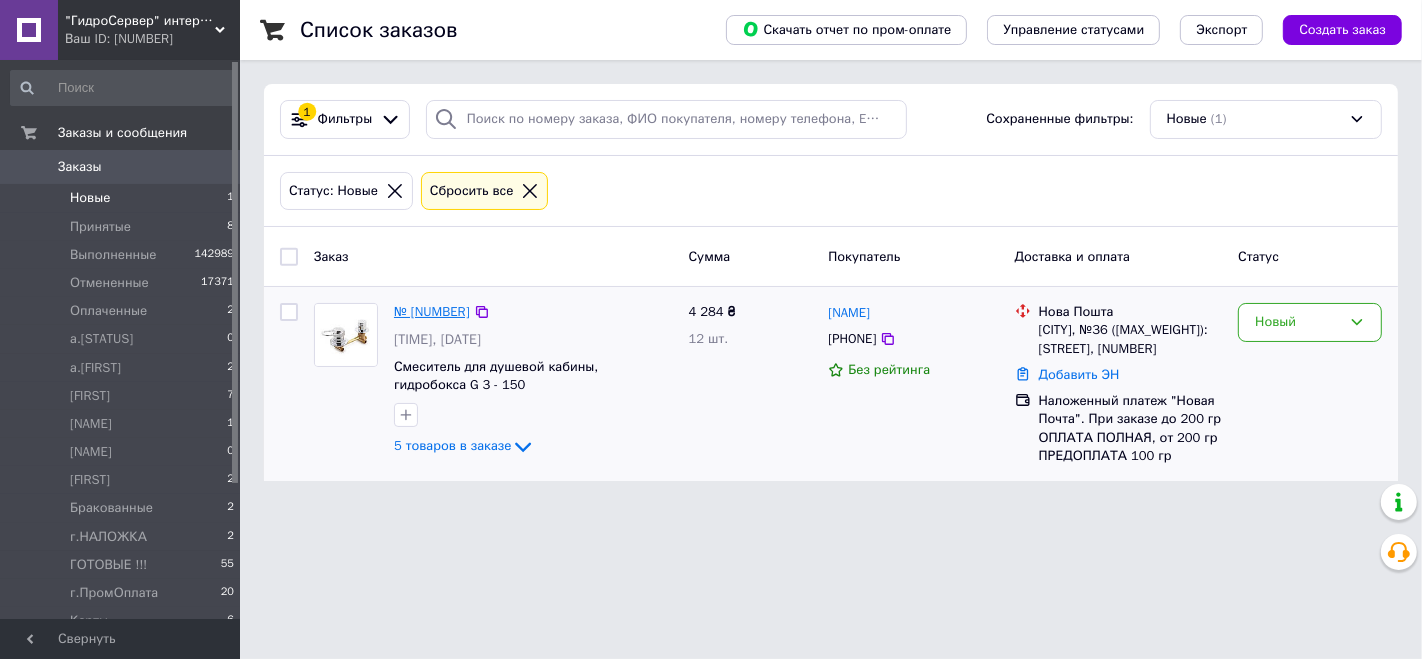 click on "№ [NUMBER]" at bounding box center [432, 311] 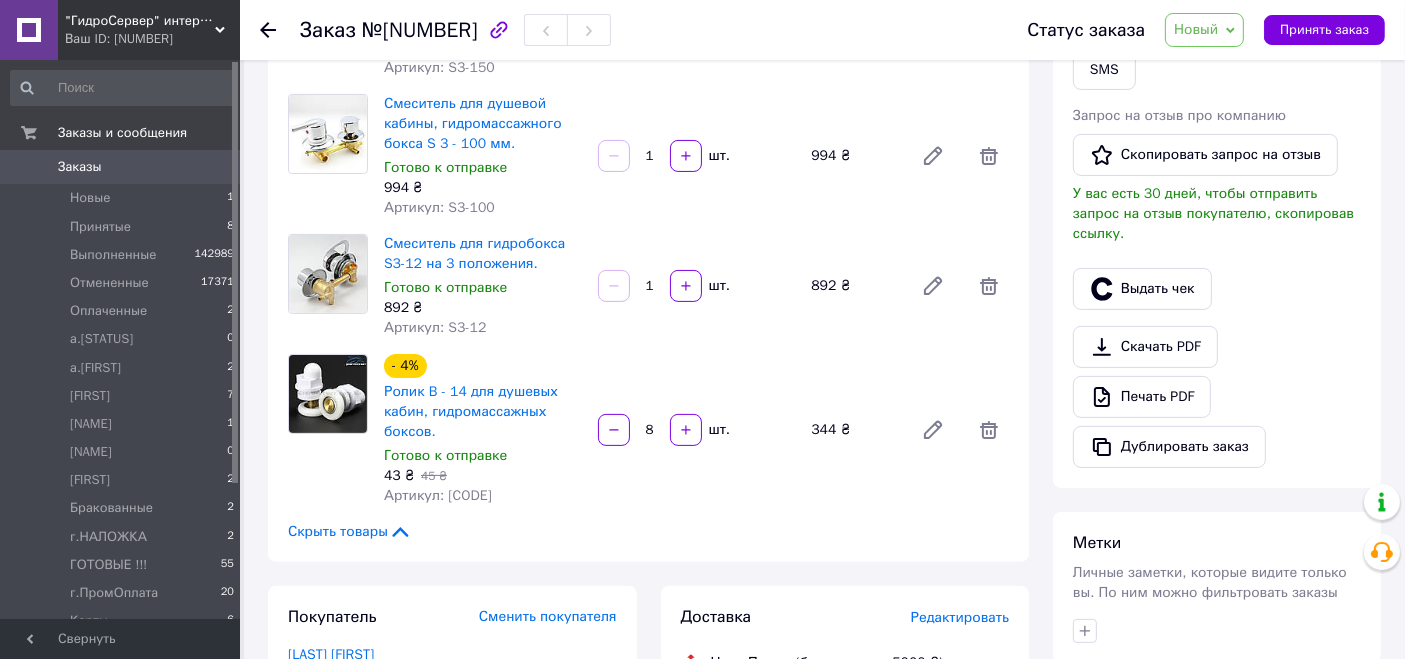 scroll, scrollTop: 555, scrollLeft: 0, axis: vertical 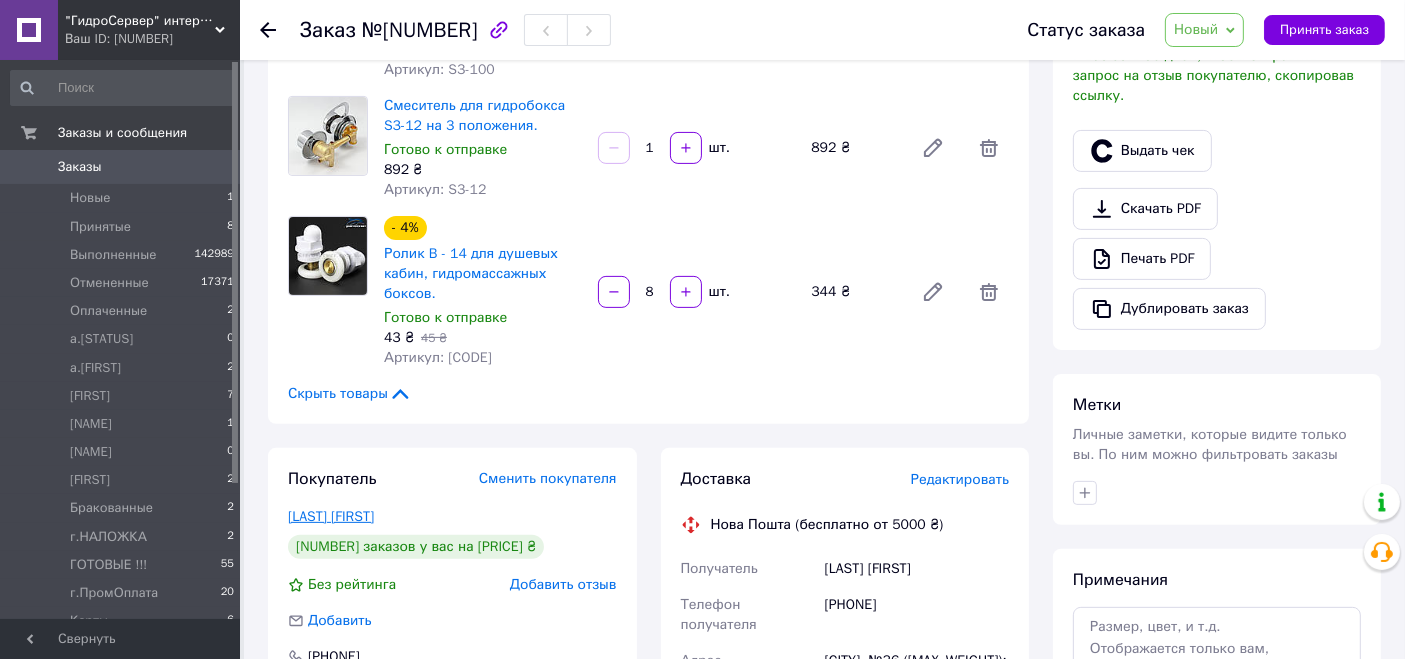 click on "[LAST] [FIRST]" at bounding box center (331, 516) 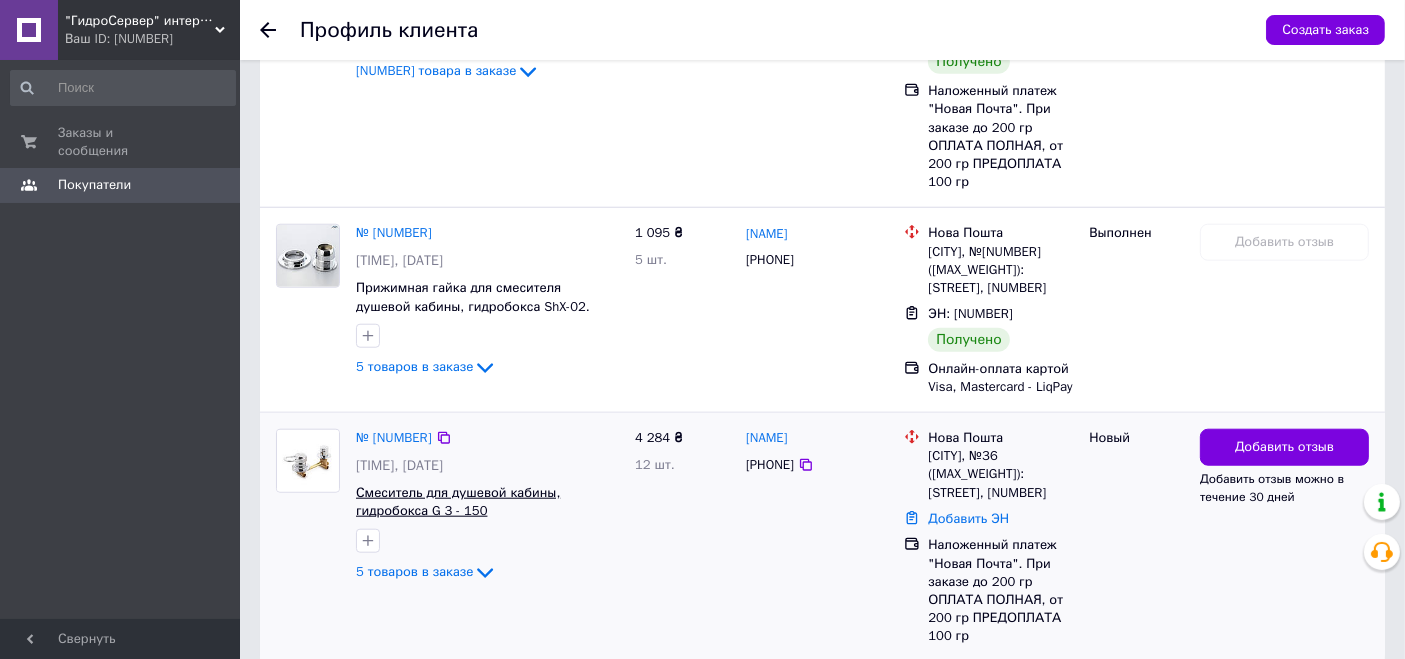 scroll, scrollTop: 1889, scrollLeft: 0, axis: vertical 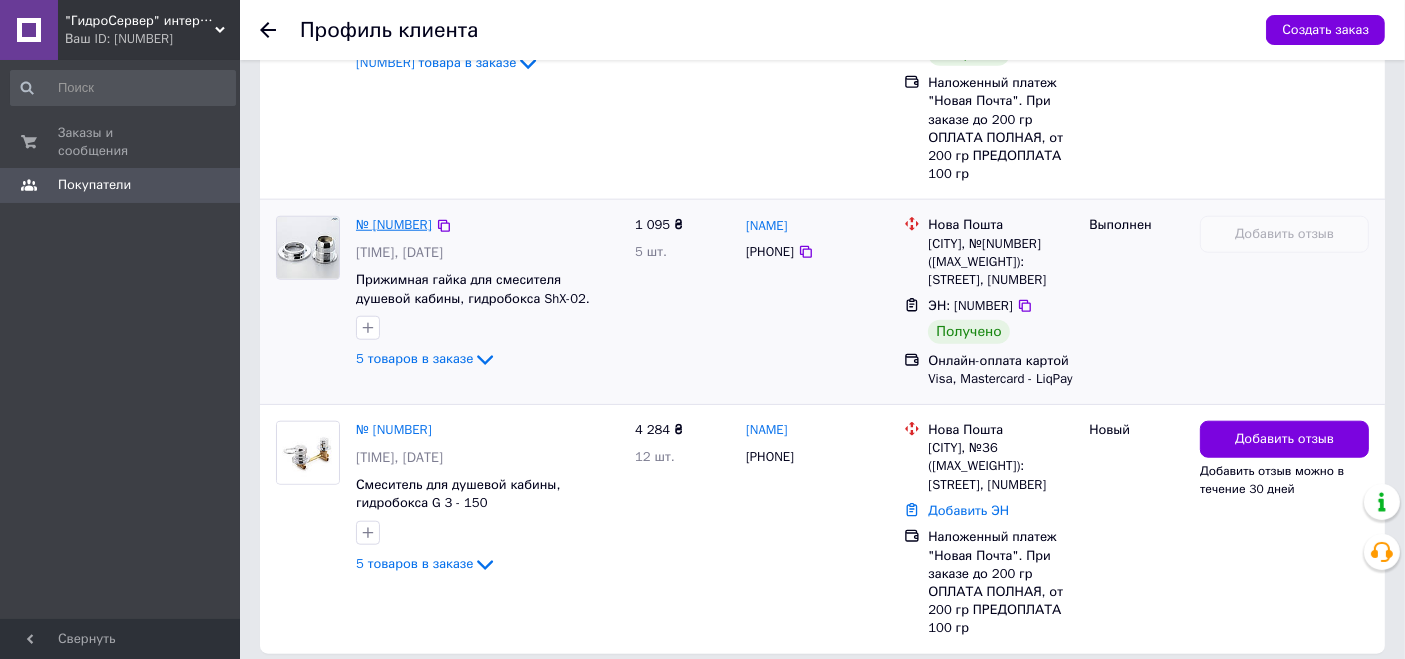 click on "№ [NUMBER]" at bounding box center (394, 224) 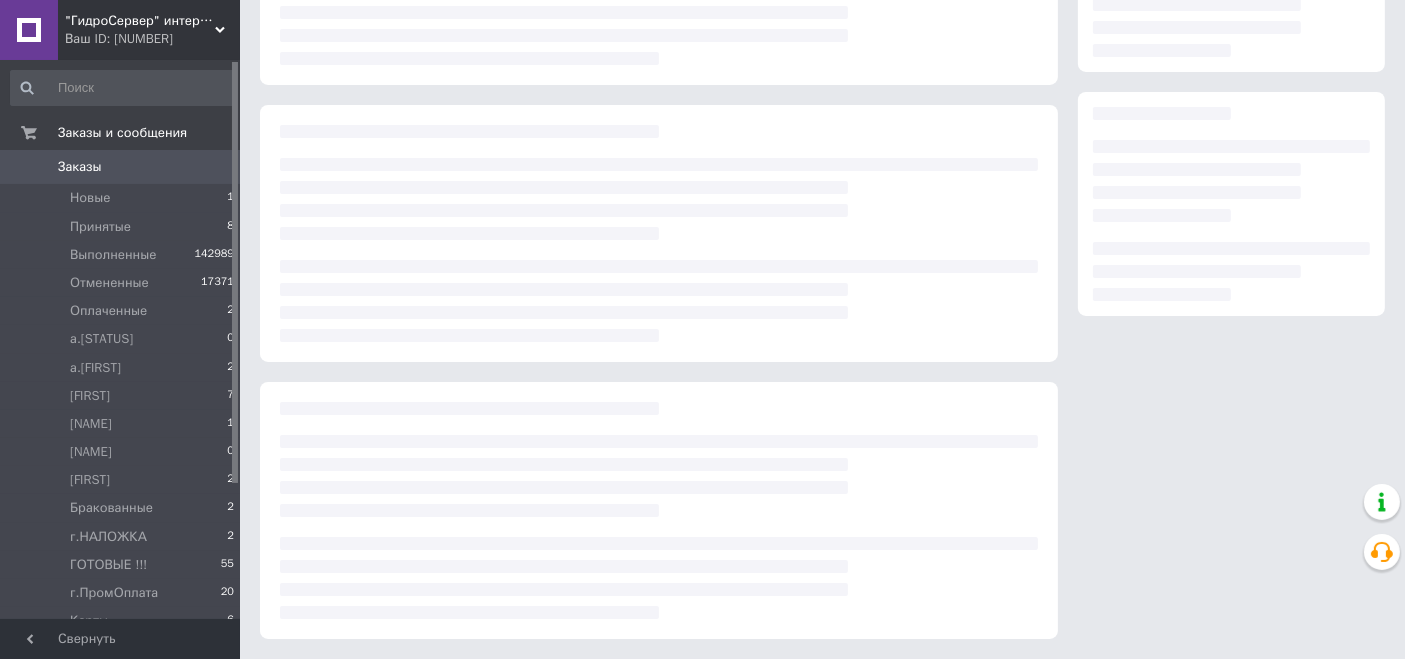 scroll, scrollTop: 0, scrollLeft: 0, axis: both 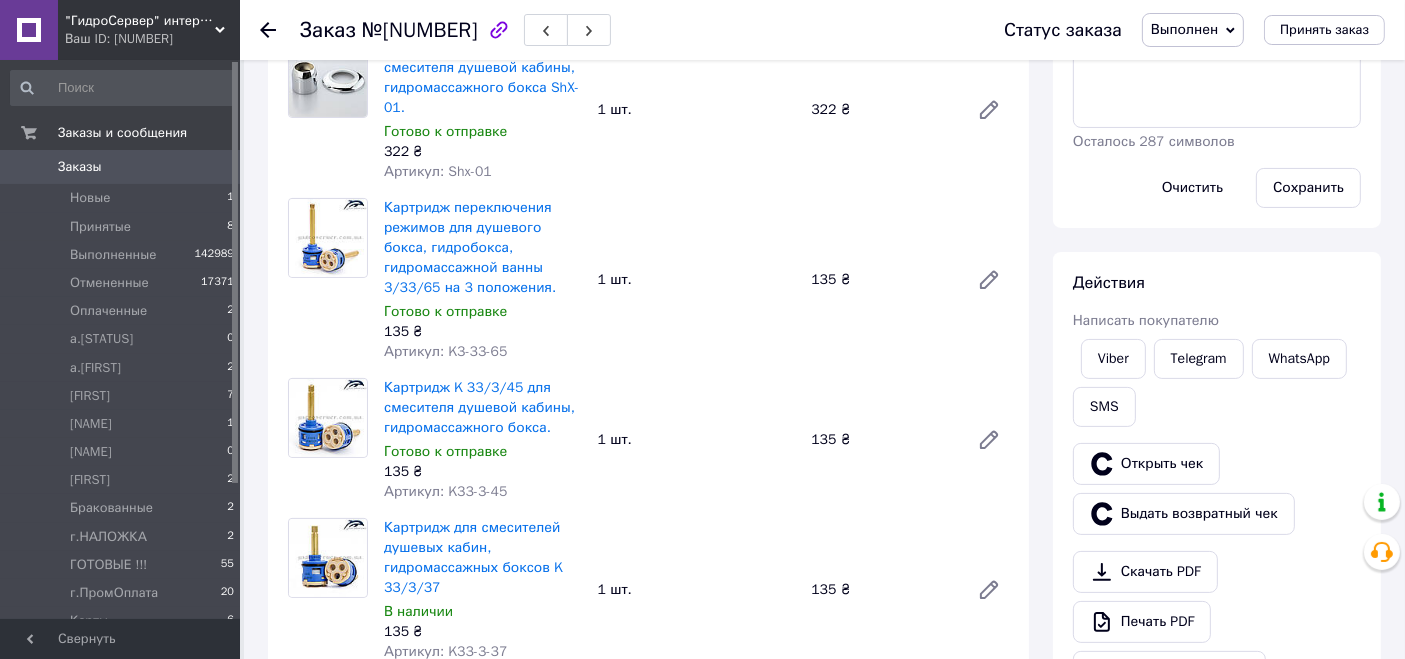 click 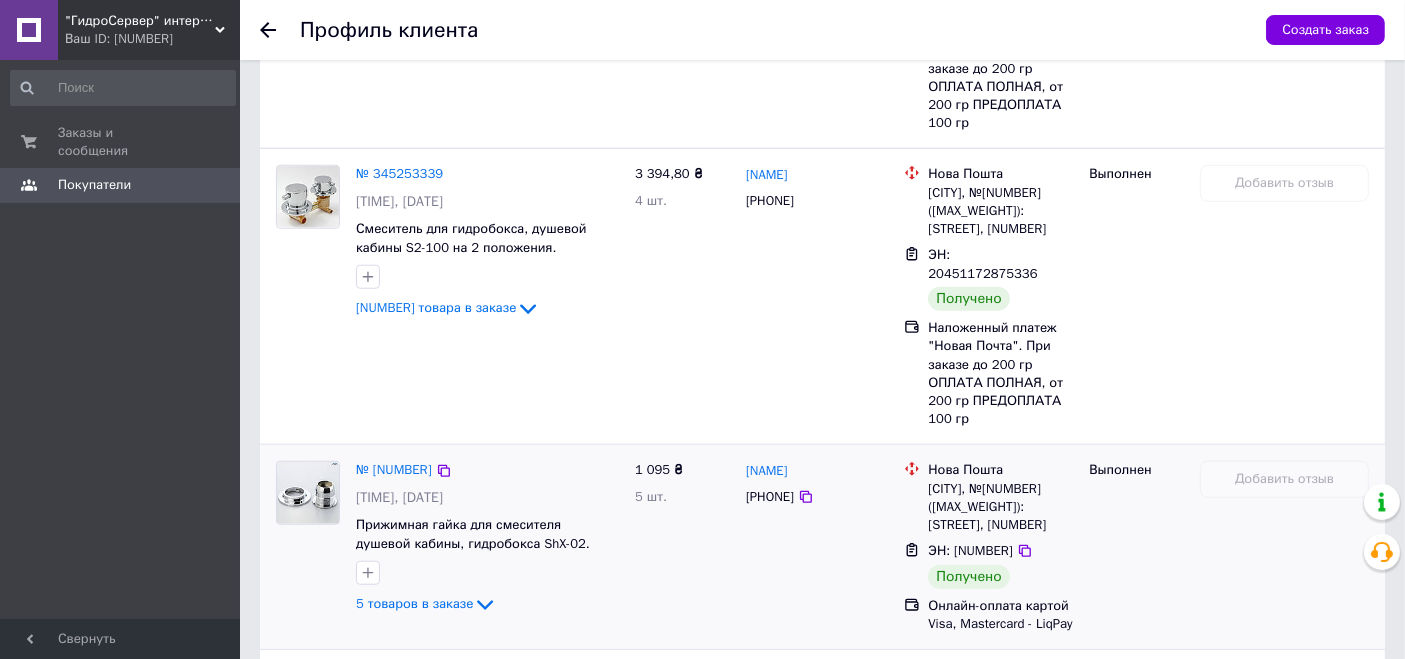 scroll, scrollTop: 1556, scrollLeft: 0, axis: vertical 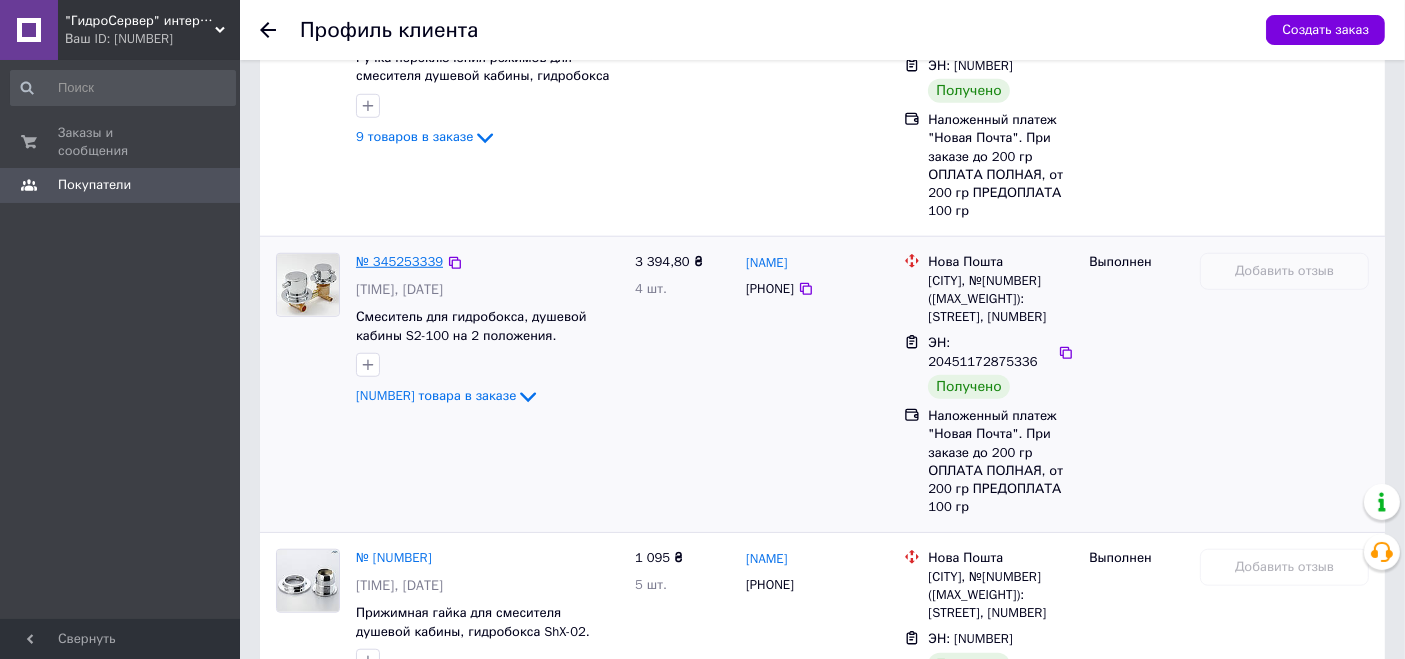 click on "№ 345253339" at bounding box center (399, 261) 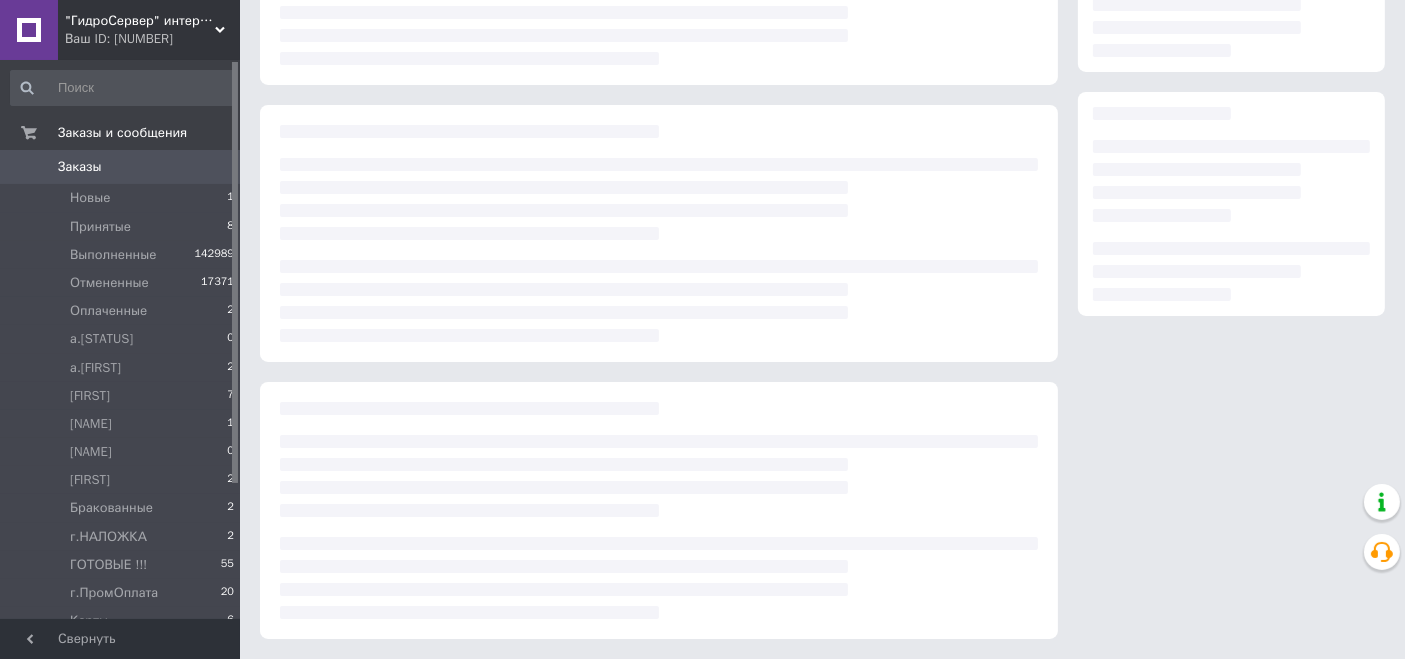 scroll, scrollTop: 0, scrollLeft: 0, axis: both 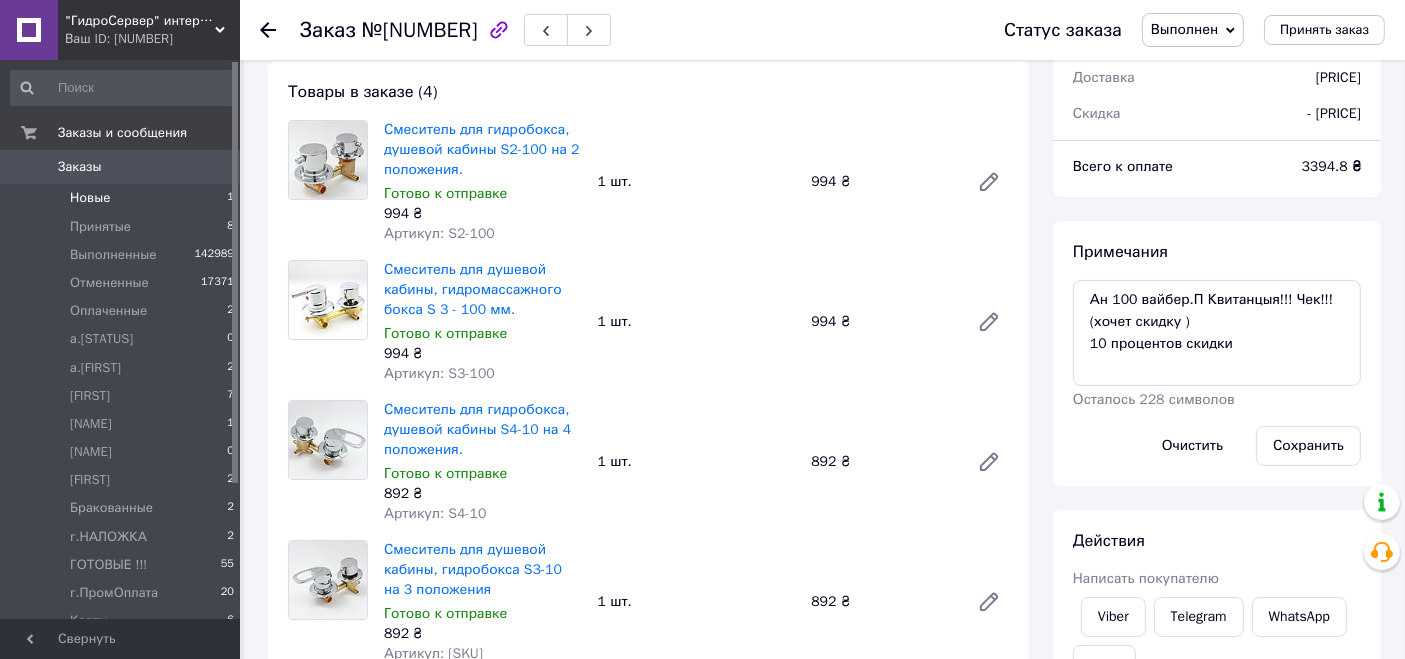 click on "Новые 1" at bounding box center [123, 198] 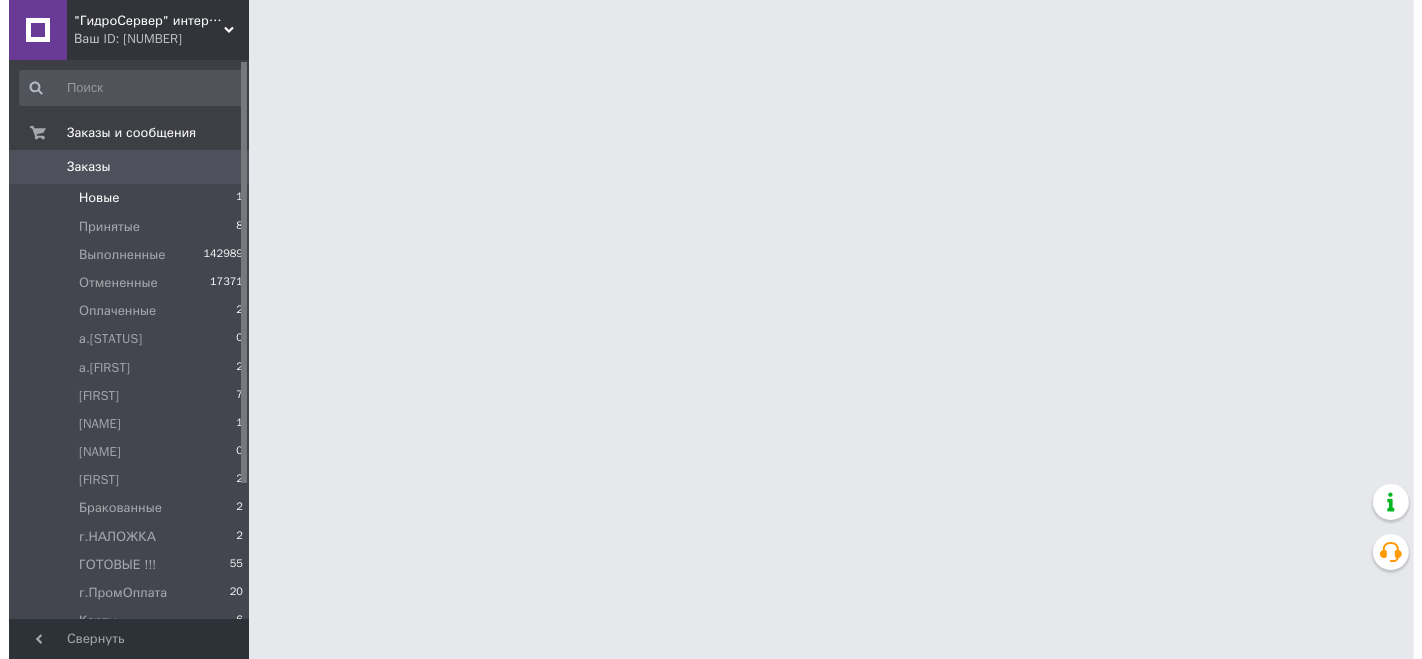 scroll, scrollTop: 0, scrollLeft: 0, axis: both 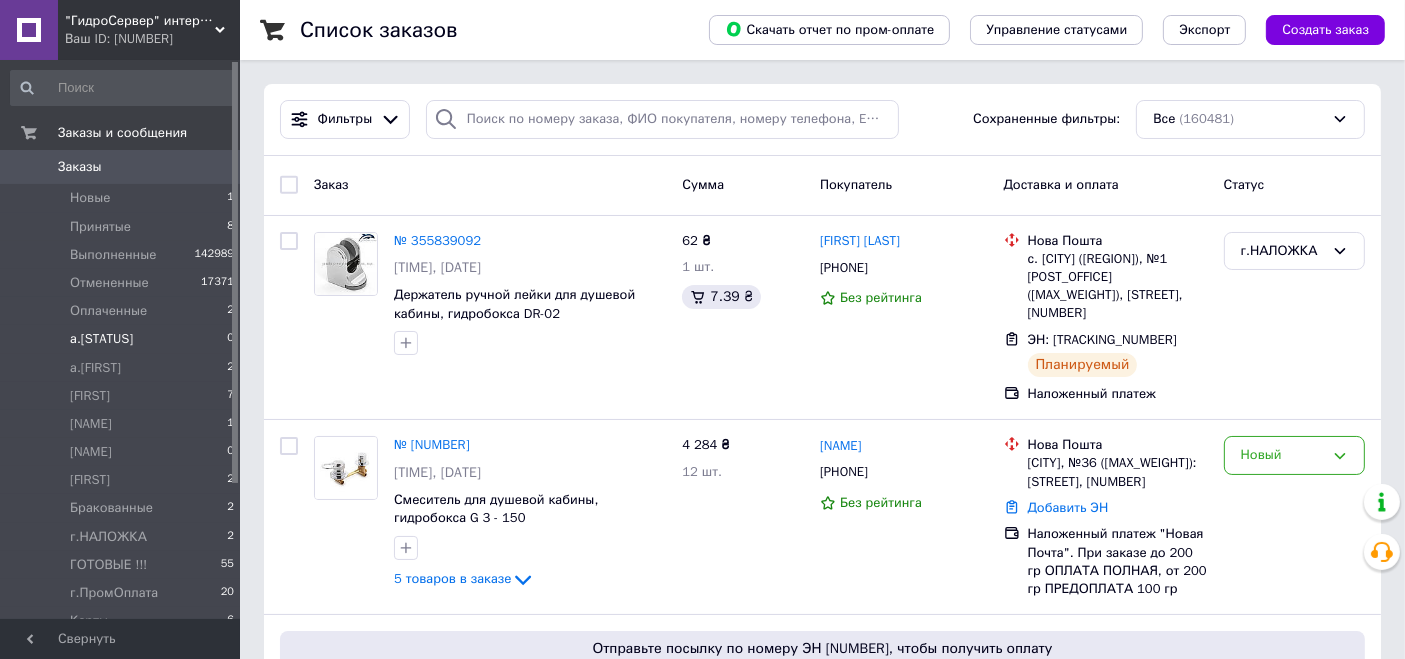 click on "[FIRST] [LAST]" at bounding box center [123, 339] 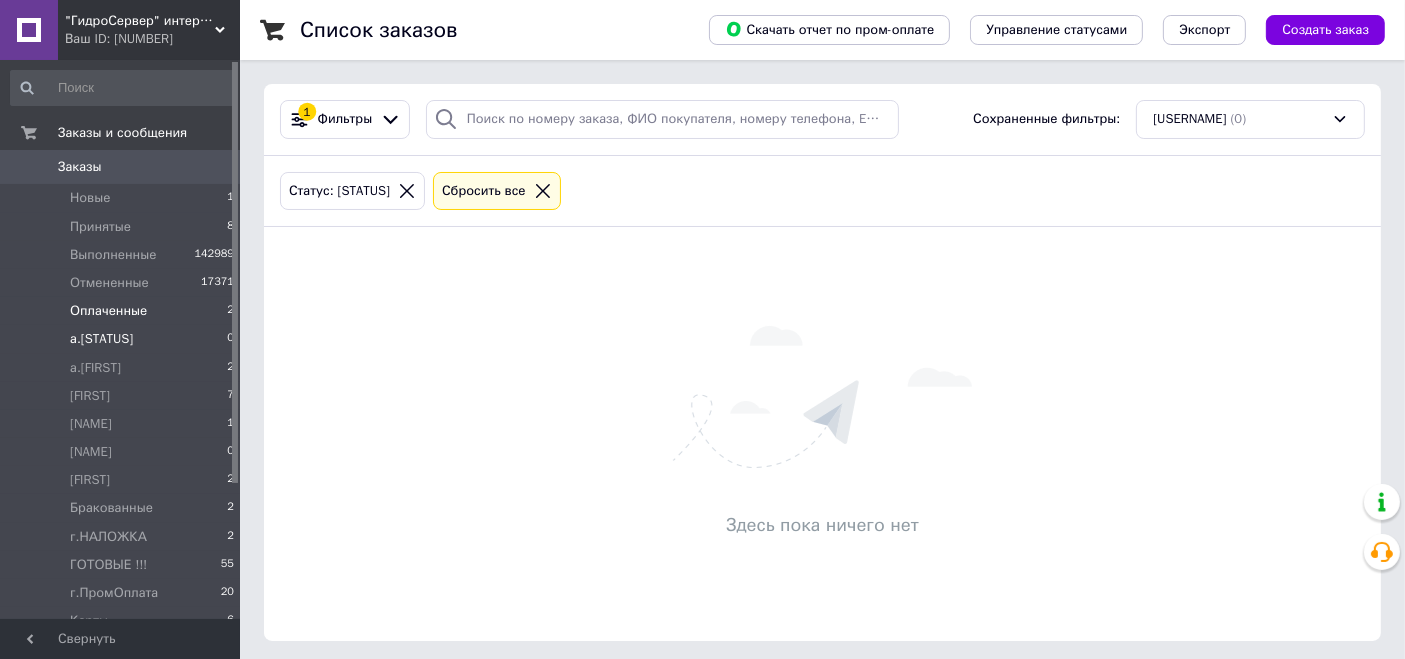 click on "Оплаченные 2" at bounding box center [123, 311] 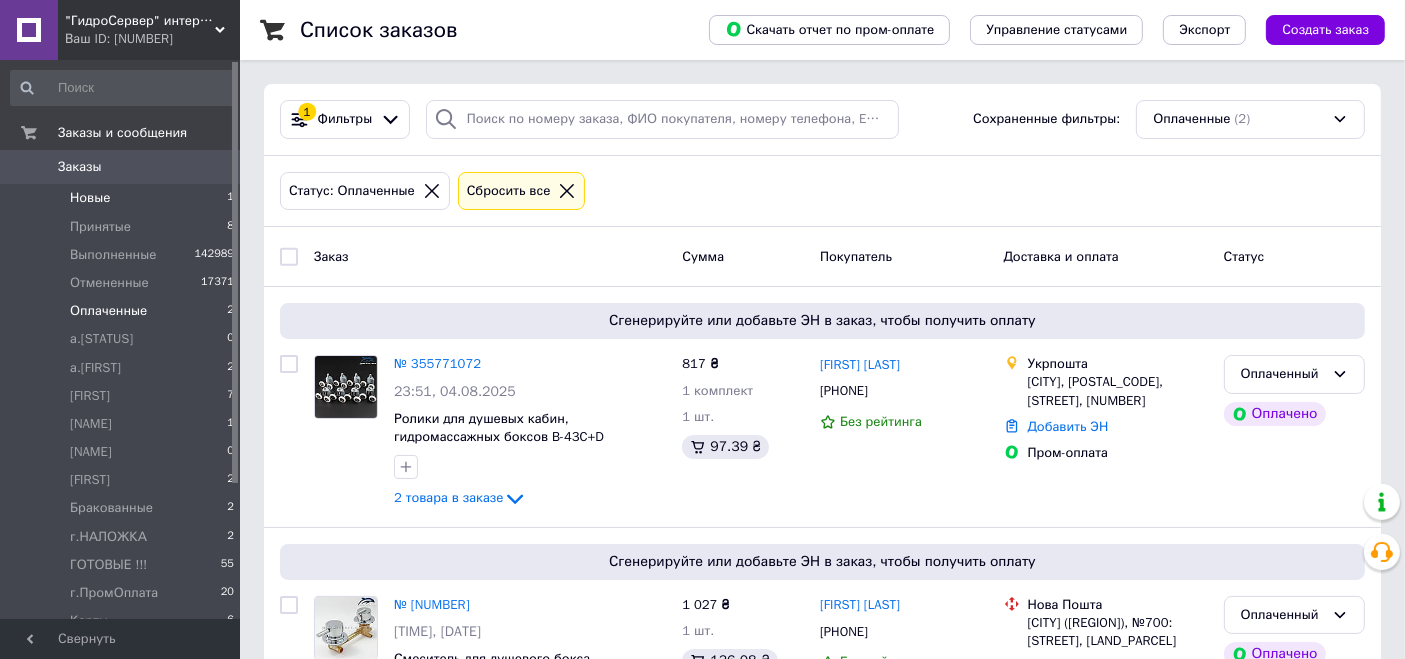 click on "Новые 1" at bounding box center [123, 198] 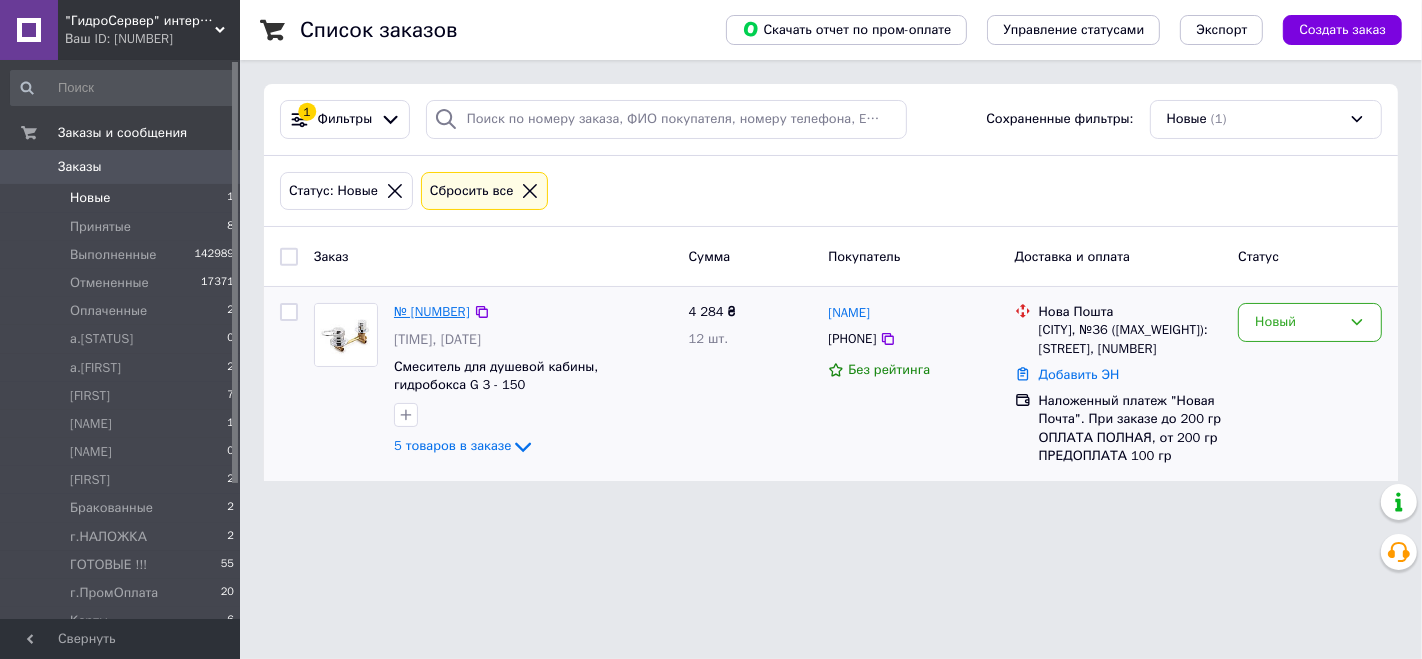 click on "№ [NUMBER]" at bounding box center (432, 311) 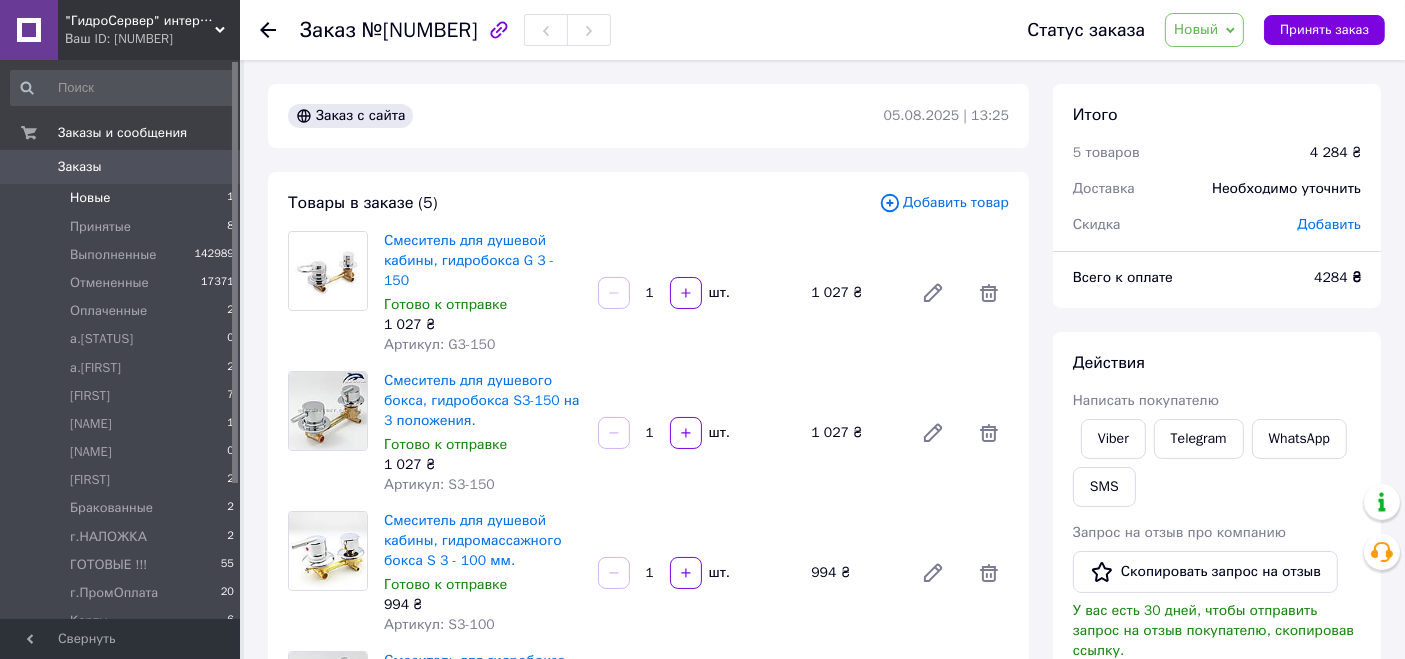 click on "Новые 1" at bounding box center [123, 198] 